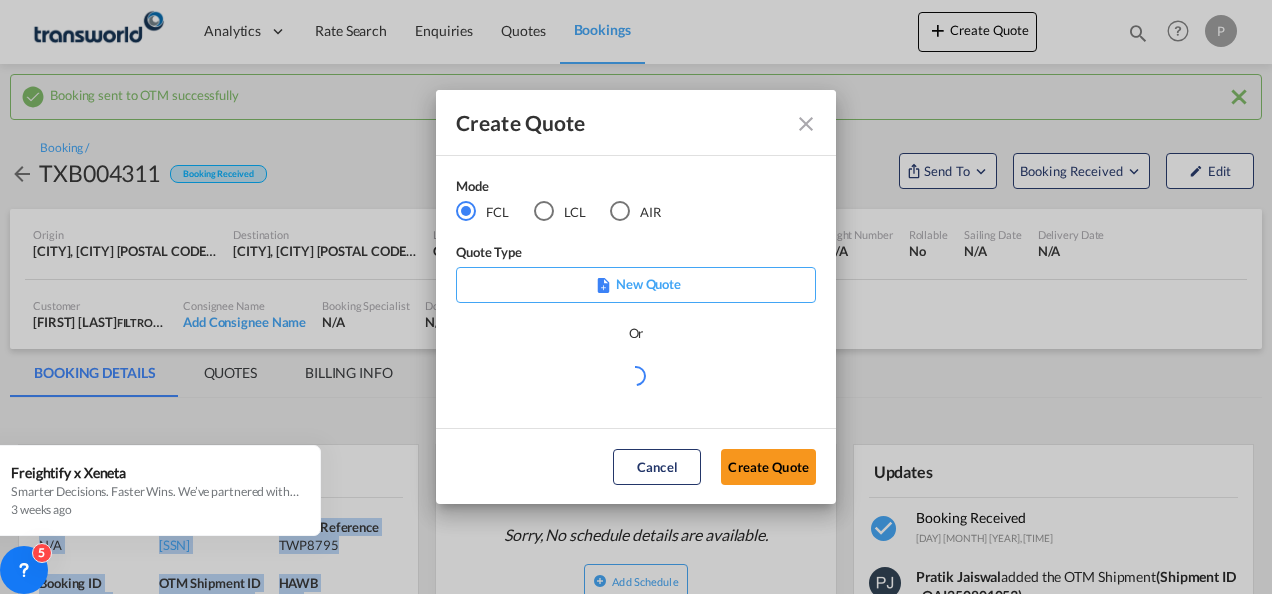 scroll, scrollTop: 0, scrollLeft: 0, axis: both 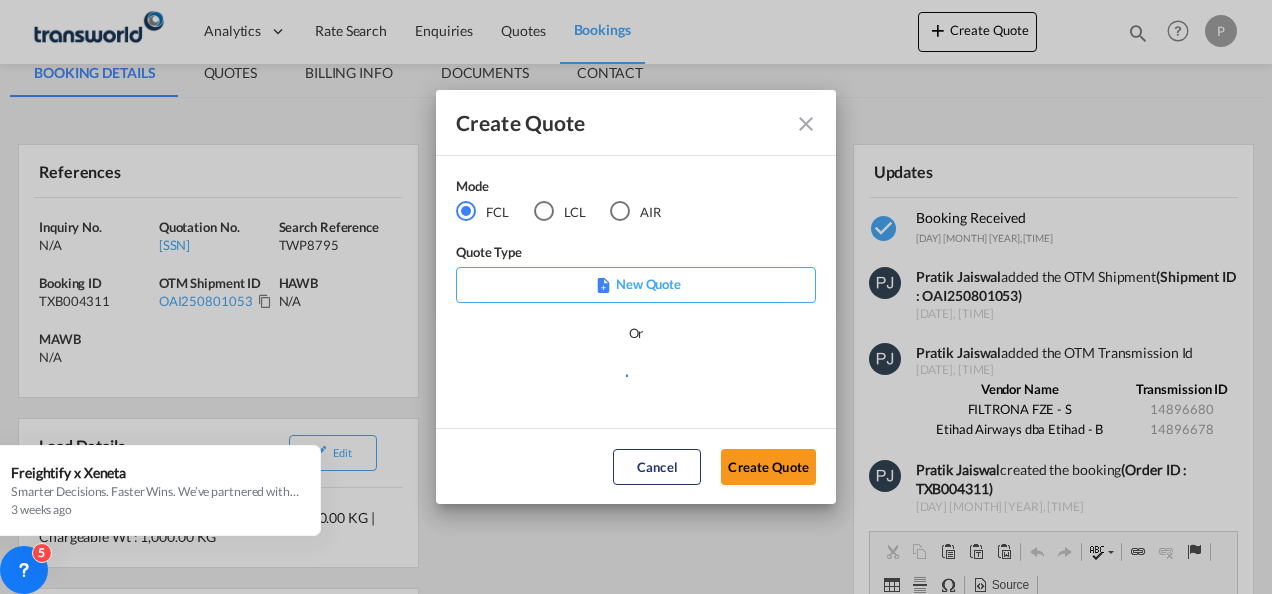 click at bounding box center (544, 211) 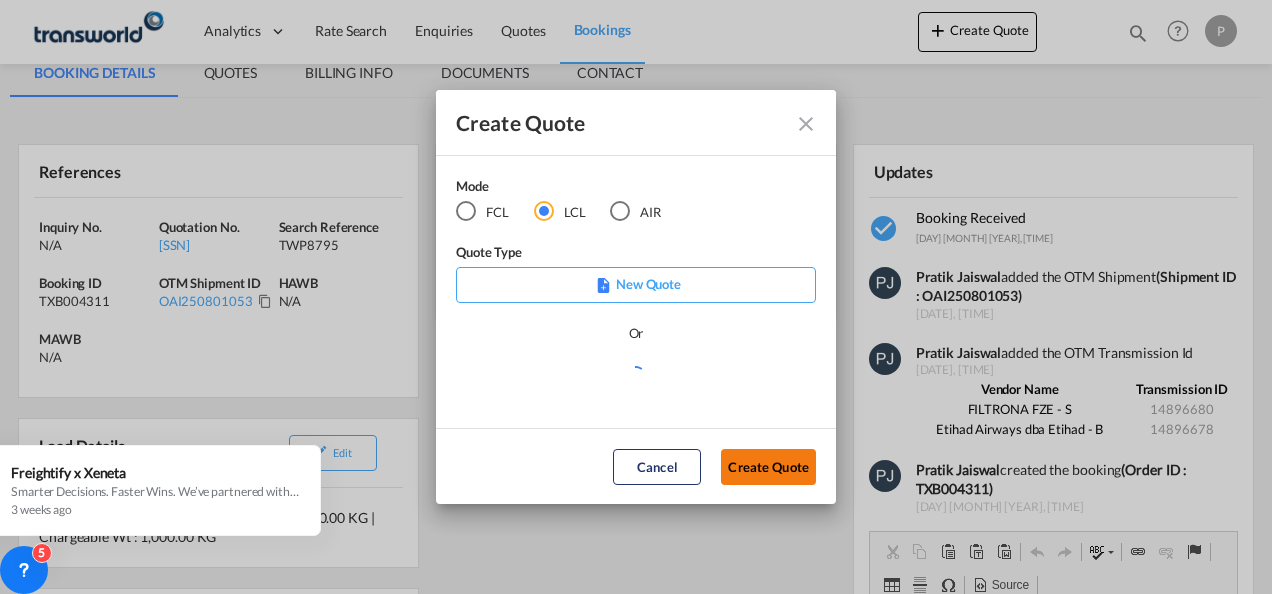 click on "Create Quote" 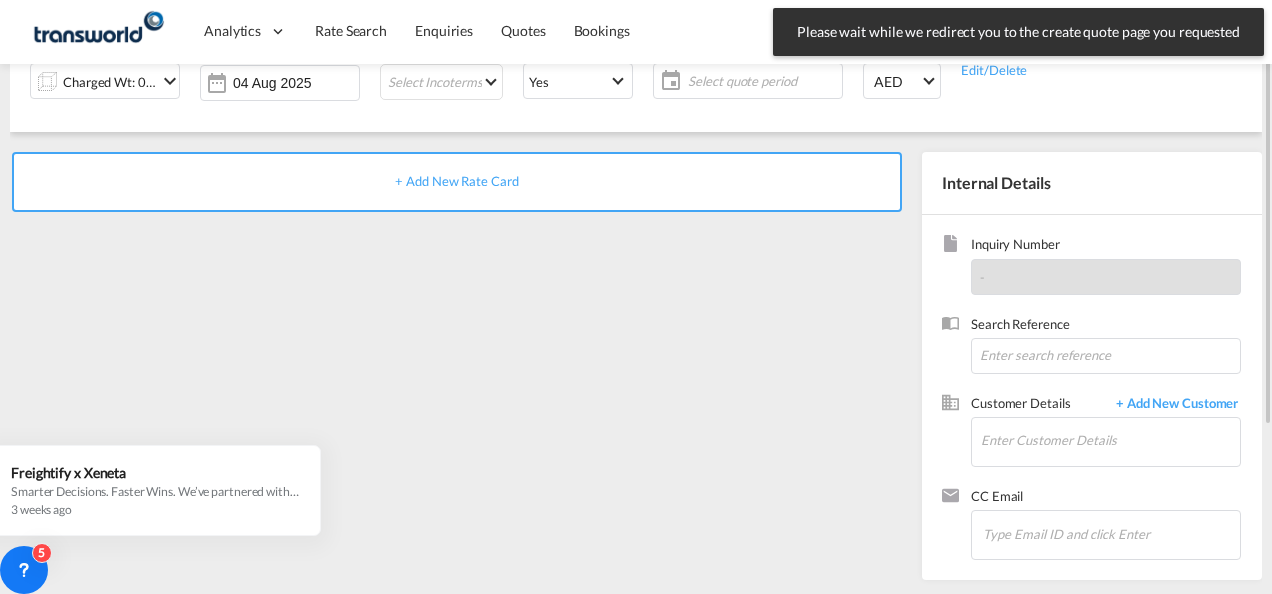 scroll, scrollTop: 0, scrollLeft: 0, axis: both 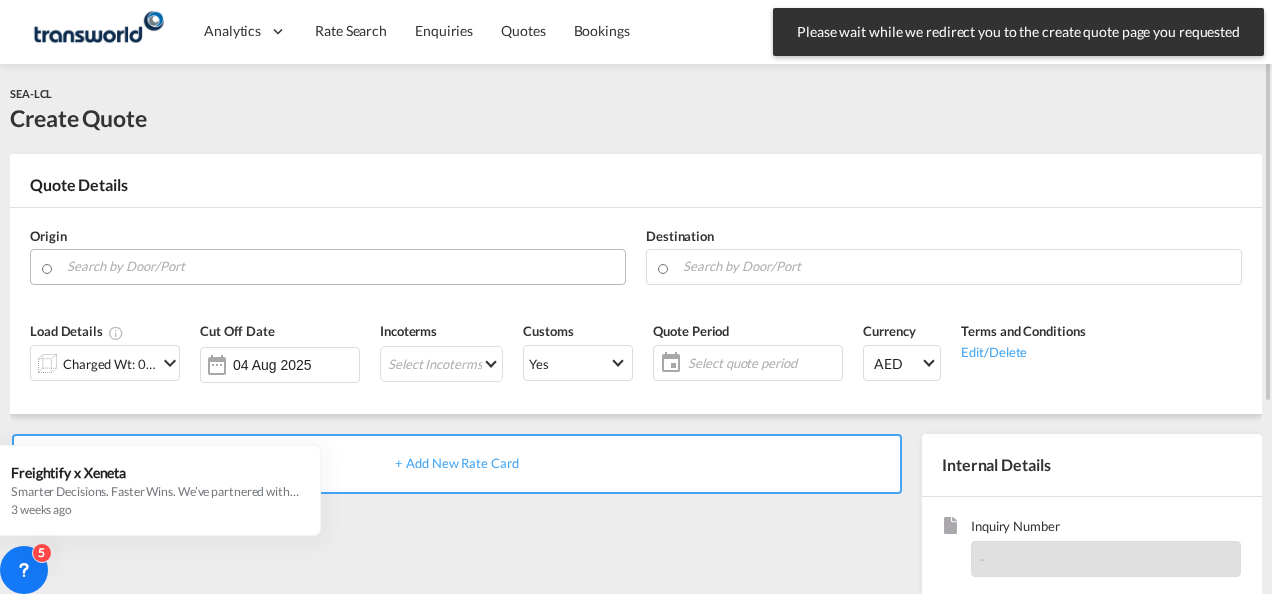 click at bounding box center [341, 266] 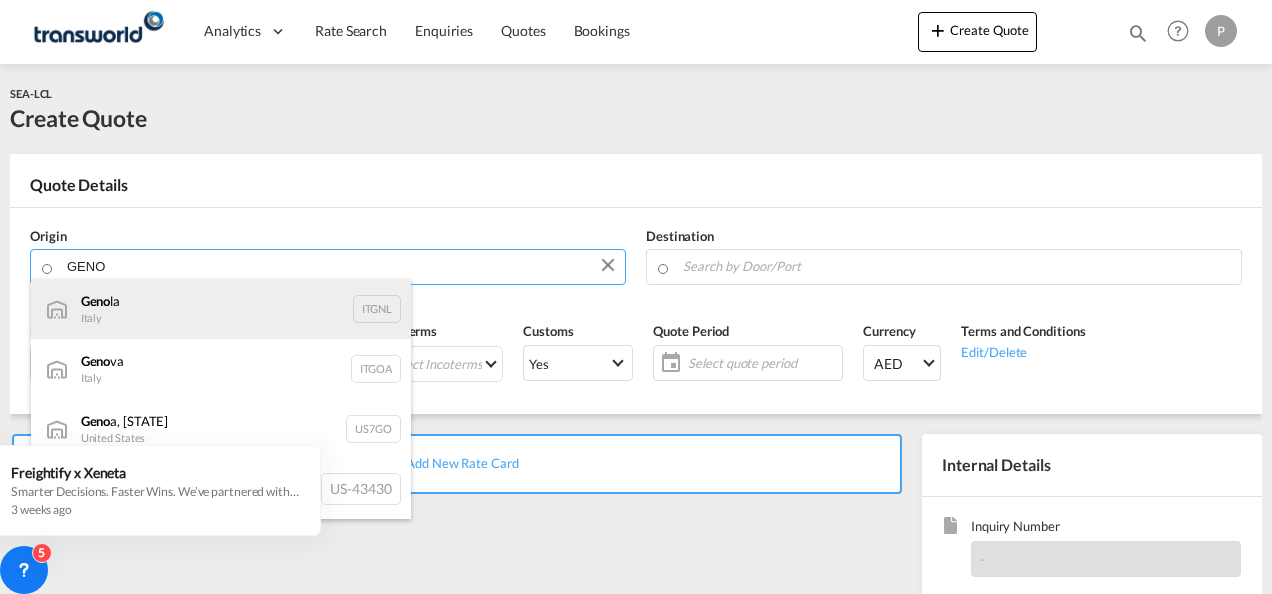 click on "[CITY] [COUNTRY]
[ALPHANUMERIC]" at bounding box center [221, 309] 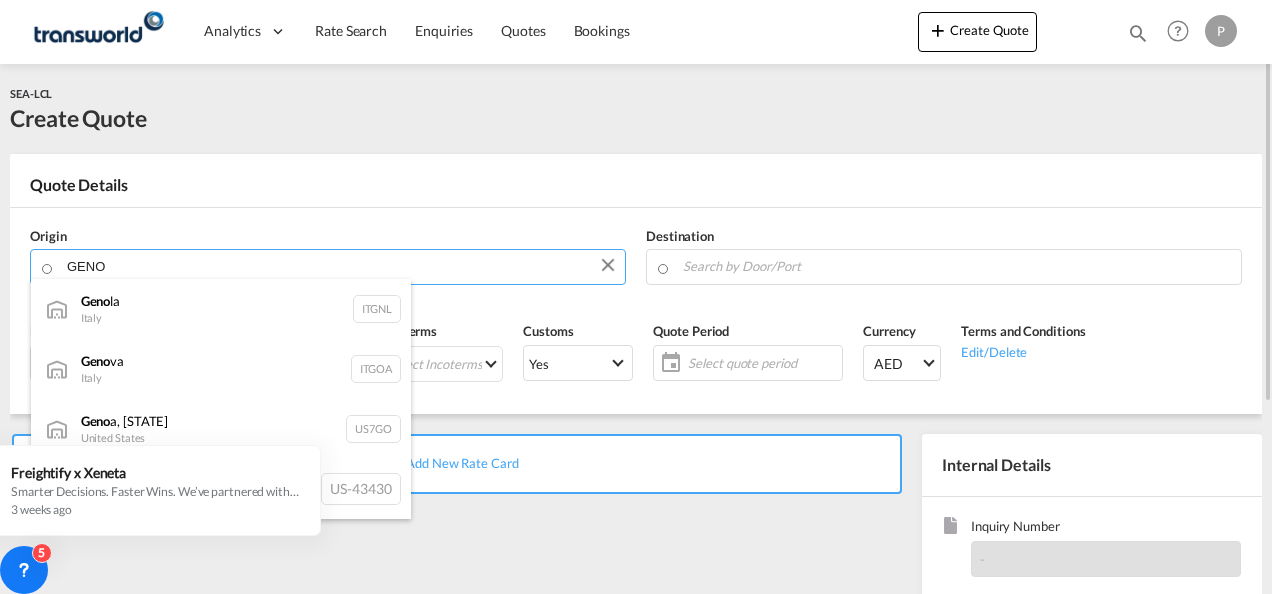 type on "[CITY], [POSTAL CODE]" 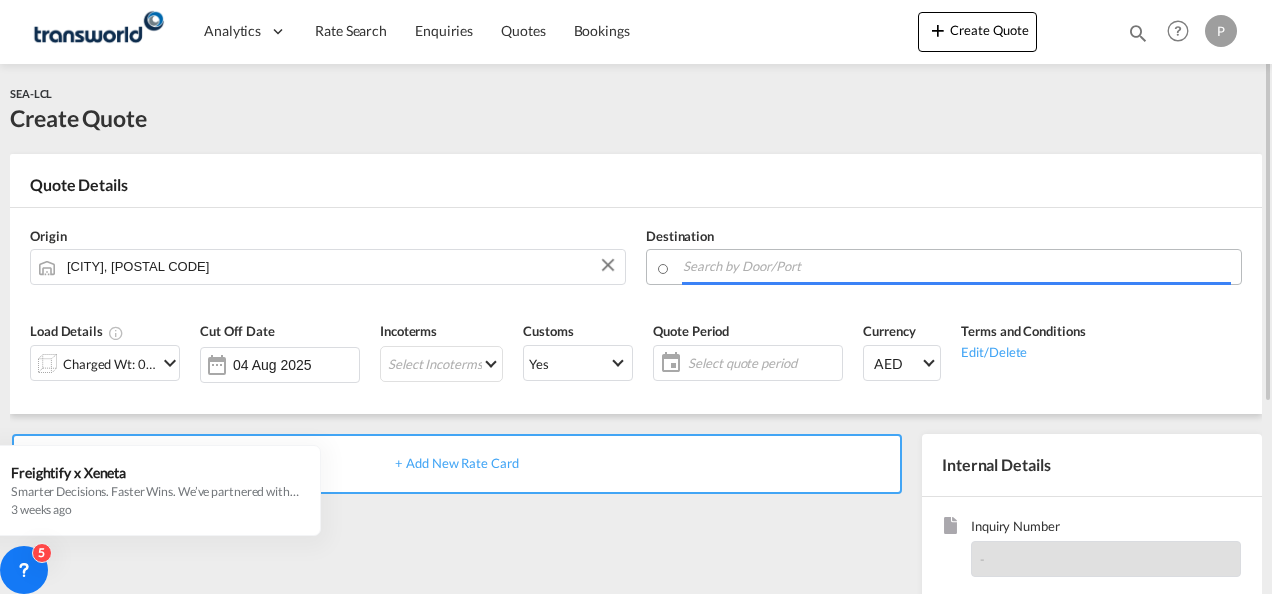 click at bounding box center (957, 266) 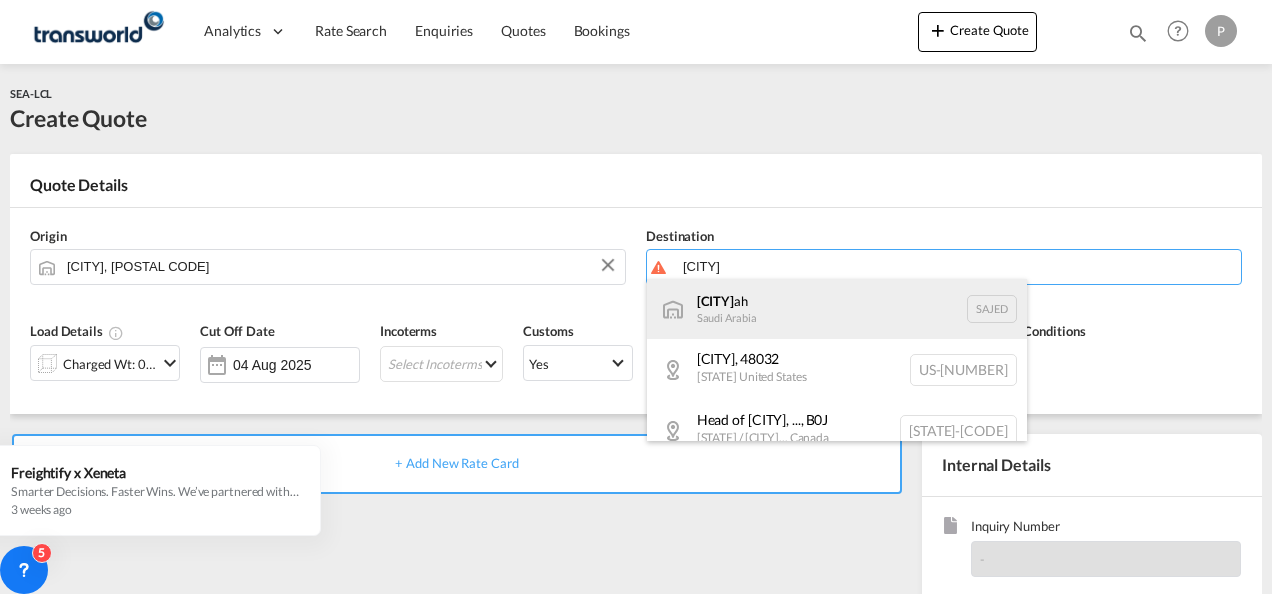 click on "[CITY]
[COUNTRY]
[POSTAL CODE]" at bounding box center (837, 309) 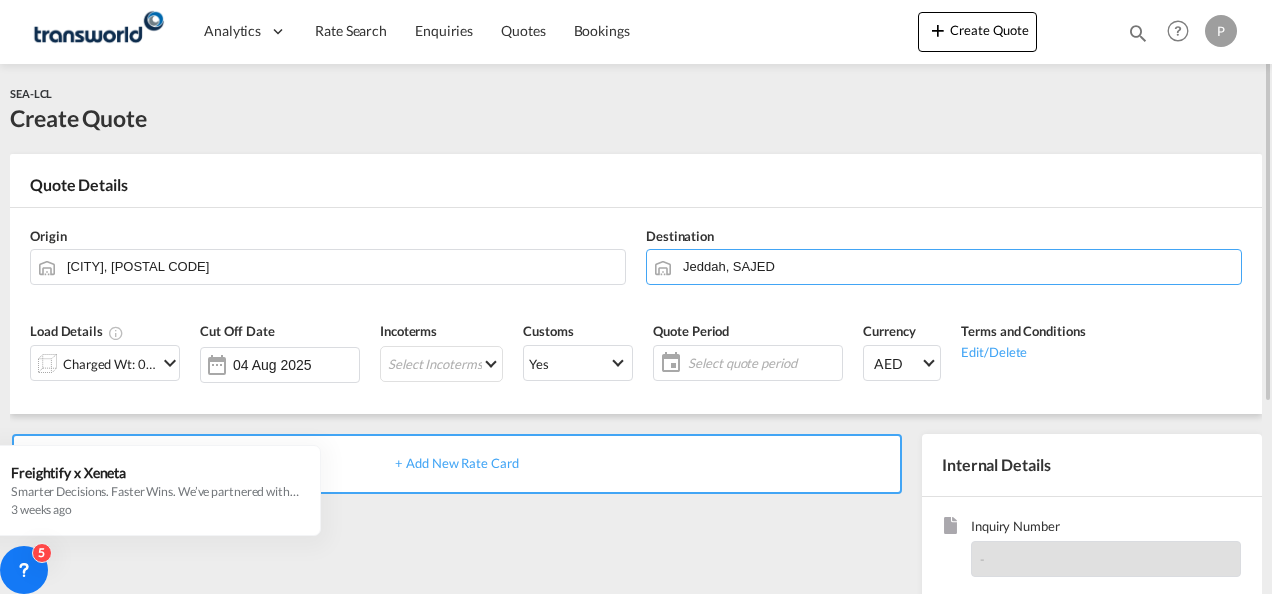 click at bounding box center [170, 363] 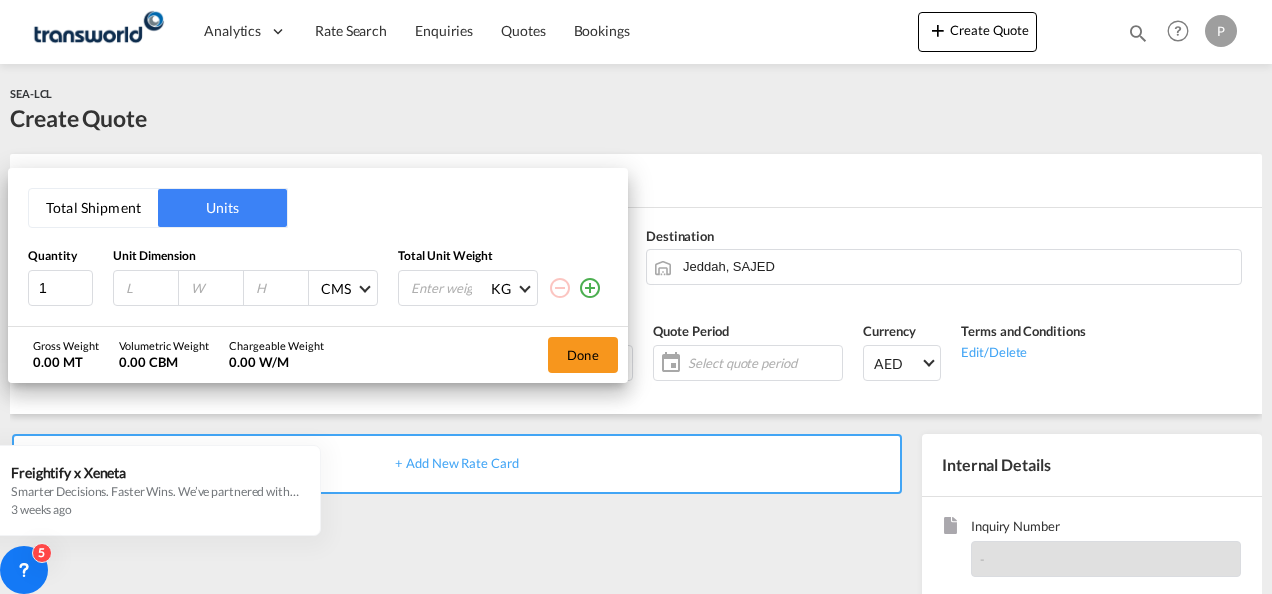 click on "Total Shipment" at bounding box center (93, 208) 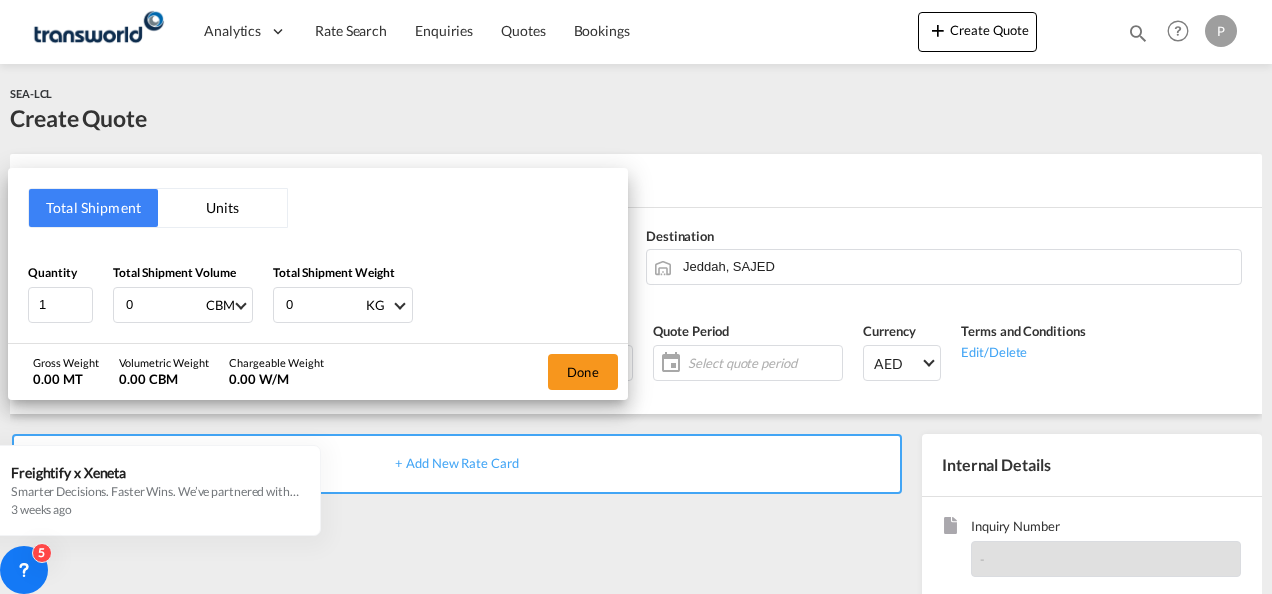 drag, startPoint x: 158, startPoint y: 299, endPoint x: 120, endPoint y: 300, distance: 38.013157 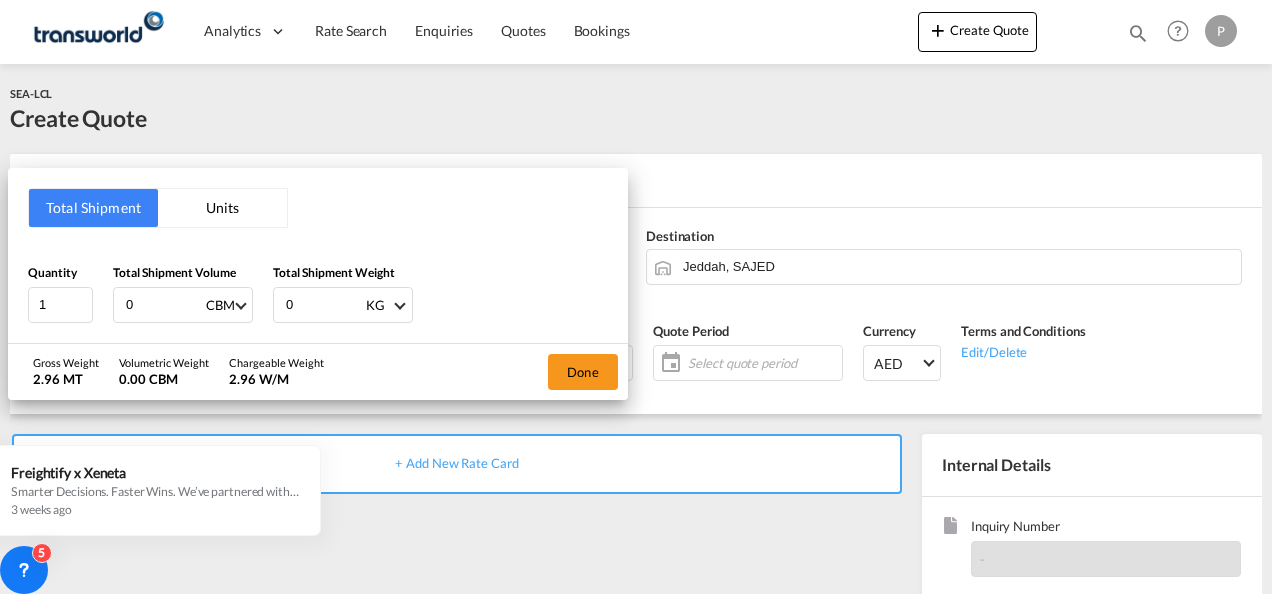 type on "[NUMBER]" 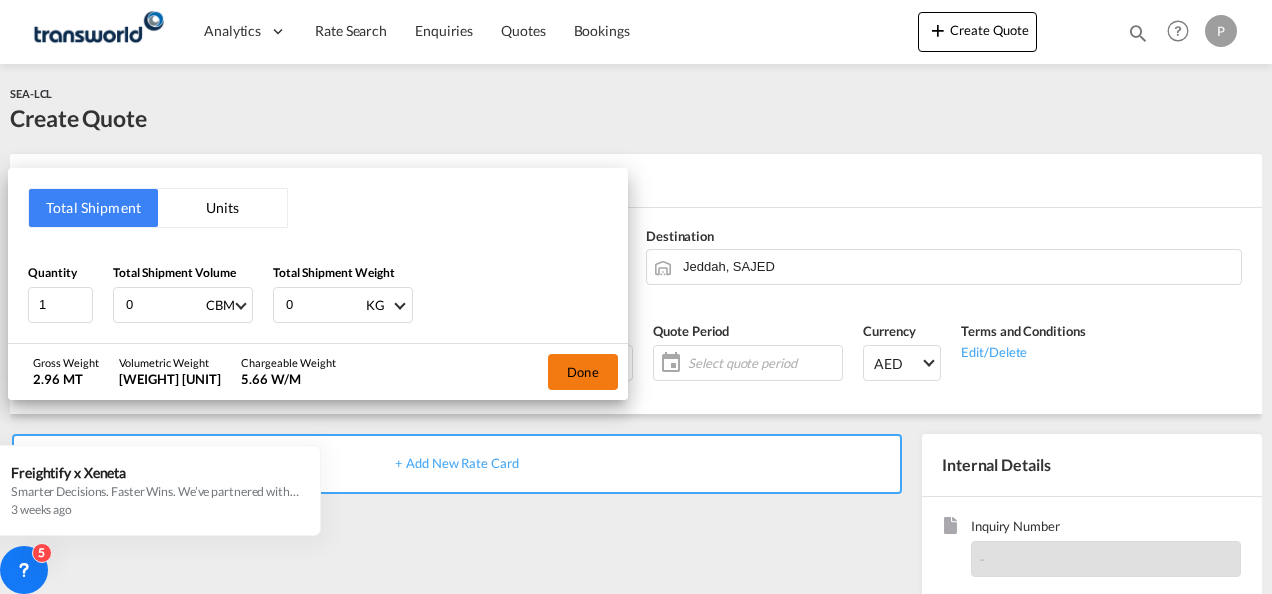 type on "[WEIGHT]" 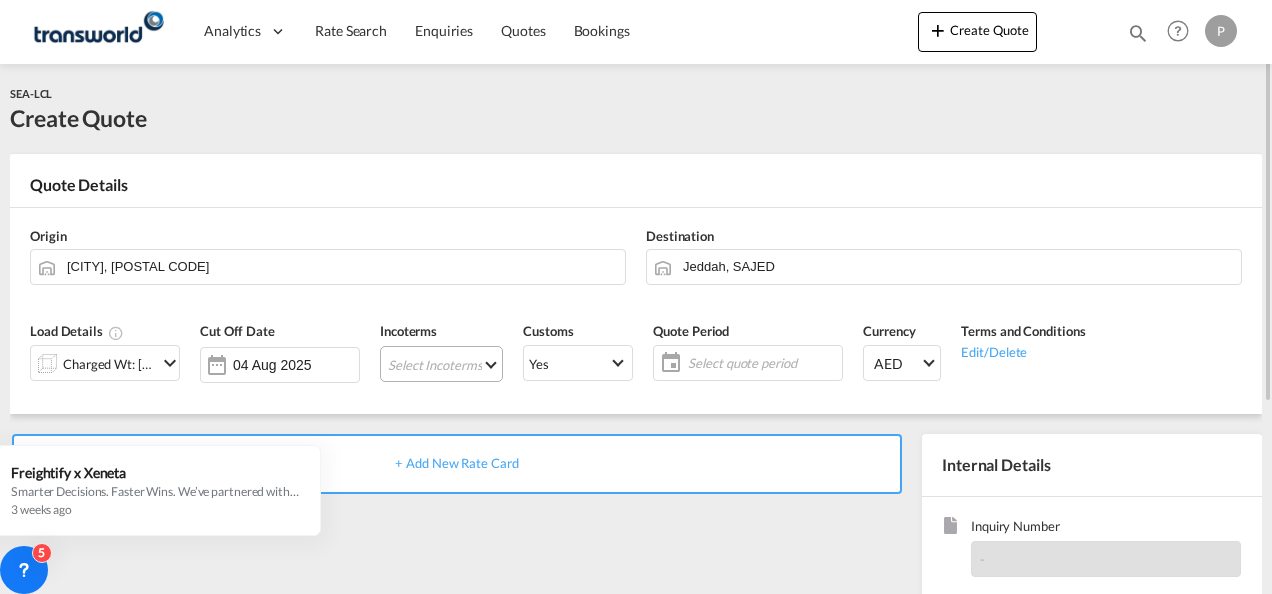 click on "Select Incoterms
DDP - export
Delivery Duty Paid EXW - export
Ex Works CPT - import
Carrier Paid to CIP - import
Carriage and Insurance Paid to FAS - export
Free Alongside Ship CFR - import
Cost and Freight FCA - import
Free Carrier CIF - export
Cost,Insurance and Freight DAP - export
Delivered at Place CIP - export
Carriage and Insurance Paid to FCA - export
Free Carrier DAP - import
Delivered at Place DPU - export
Delivery at Place Unloaded CPT - export
Carrier Paid to DPU - import
Delivery at Place Unloaded EXW - import
Ex Works CIF - import
Cost,Insurance and Freight FOB - import
Free on Board FAS - import
Free Alongside Ship FOB - export
Free on Board CFR - export
Cost and Freight" at bounding box center [441, 364] 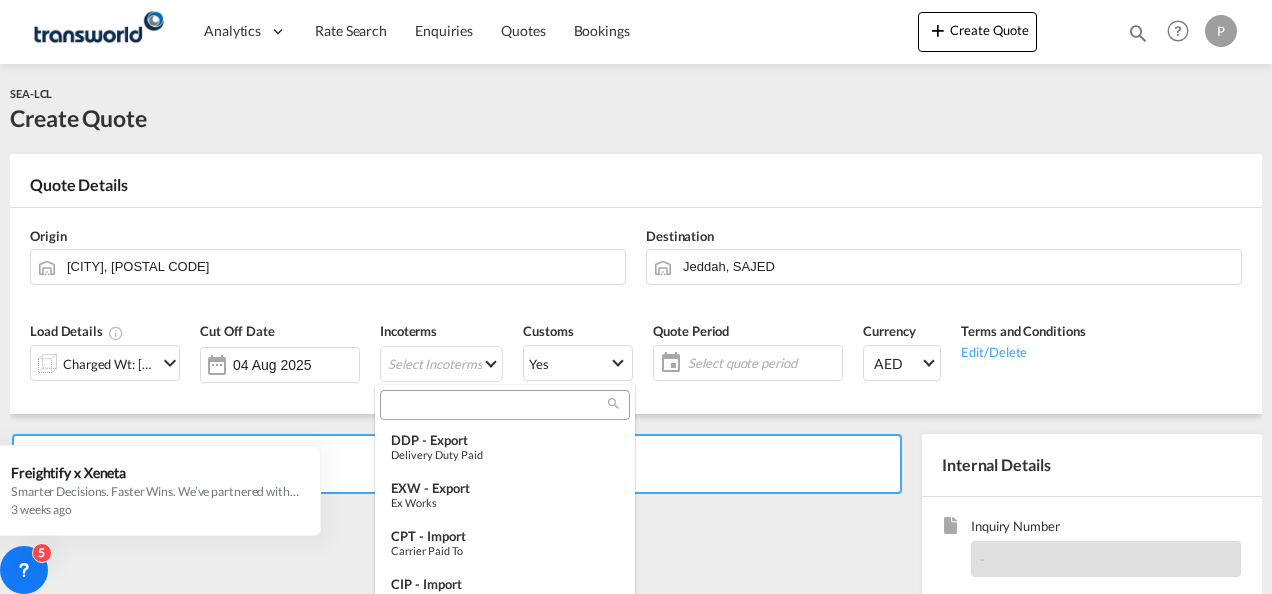 click at bounding box center (497, 405) 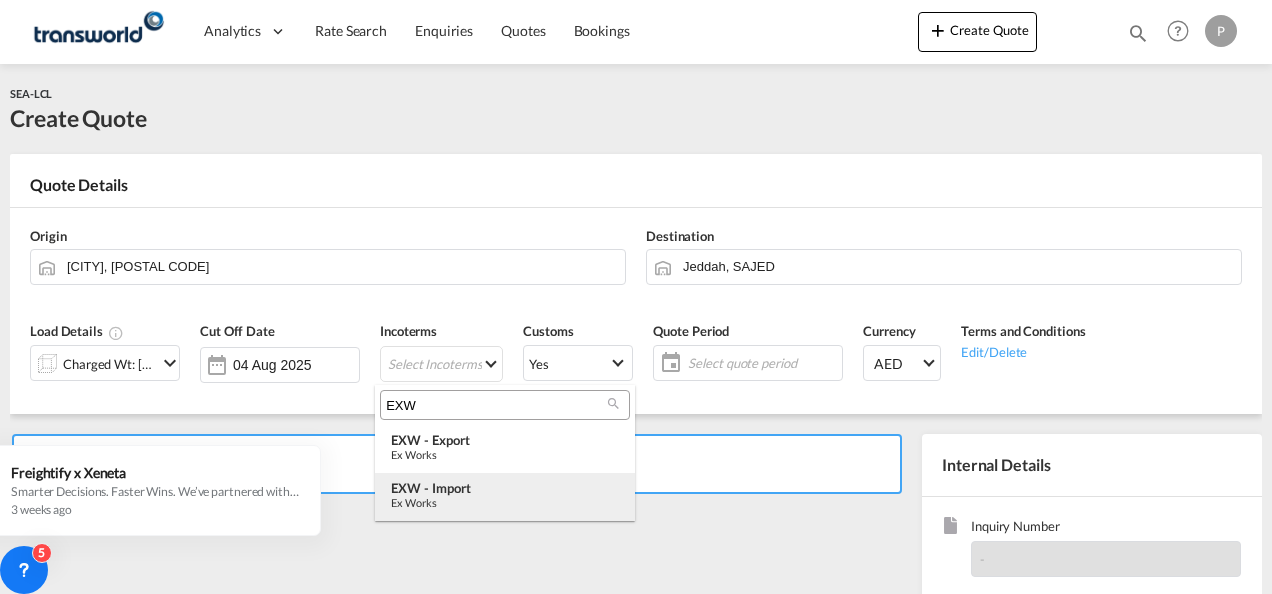 type on "EXW" 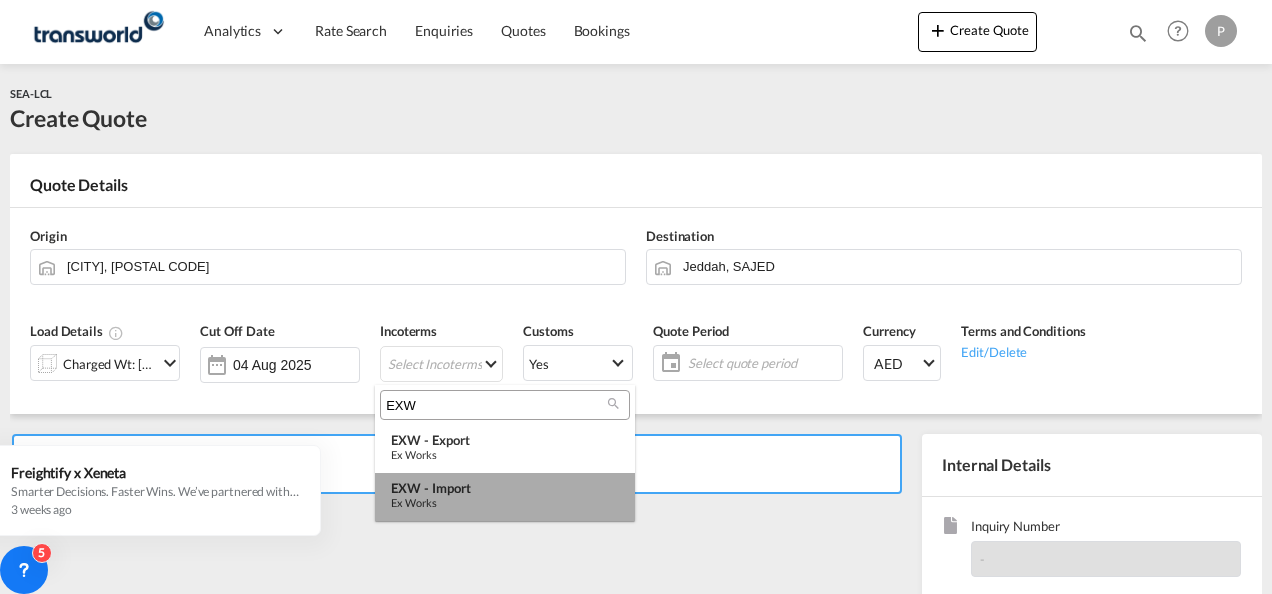 click on "EXW - import" at bounding box center (505, 488) 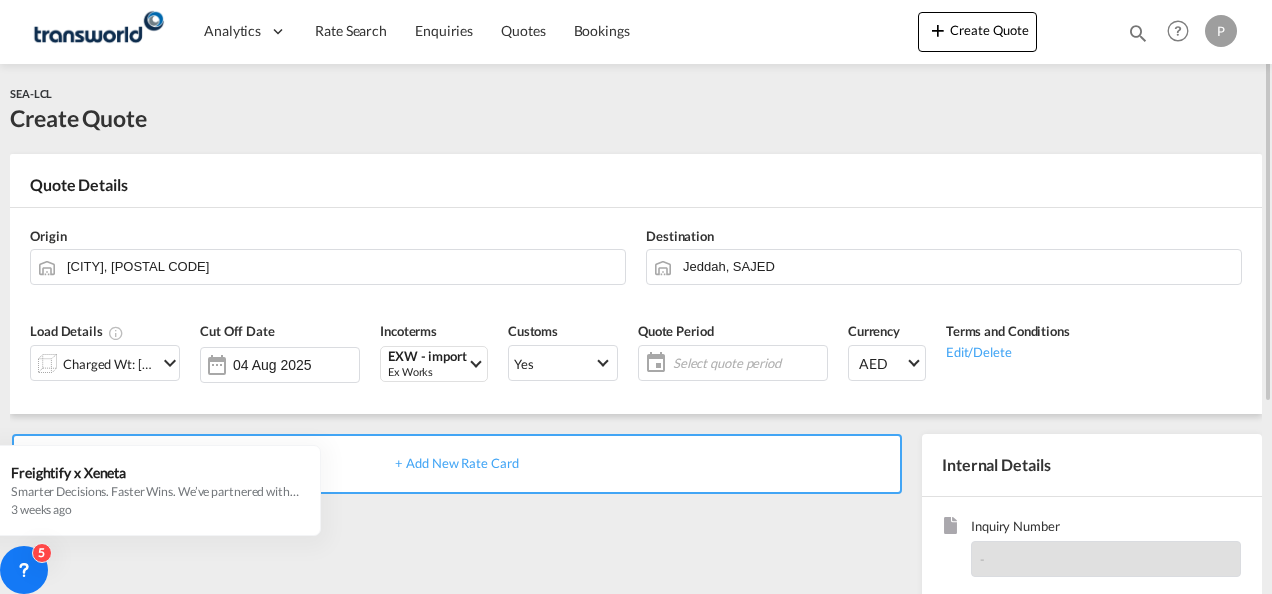 click on "Select quote period" 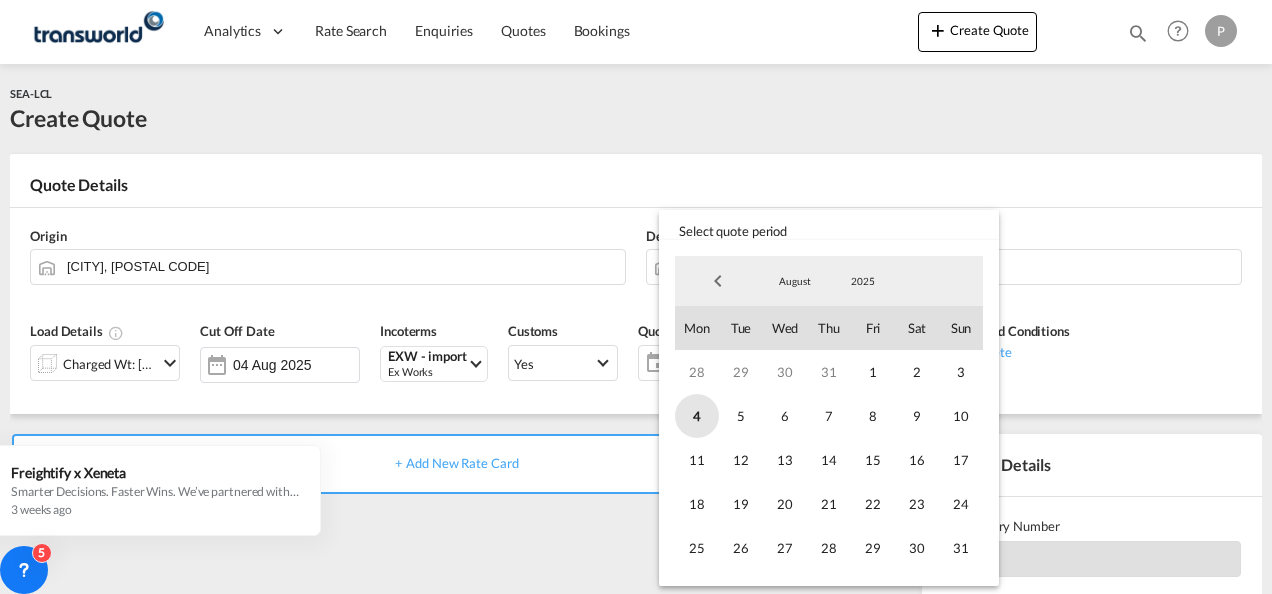 click on "4" at bounding box center [697, 416] 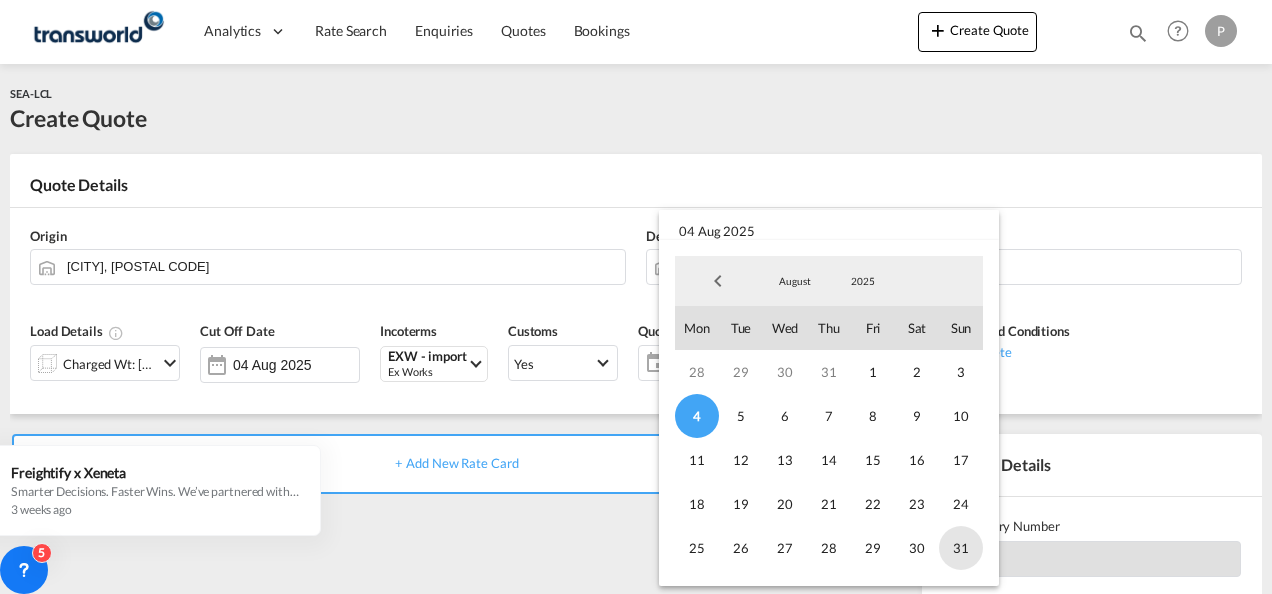 click on "31" at bounding box center (961, 548) 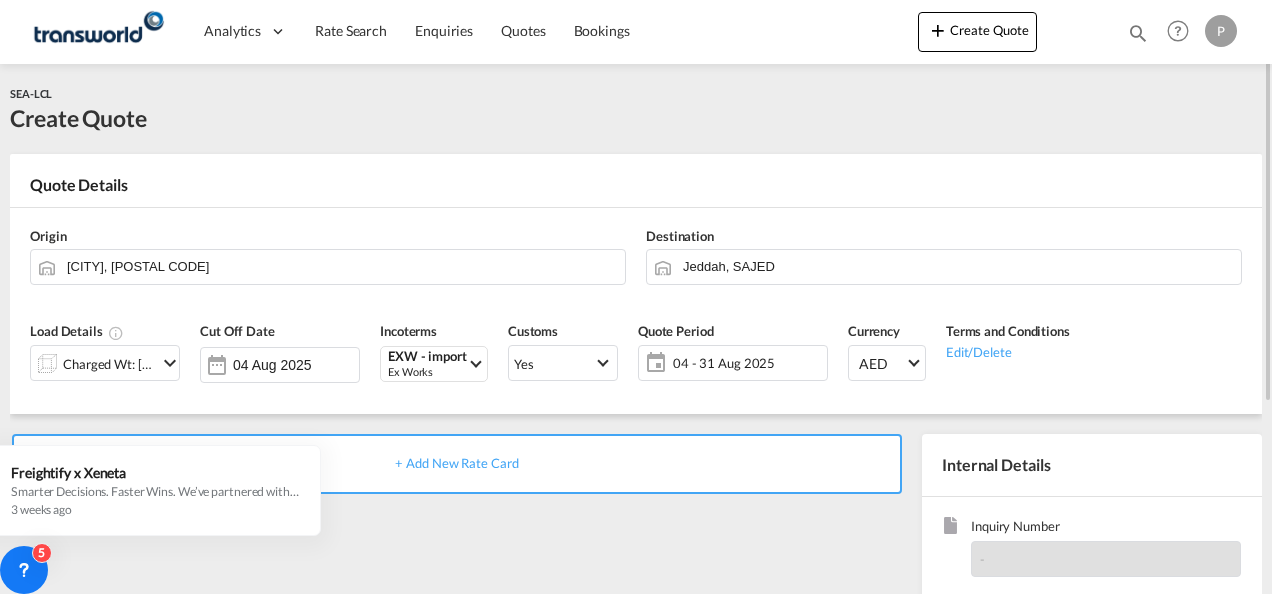 scroll, scrollTop: 282, scrollLeft: 0, axis: vertical 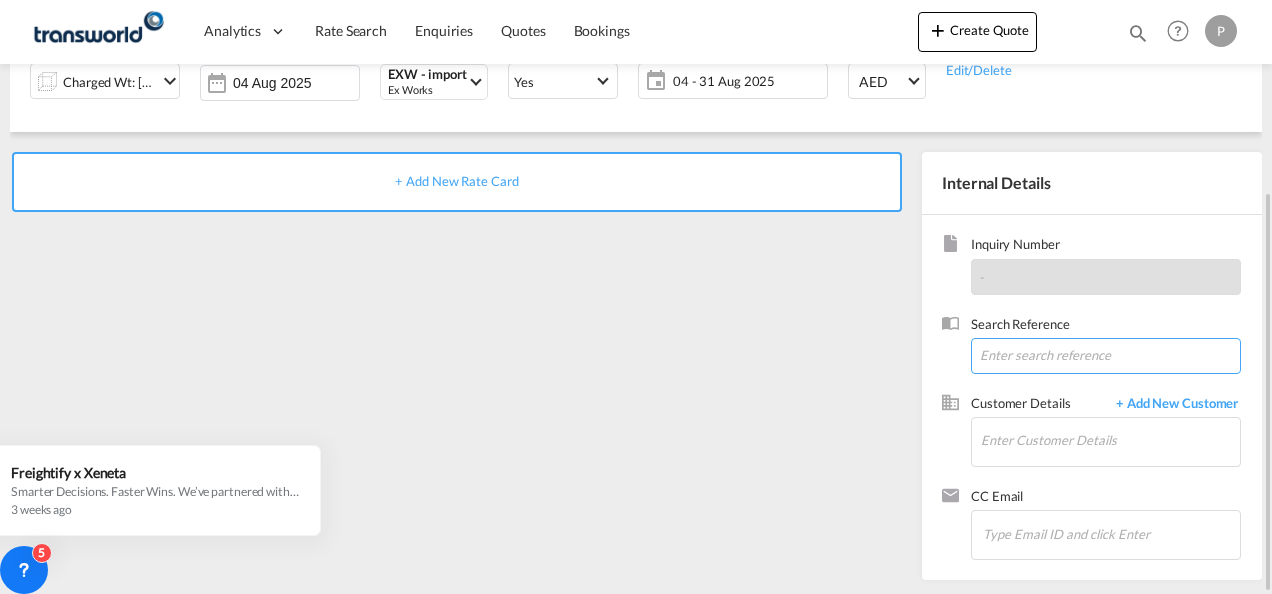 click at bounding box center (1106, 356) 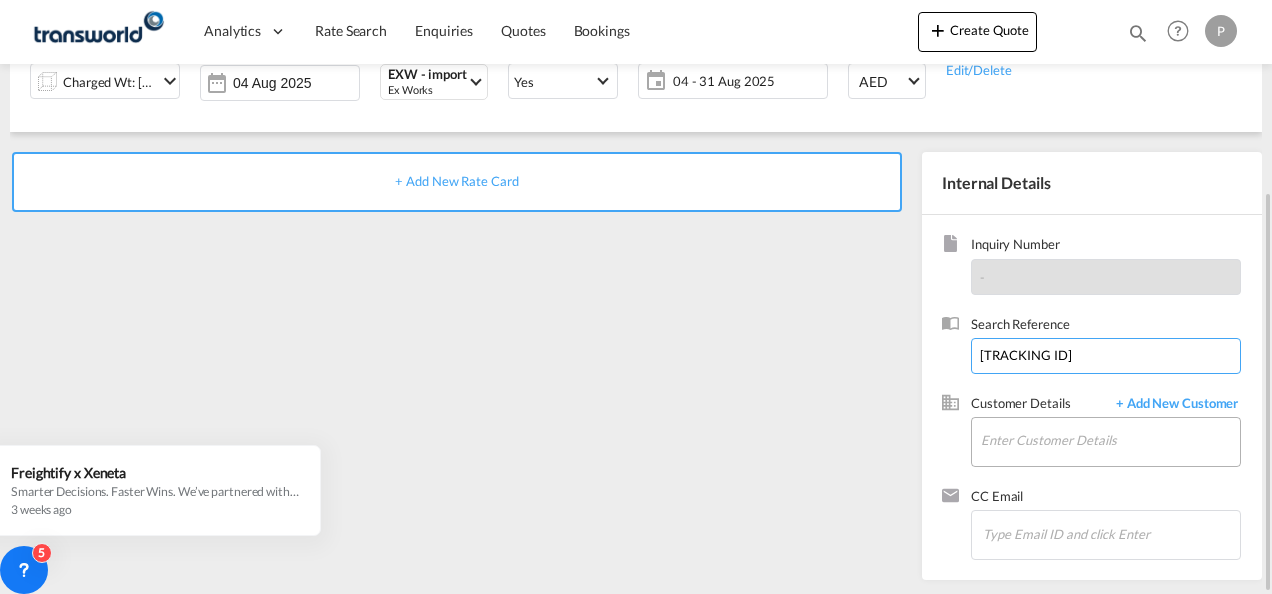 type on "[TRACKING ID]" 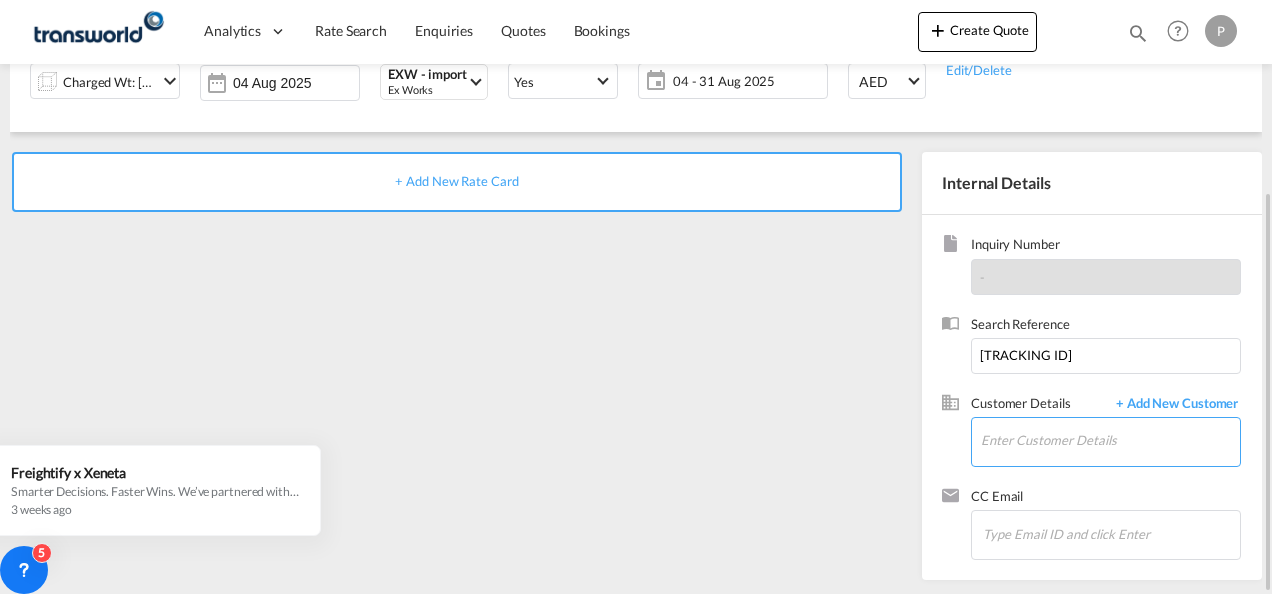 click on "Enter Customer Details" at bounding box center [1110, 440] 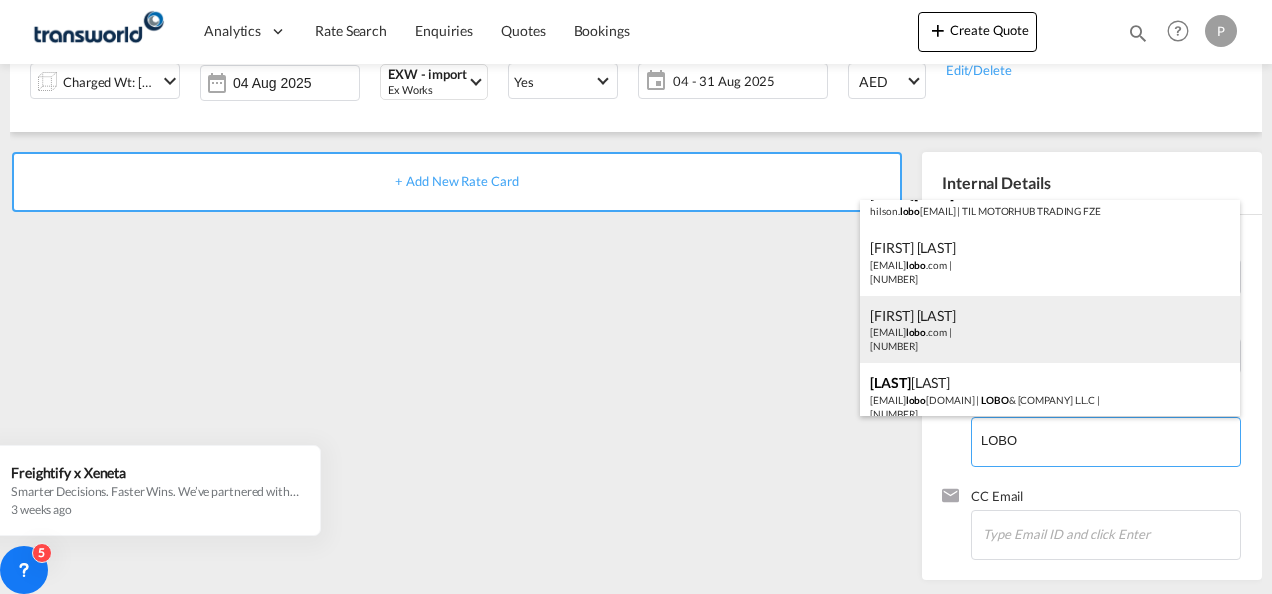 scroll, scrollTop: 40, scrollLeft: 0, axis: vertical 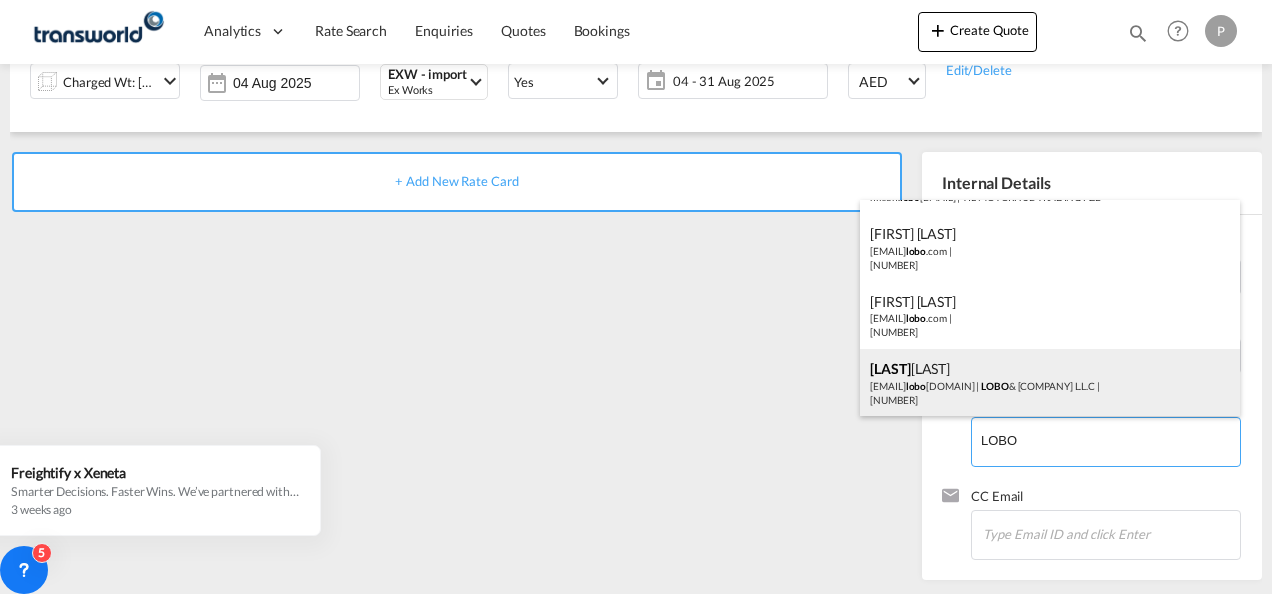click on "[LAST] [FIRST]1@ [DOMAIN]    |    [LAST]  & [COMPANY] L.L.C
&nbsp;  |  &nbsp;   [NUMBER]" at bounding box center (1050, 383) 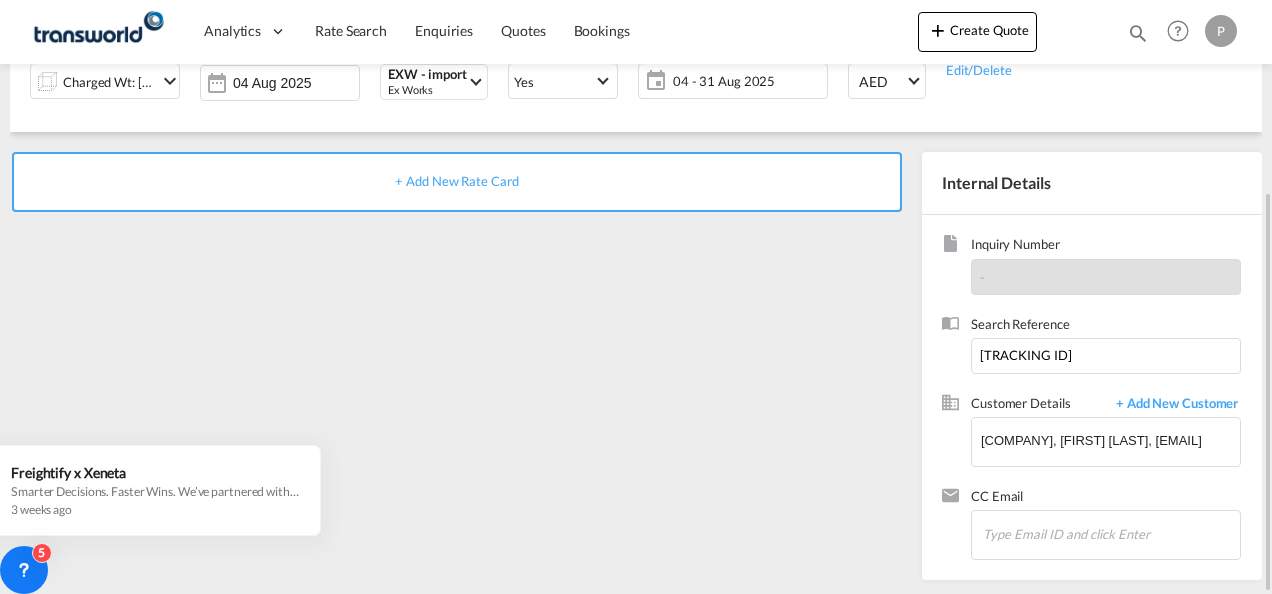 click on "+ Add New Rate Card" at bounding box center (456, 181) 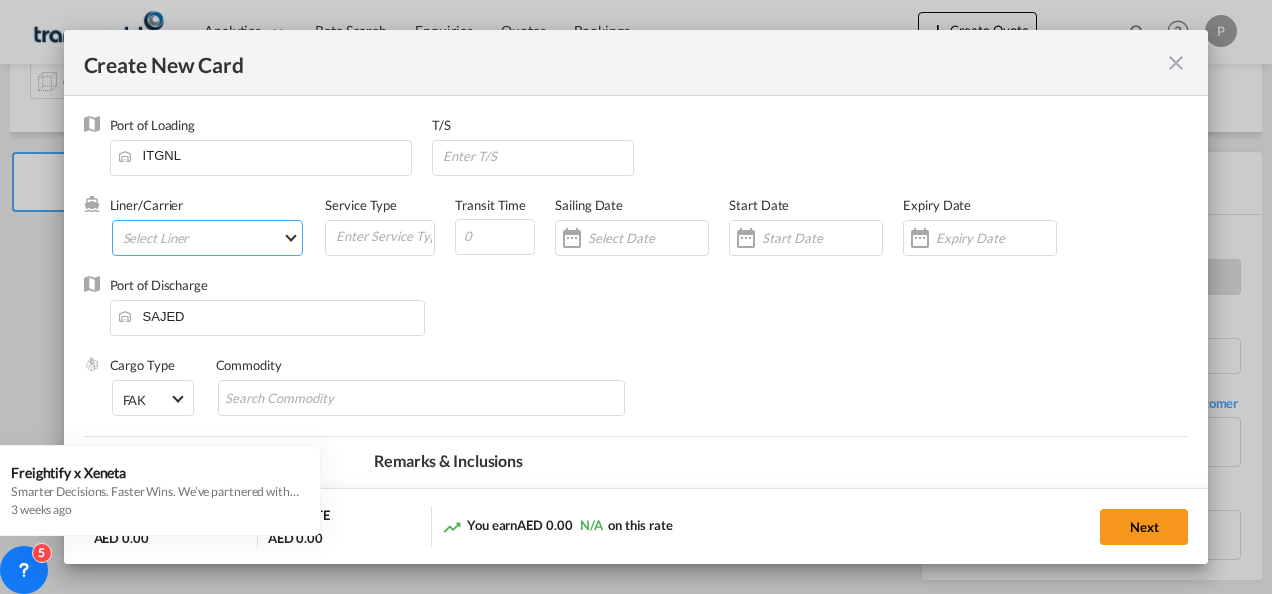 click on "Select Liner   2HM LOGISTICS D.O.O 2HM LOGISTICS D.O.O. / TDWC-CAPODISTRI 2HM LOGISTICS D.O.O. / TDWC-KOPER 2HM LOGISTICS KFT / TDWC-ANKARANSKA 3A INTERNATIONAL LOGISTICS JOINT STOCK COMPANY / T 3P LOGISTICS / TDWC - LONDON A & G INTERNATIONAL CARGO (THAILAND)  / TDWC-BANGK A A X L GLOBAL SHIPPING LINES L.L.C / TDWC-DUBAI A AND G INTERNATIONAL CARGO / TDWC-BANGKOK A J WORLDWIDE SERVICES INC / TDWC-SADDLE BRO A K ENTERPRISES / TDWC-MUMBAI A.J WORLDWIDE SERVICES LTD / TDWC-WESTDRAYTO AA AND S SHIPPING LLC / TDWC-DUBAI AA&S SHIPPING LLC / TDWC-DUBAI AAA CHINA LIMITED / TDWC-SHENZHEN AAHIL SHIPPING L.L.C / TDWC-DUBAI AAS FREIGHT EUROPE GMBH / TDWC-GERMANY AASHIANA COMMERCIAL FZE / TDWC-DUBAI AAXL GLOBAL SHIPPING LINES LLC ABBAS YOUSUF / TDWC-DUBAI ABBAS YOUSUF TRADING LLC / TDWC-DUBAI ABC EUROPEAN AIR AND SEA CARGO DISTRI / TDWC-BEOGR ABDA CARGO SERVICES DMCC / TDWC-DUBAI ABDUL MUHSEN SHIPPING LLC ABDUL MUHSEN SHIPPING LLC / TDWC-DUBAI ABRAO SHIPPING / TDWC-DUBAI ABRECO FREIGHT LLC / TDWC-DUBAI" at bounding box center [208, 238] 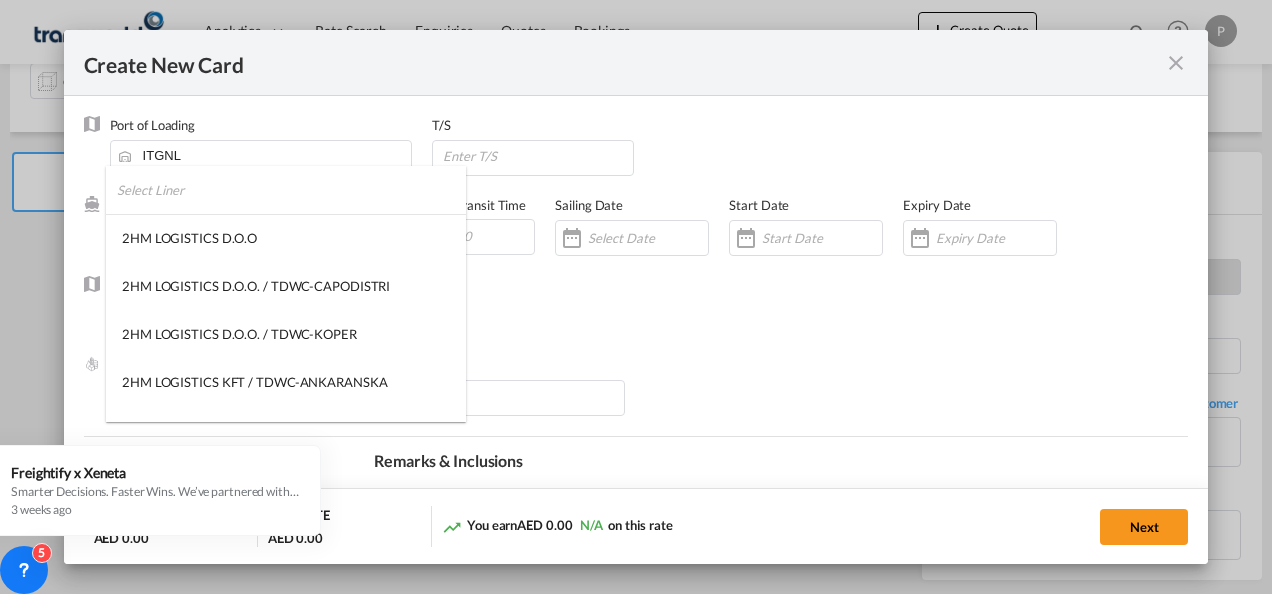 click at bounding box center [291, 190] 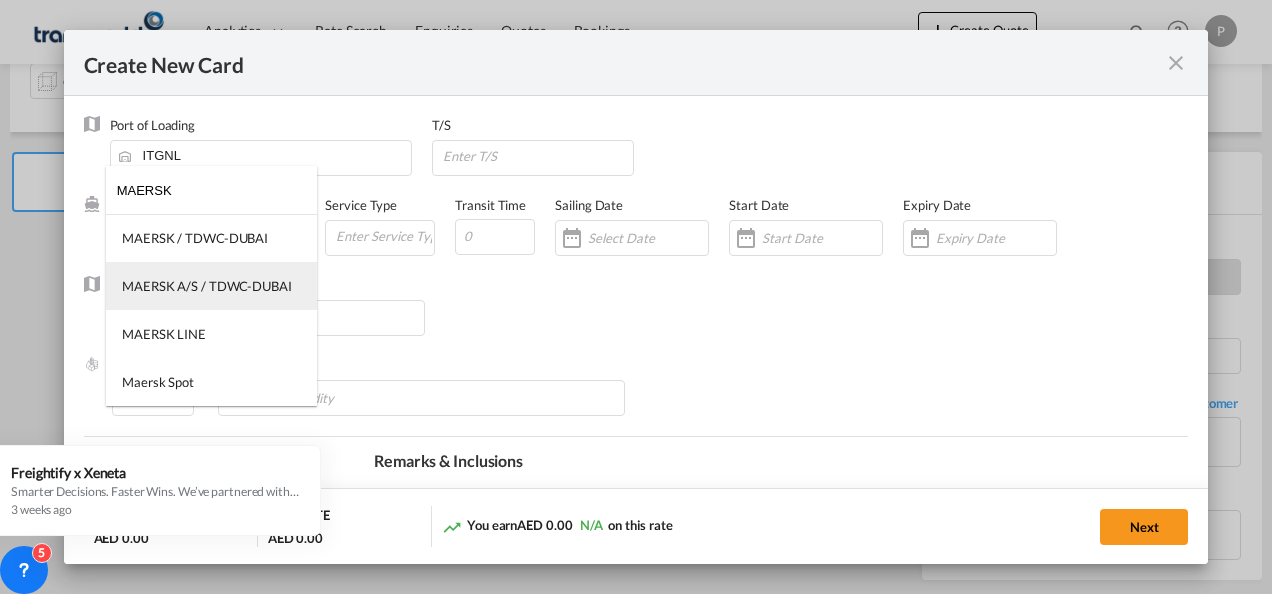 type on "MAERSK" 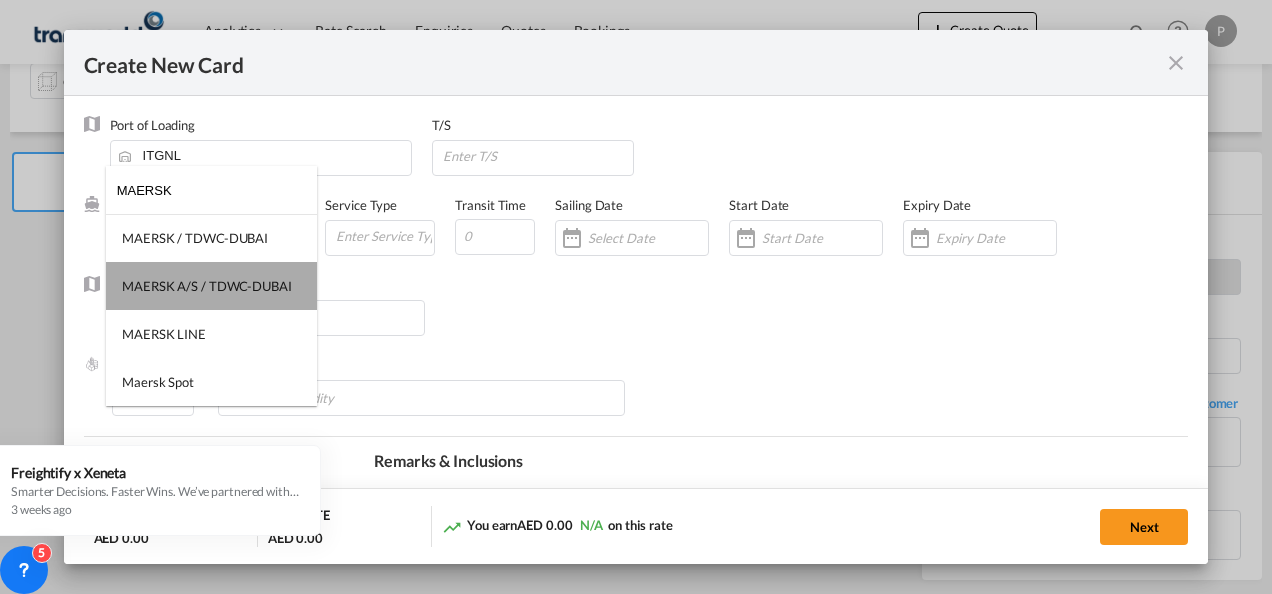 click on "MAERSK A/S / TDWC-DUBAI" at bounding box center [207, 286] 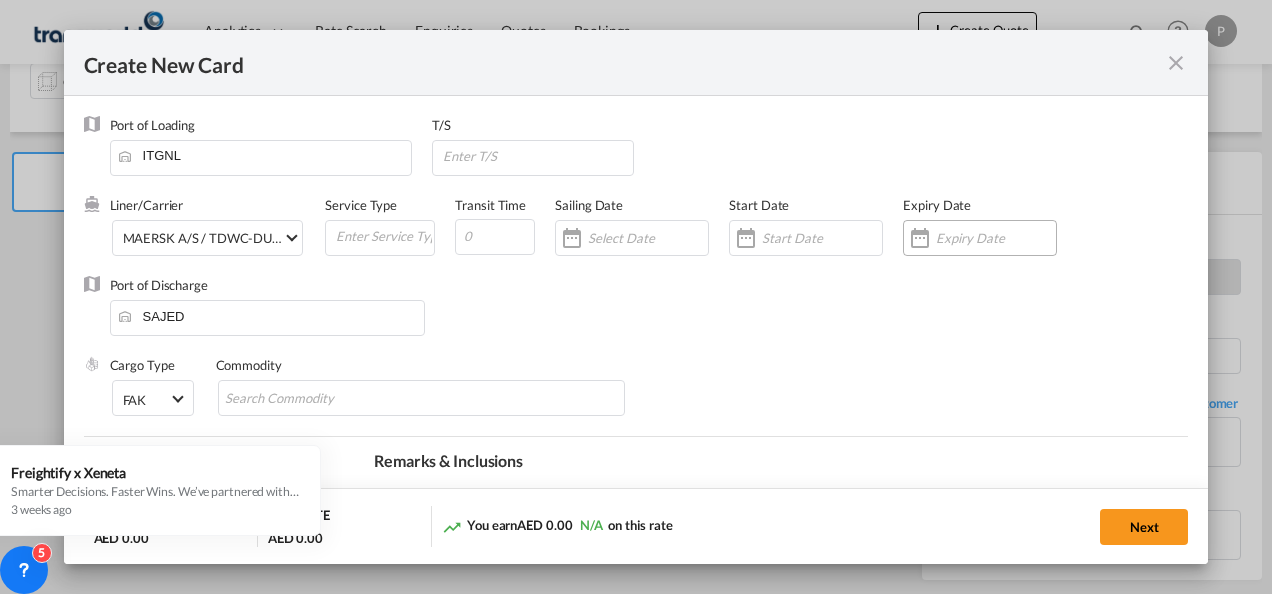 click at bounding box center (996, 238) 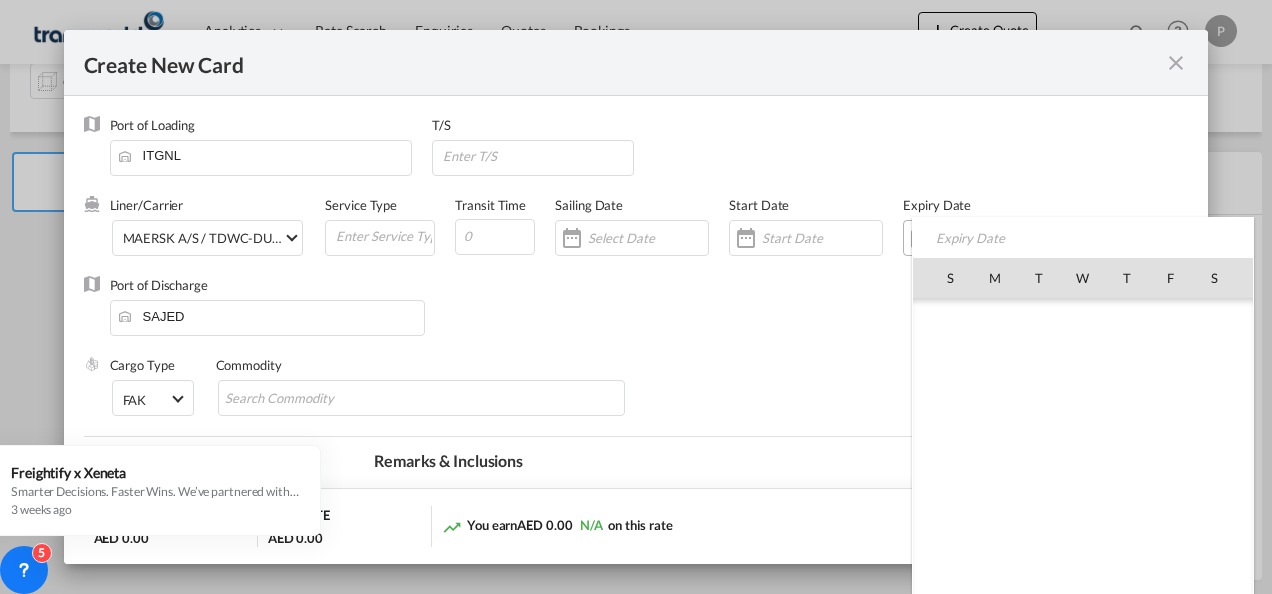 scroll, scrollTop: 462955, scrollLeft: 0, axis: vertical 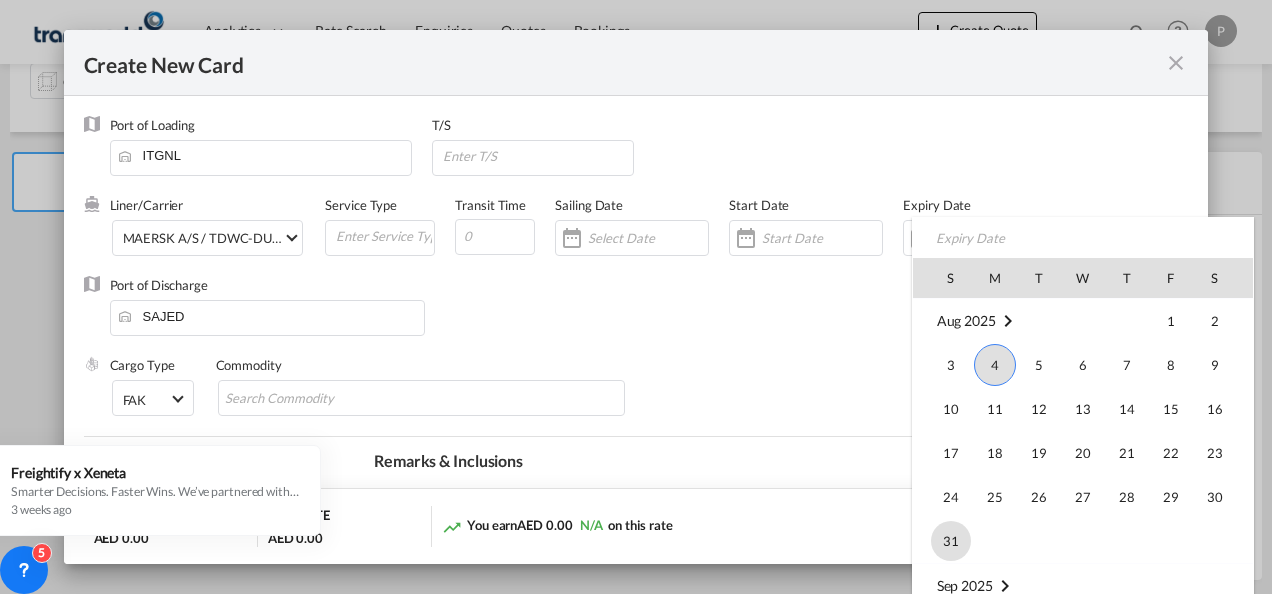click on "31" at bounding box center [951, 541] 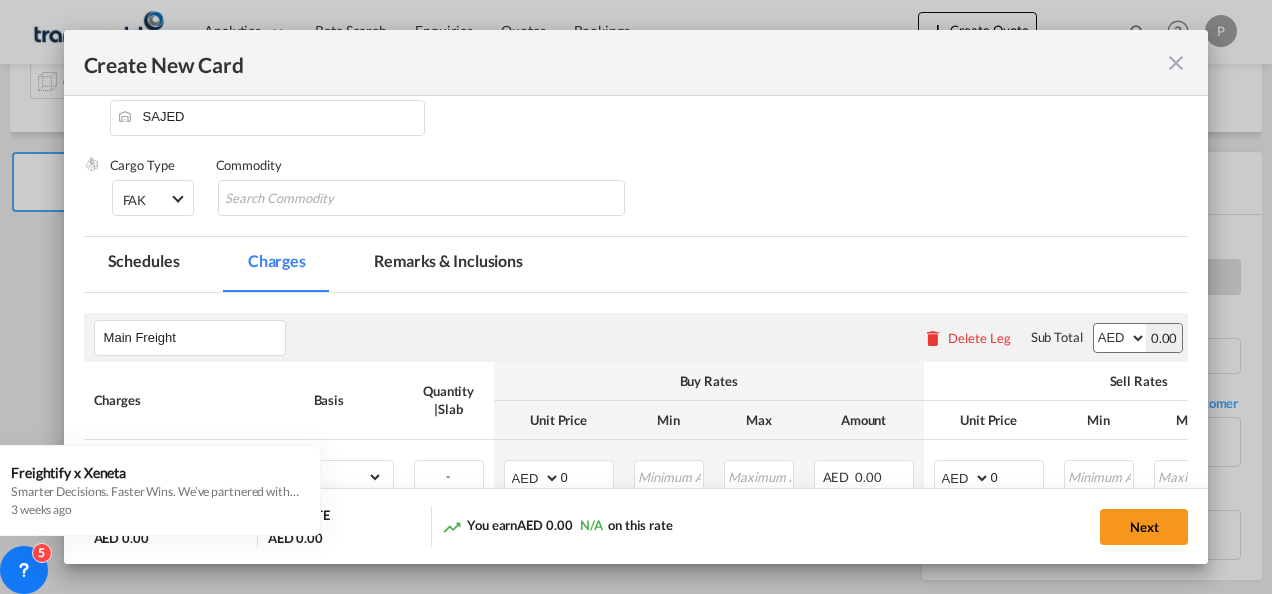 scroll, scrollTop: 300, scrollLeft: 0, axis: vertical 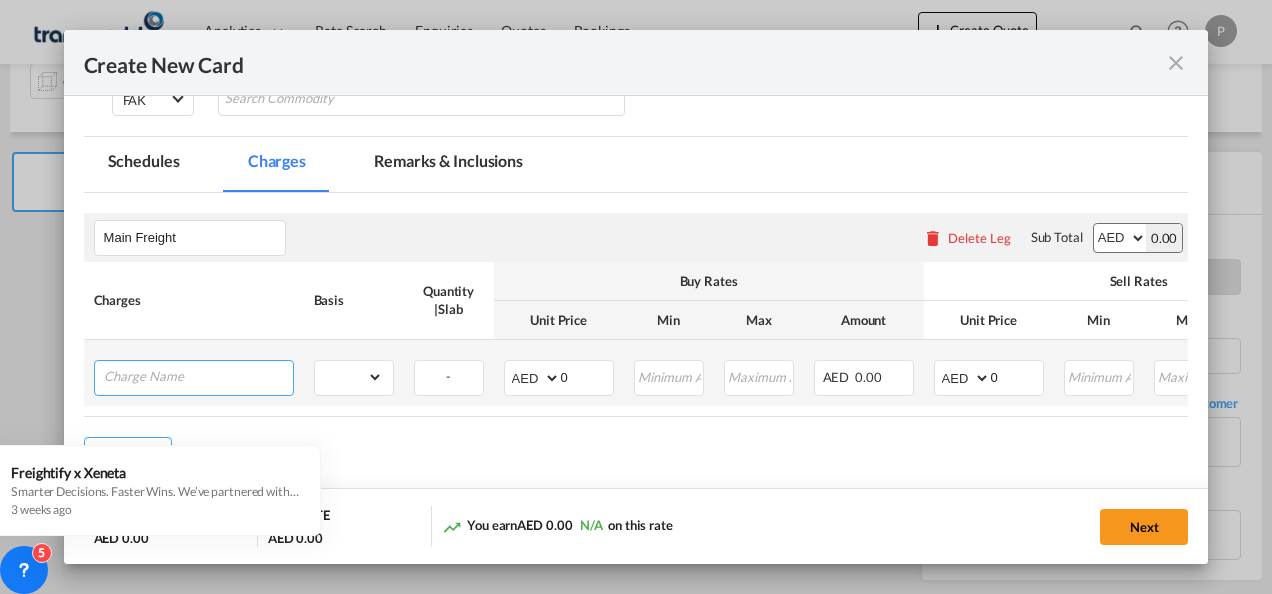 click at bounding box center (198, 376) 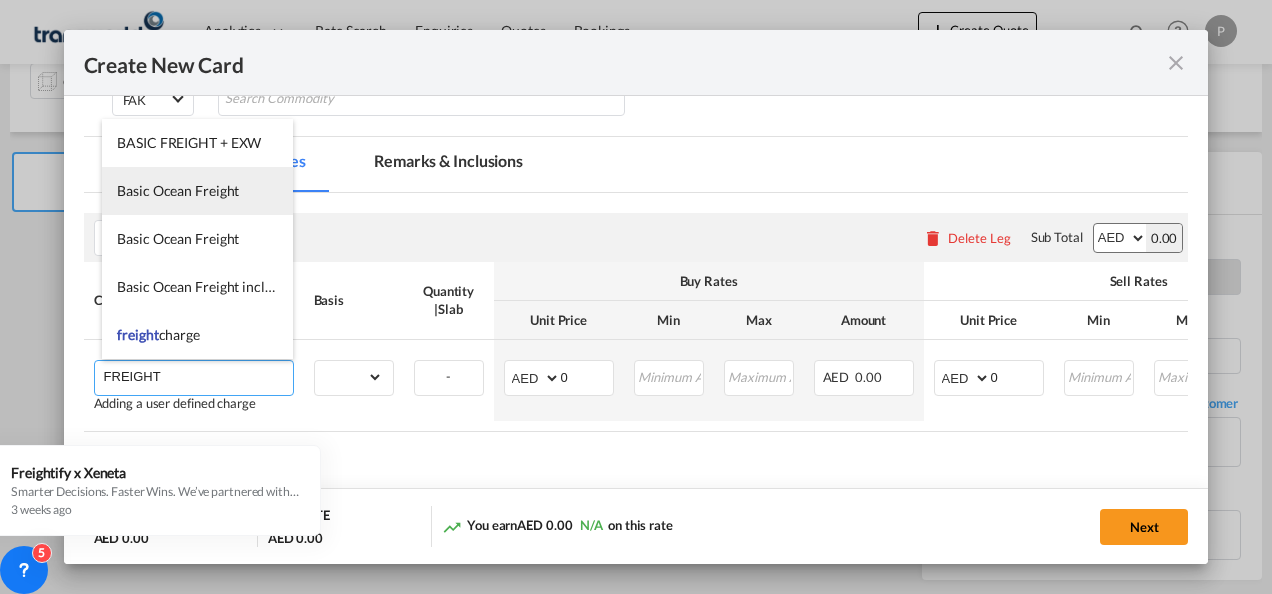 click on "Basic Ocean Freight" at bounding box center [178, 190] 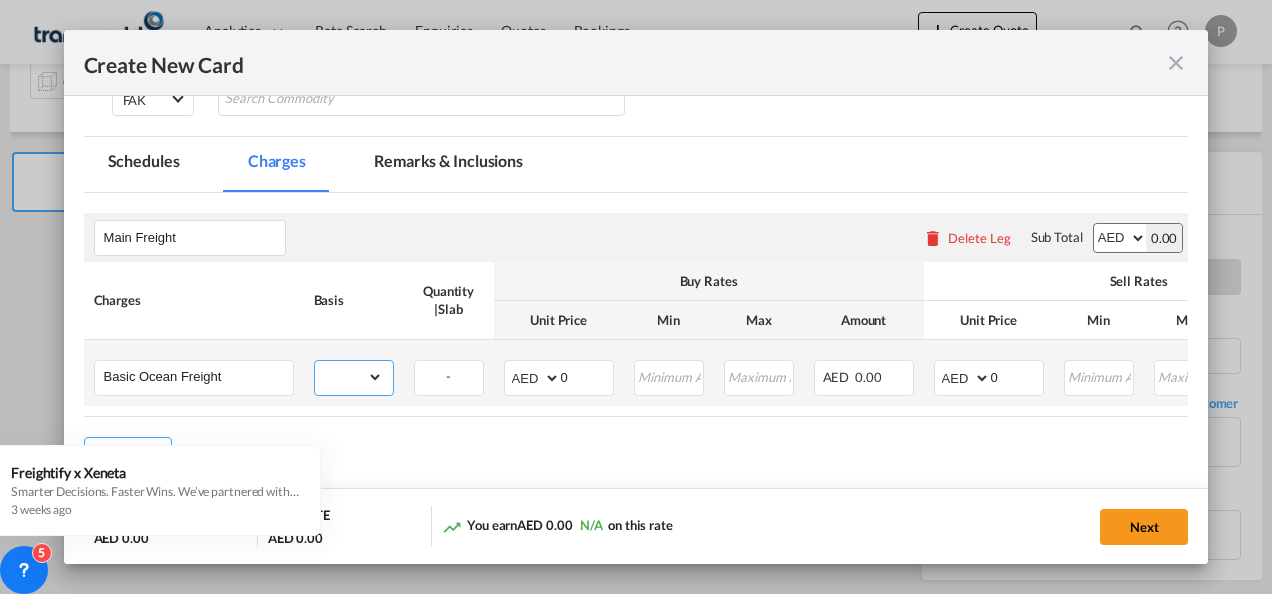 click on "gross_weight
volumetric_weight
per_shipment
per_bl
per_km
per_hawb
per_kg
flat
per_ton
per_cbm
per_hbl
per_w/m
per_awb
per_sbl
per_quintal
per_doc
N/A
per shipping bill
% on freight
per_lbs
per_pallet
per_carton
per_vehicle
per_shift
per_invoice
per_package
per_cft
per_day
per_revalidation
per_declaration
per_document
per clearance
MRN" at bounding box center [349, 377] 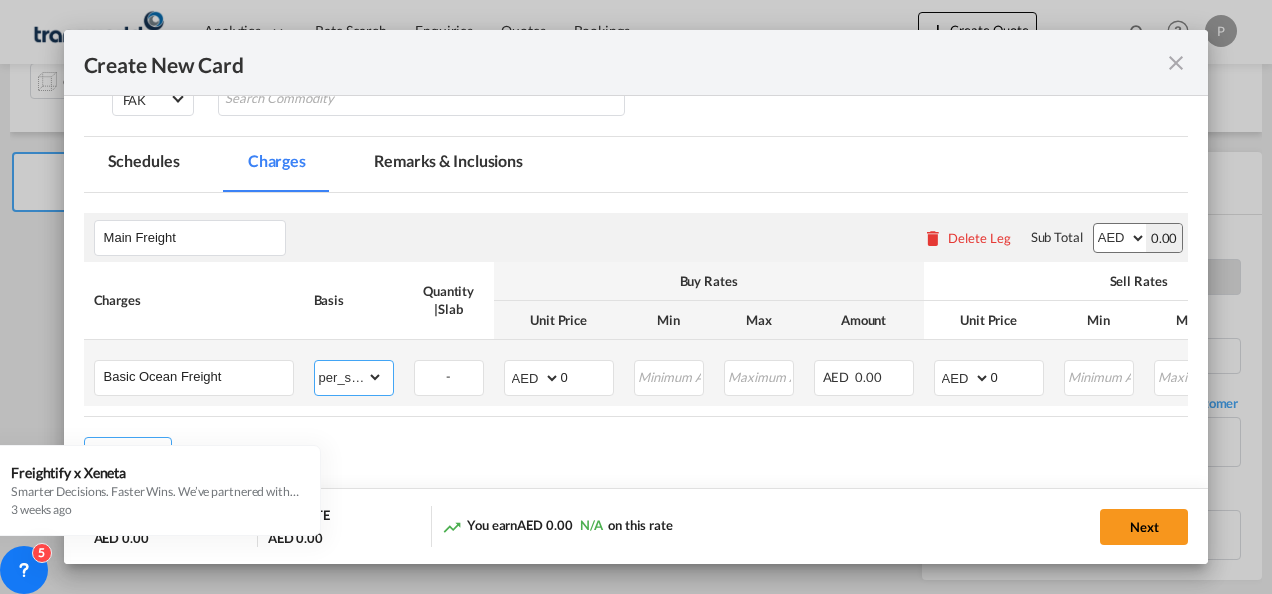 click on "gross_weight
volumetric_weight
per_shipment
per_bl
per_km
per_hawb
per_kg
flat
per_ton
per_cbm
per_hbl
per_w/m
per_awb
per_sbl
per_quintal
per_doc
N/A
per shipping bill
% on freight
per_lbs
per_pallet
per_carton
per_vehicle
per_shift
per_invoice
per_package
per_cft
per_day
per_revalidation
per_declaration
per_document
per clearance
MRN" at bounding box center (349, 377) 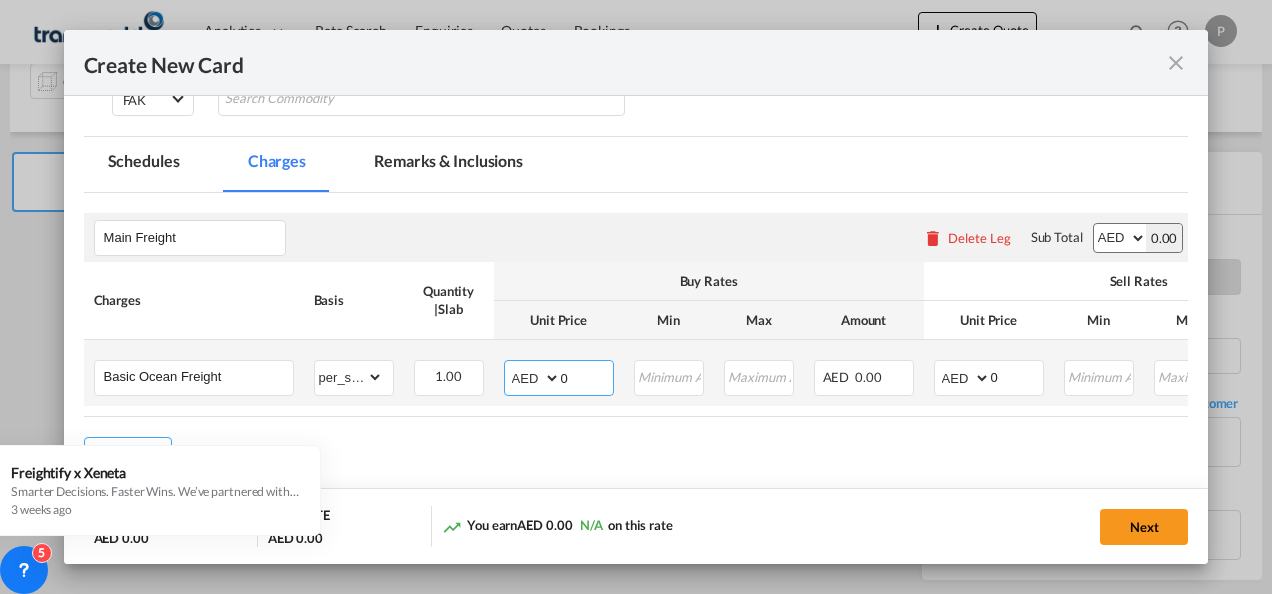click on "0" at bounding box center [587, 376] 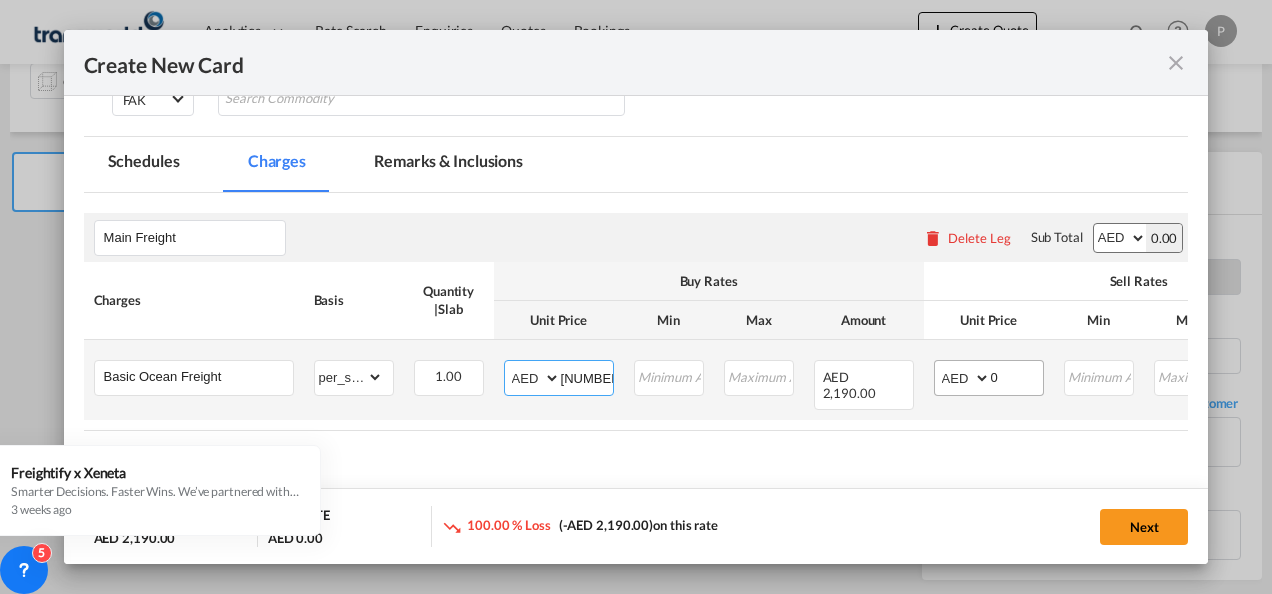 type on "[NUMBER]" 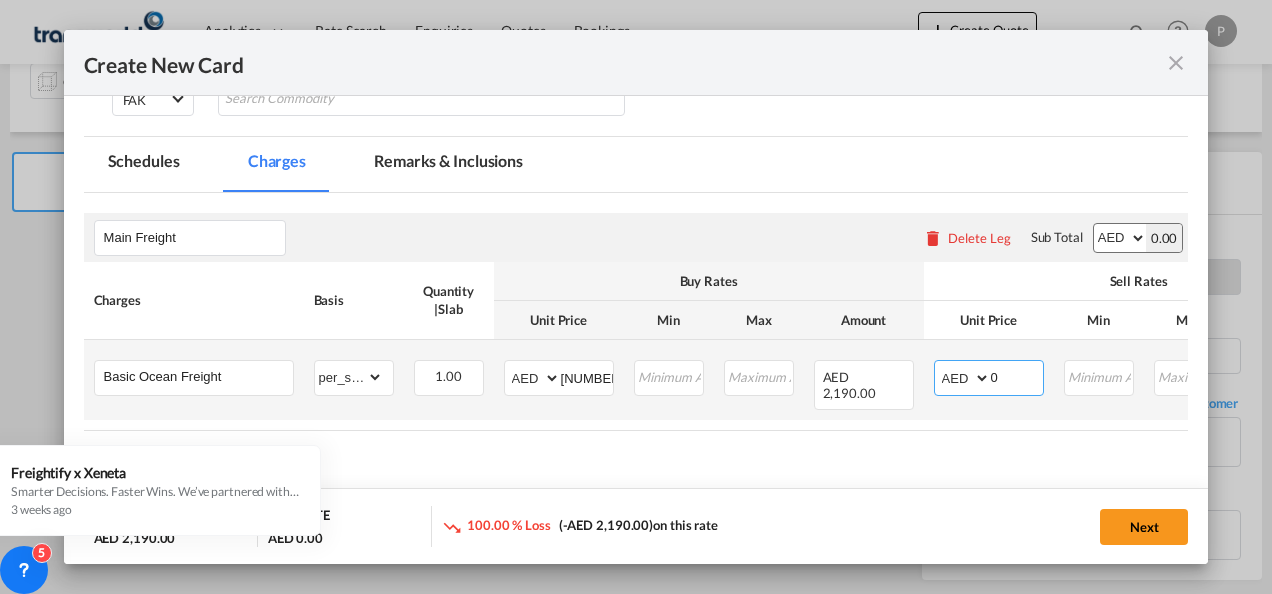 click on "0" at bounding box center (1017, 376) 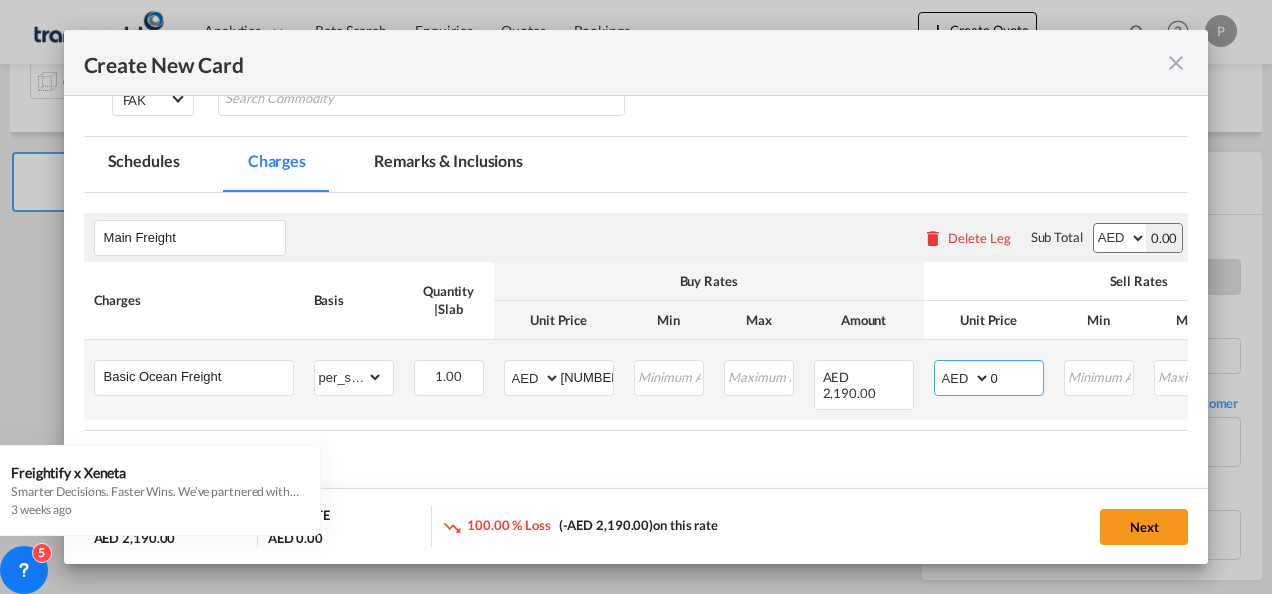 drag, startPoint x: 1016, startPoint y: 370, endPoint x: 991, endPoint y: 371, distance: 25.019993 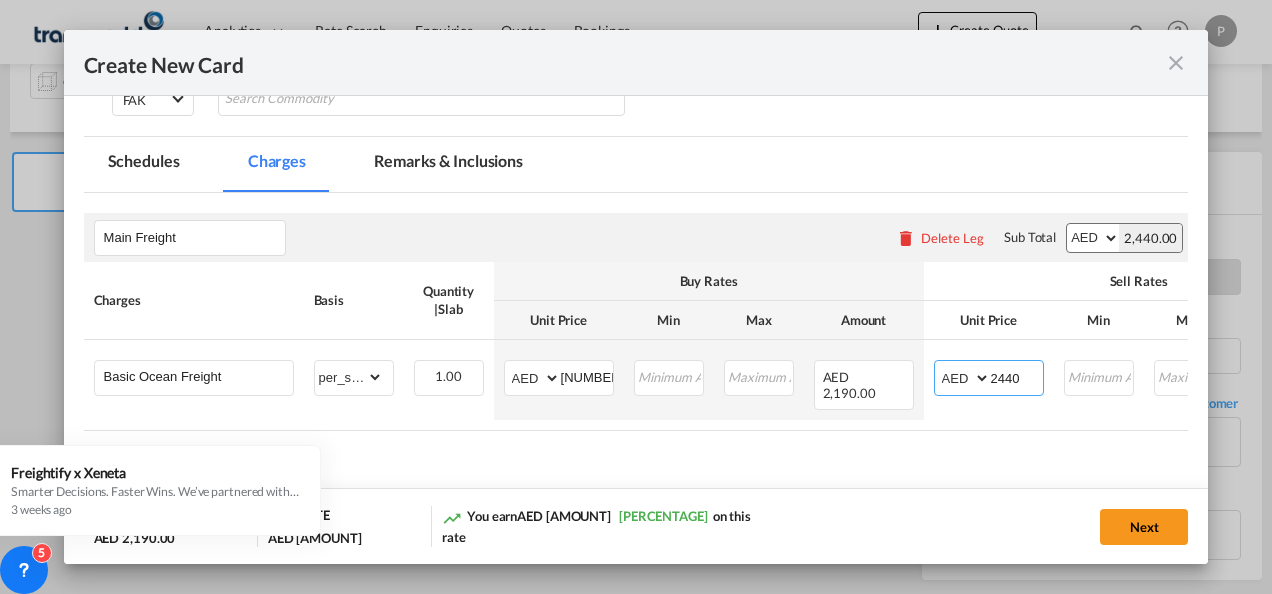 type on "2440" 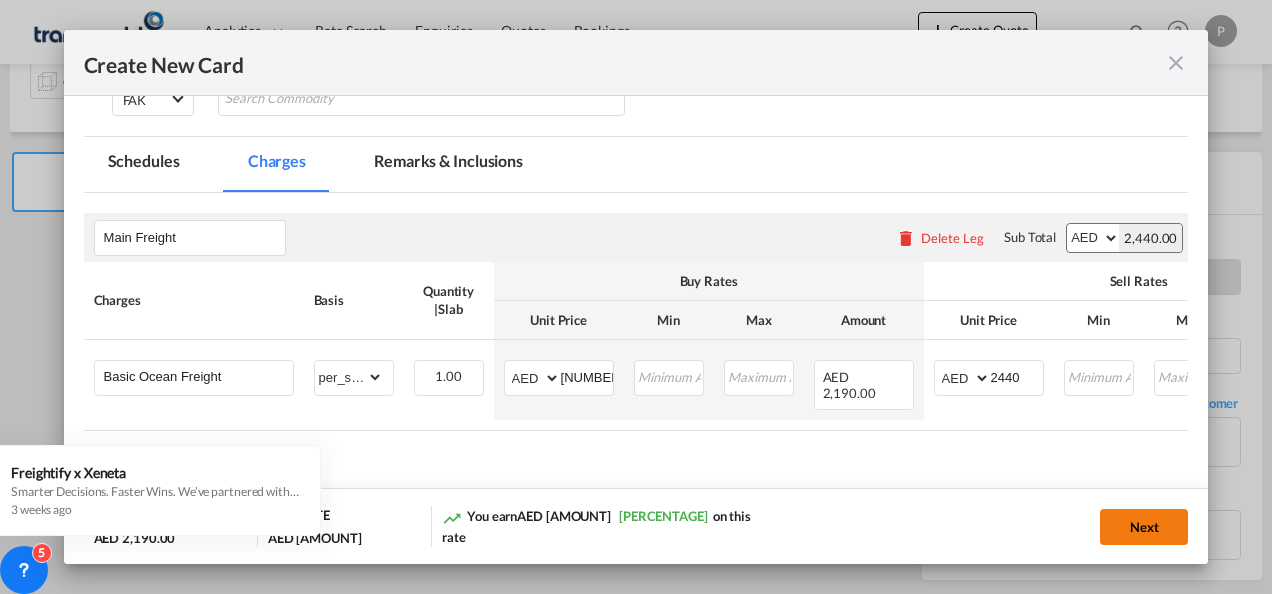 click on "Next" 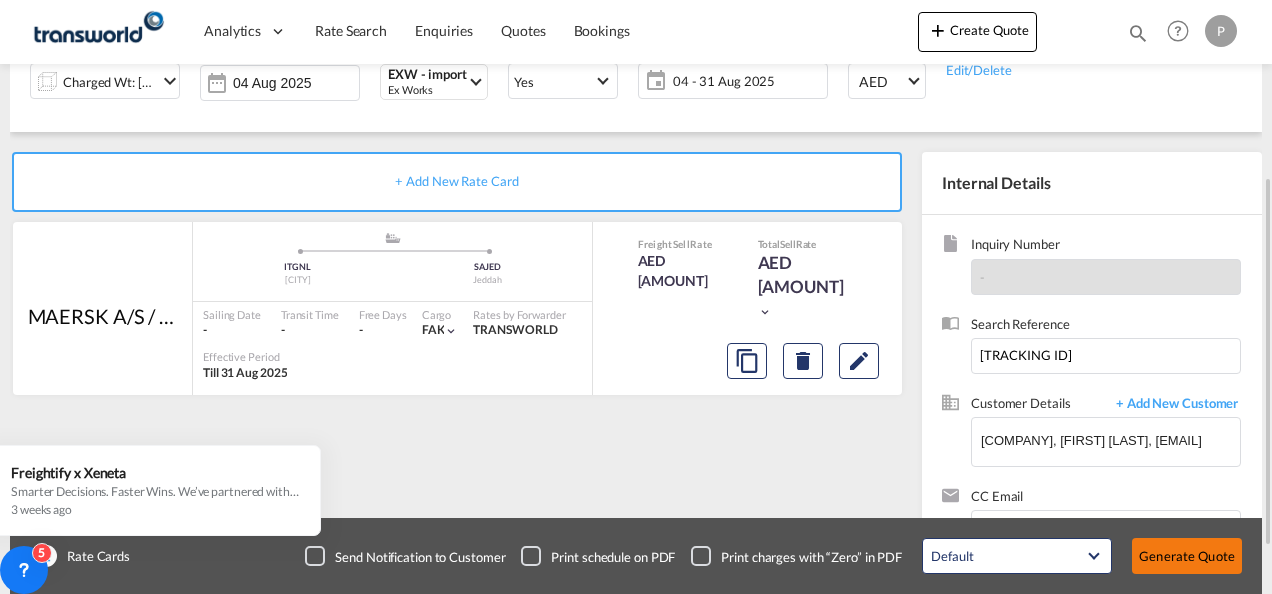 click on "Generate Quote" at bounding box center [1187, 556] 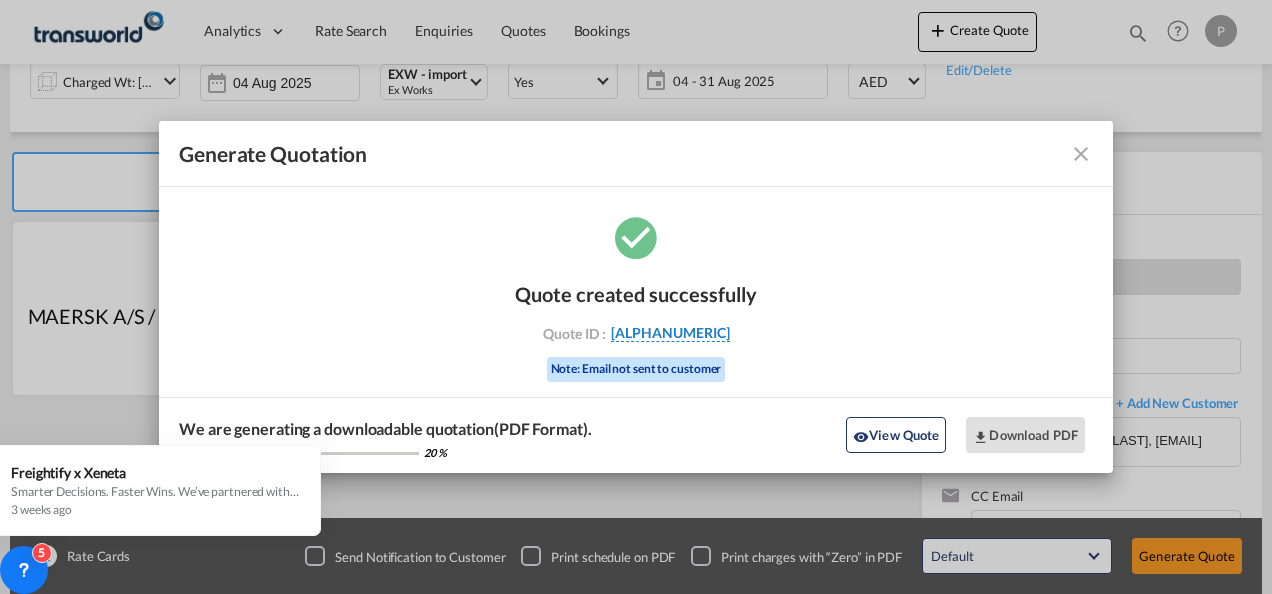 click on "[ALPHANUMERIC]" at bounding box center (670, 333) 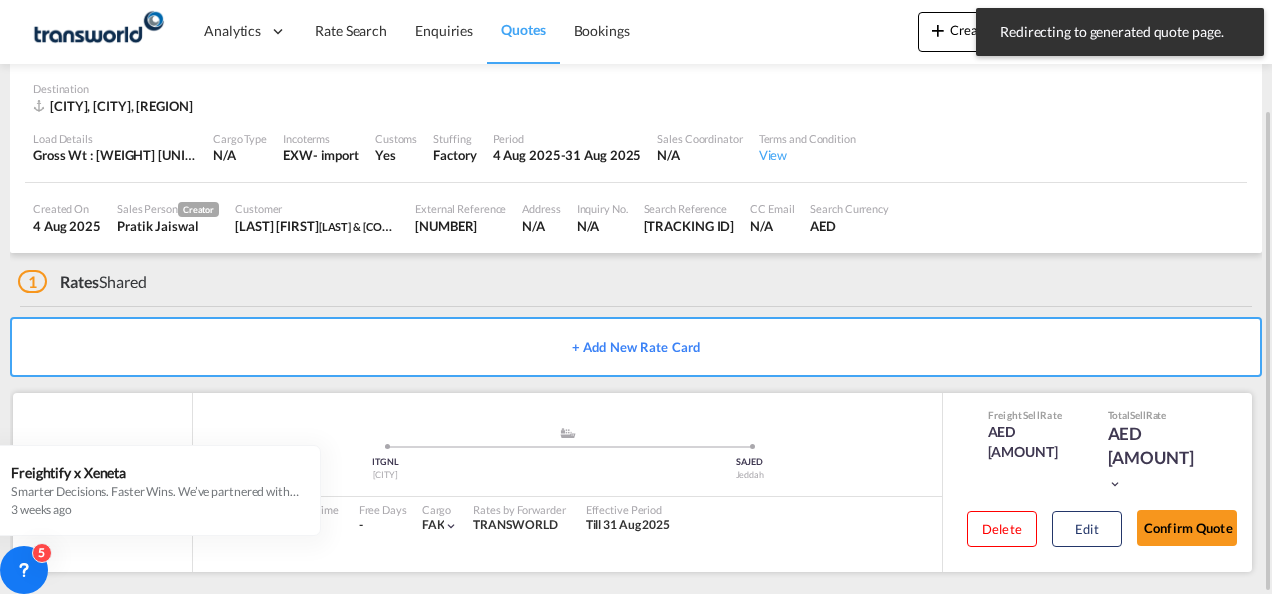 scroll, scrollTop: 122, scrollLeft: 0, axis: vertical 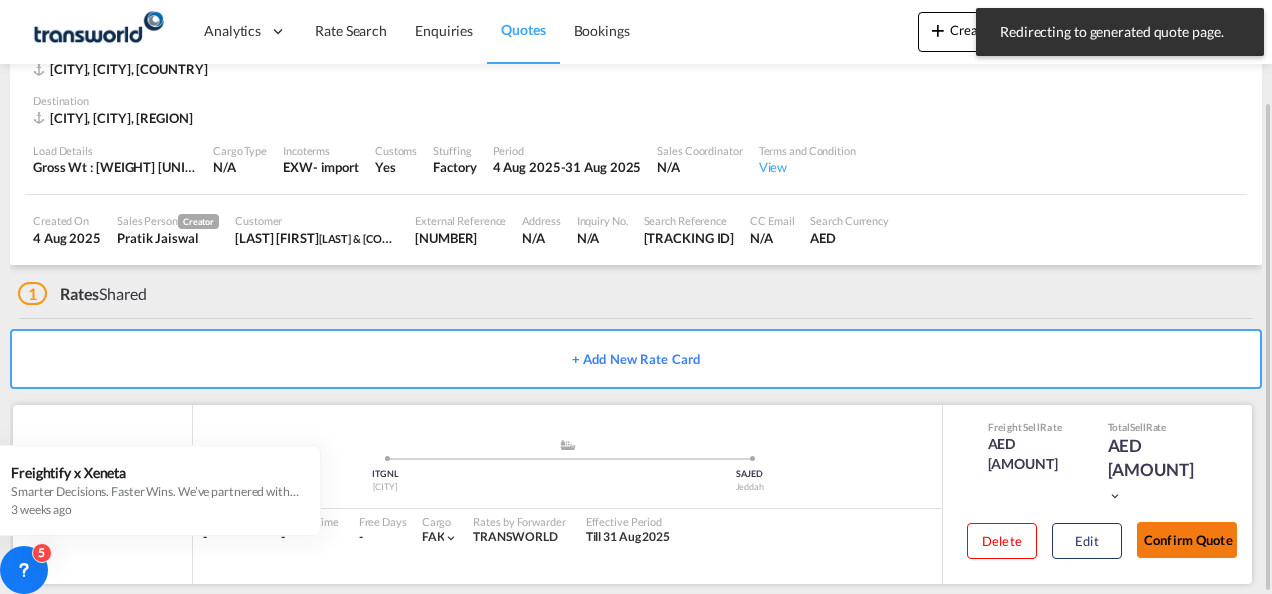 click on "Confirm Quote" at bounding box center [1187, 540] 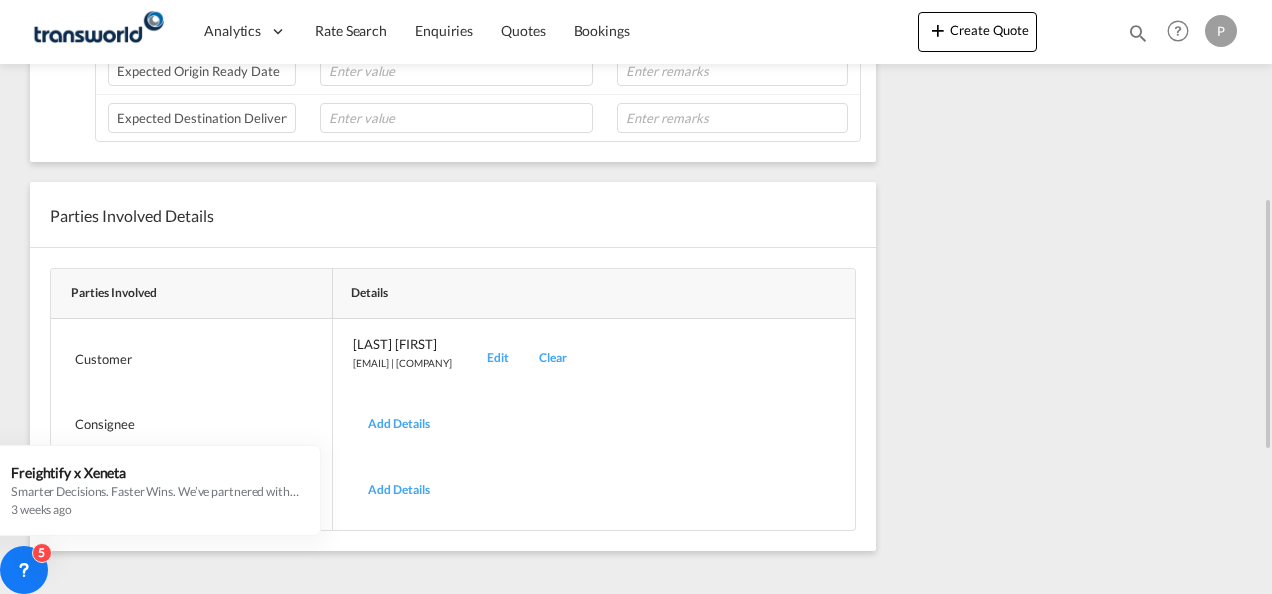 scroll, scrollTop: 204, scrollLeft: 0, axis: vertical 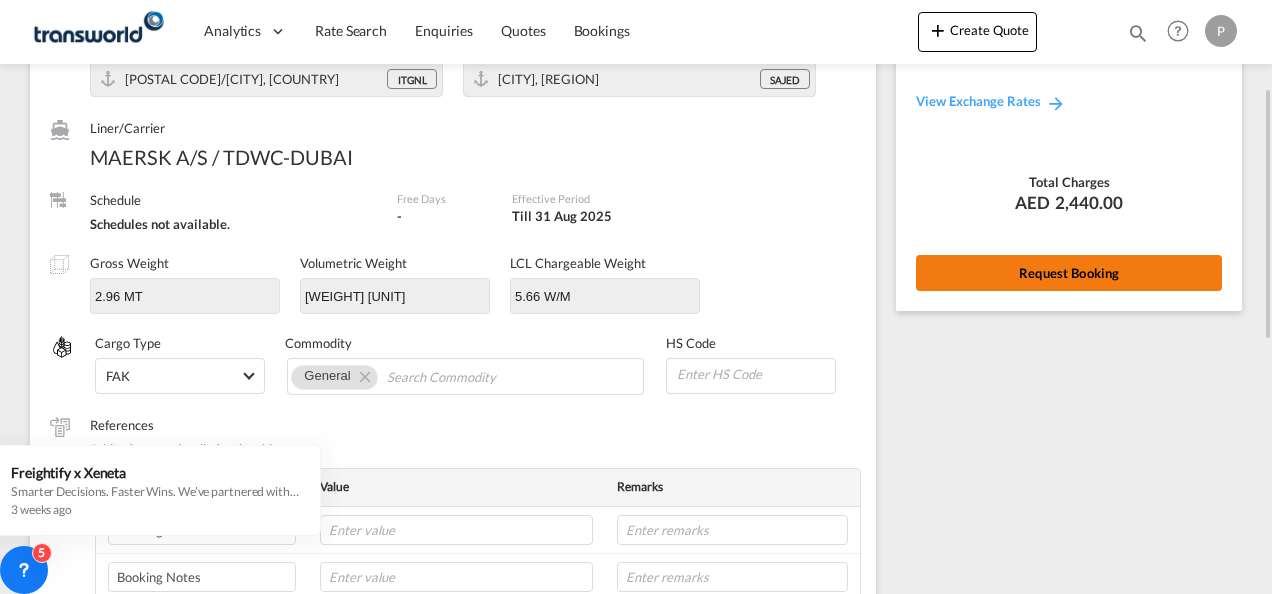 click on "Request Booking" at bounding box center (1069, 273) 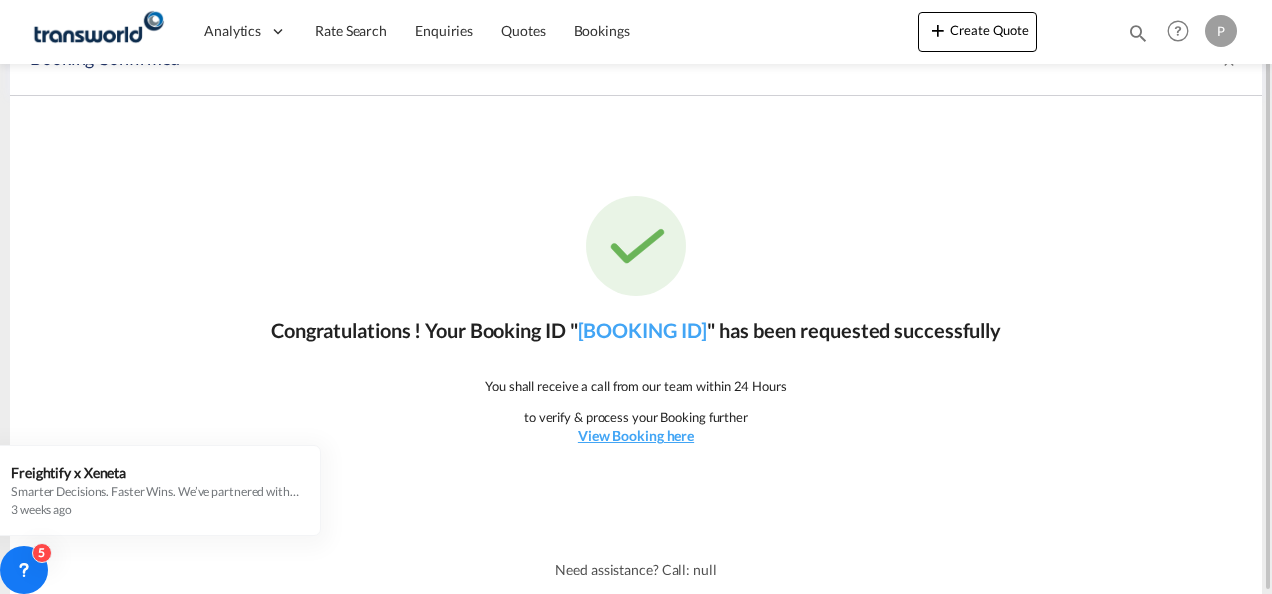 scroll, scrollTop: 37, scrollLeft: 0, axis: vertical 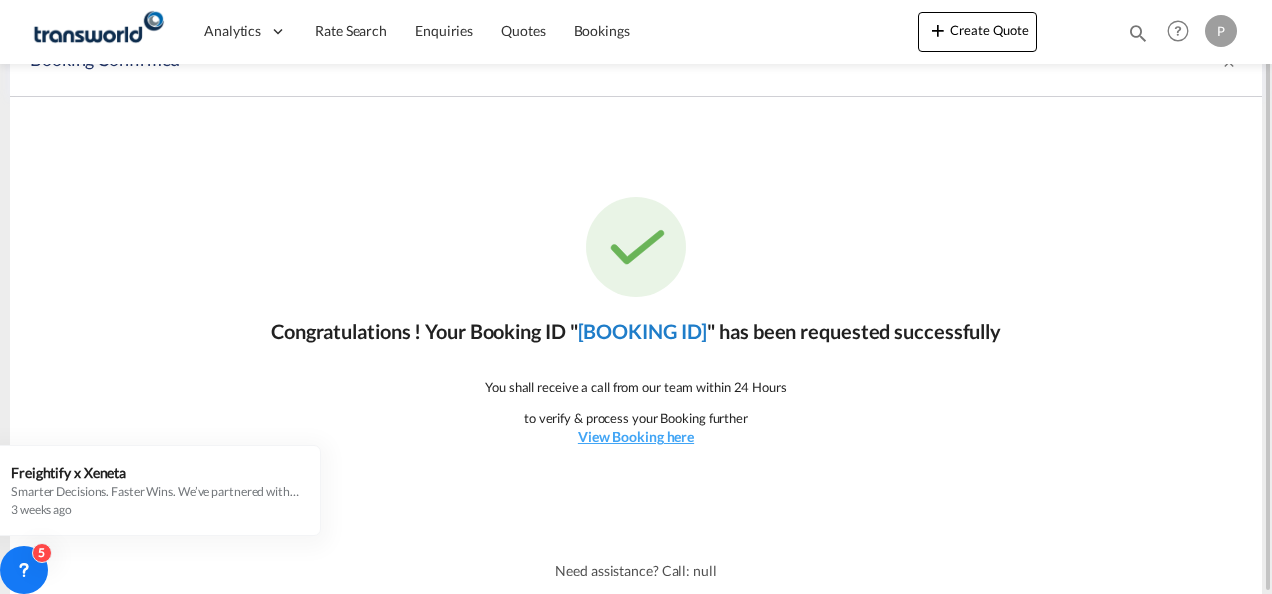 click on "[BOOKING ID]" 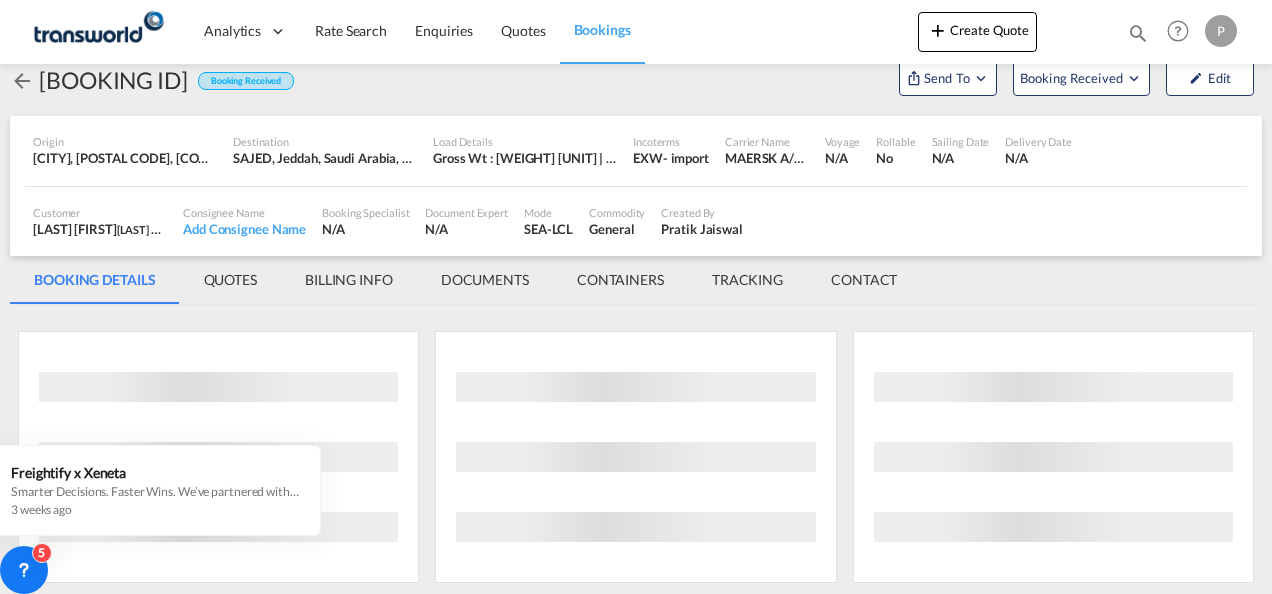 scroll, scrollTop: 1176, scrollLeft: 0, axis: vertical 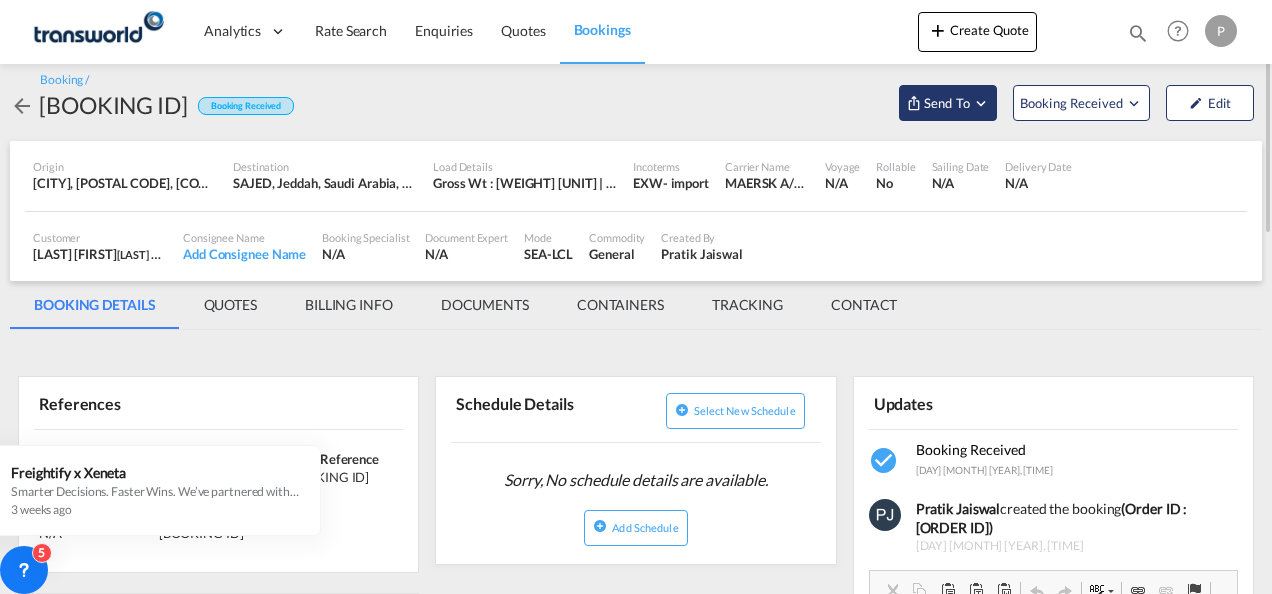 click at bounding box center [981, 103] 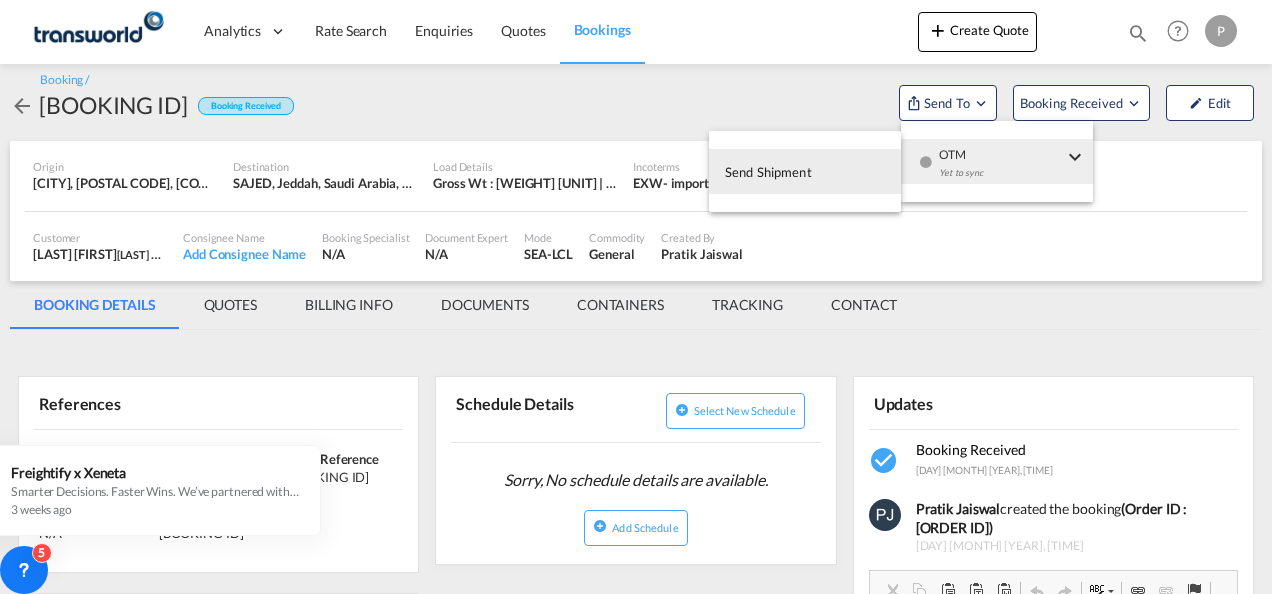 click on "Send Shipment" at bounding box center (768, 172) 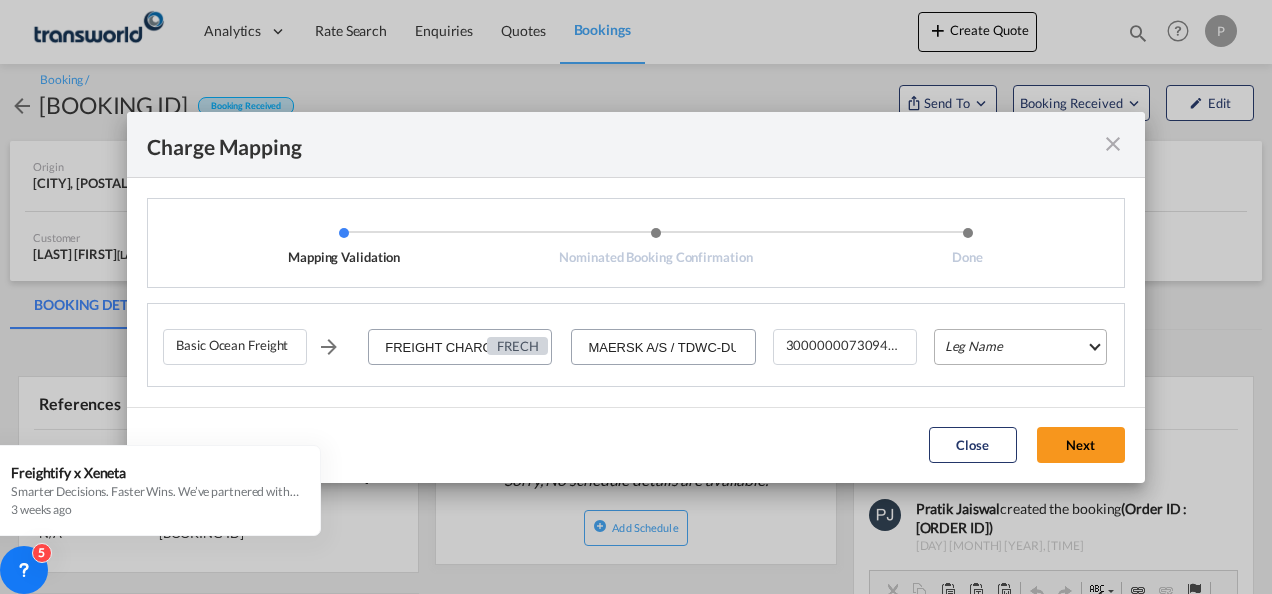 click on "Leg Name HANDLING ORIGIN VESSEL HANDLING DESTINATION OTHERS TL PICK UP CUSTOMS ORIGIN CUSTOMS DESTINATION TL DELIVERY" at bounding box center [1020, 347] 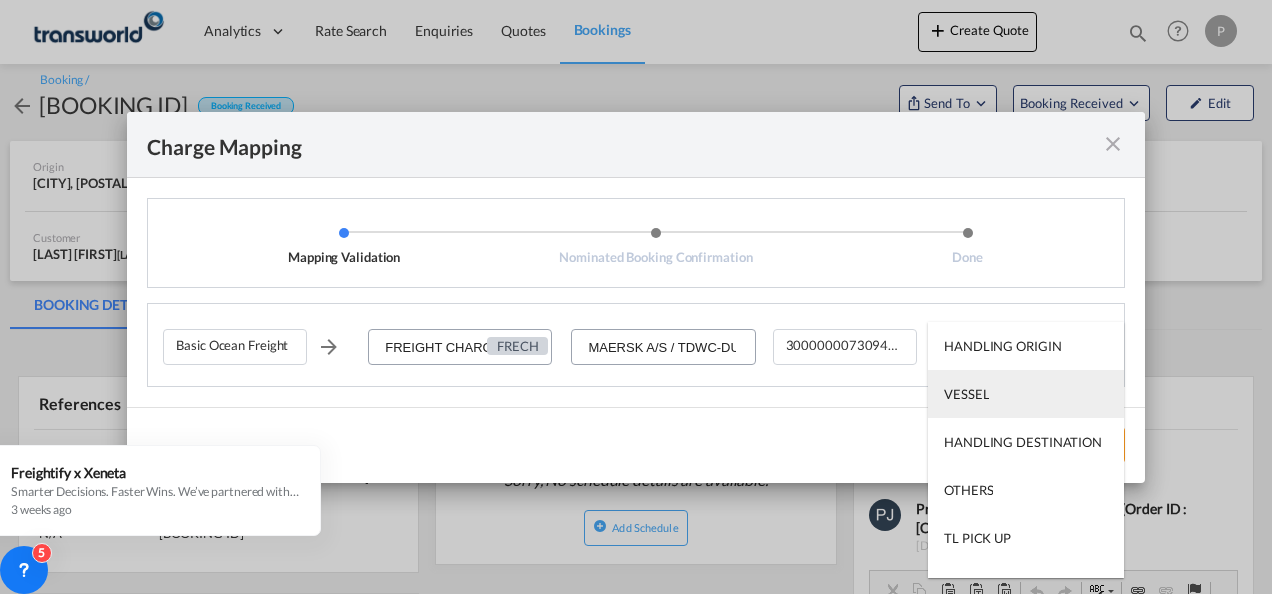 click on "VESSEL" at bounding box center [966, 394] 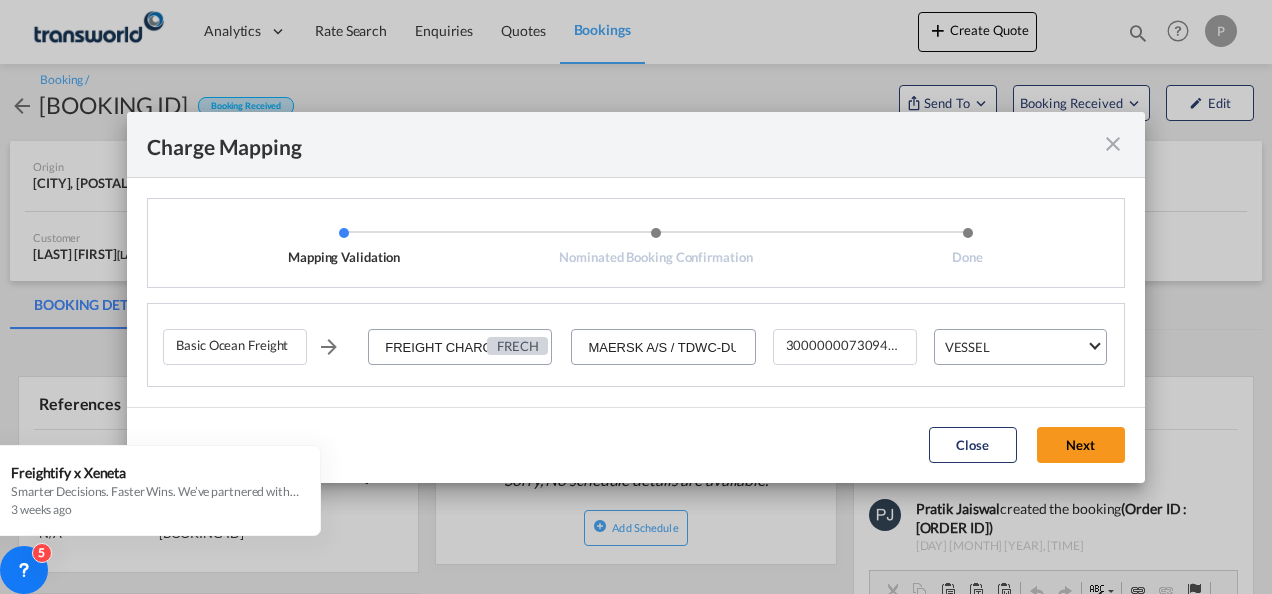 click on "Next" 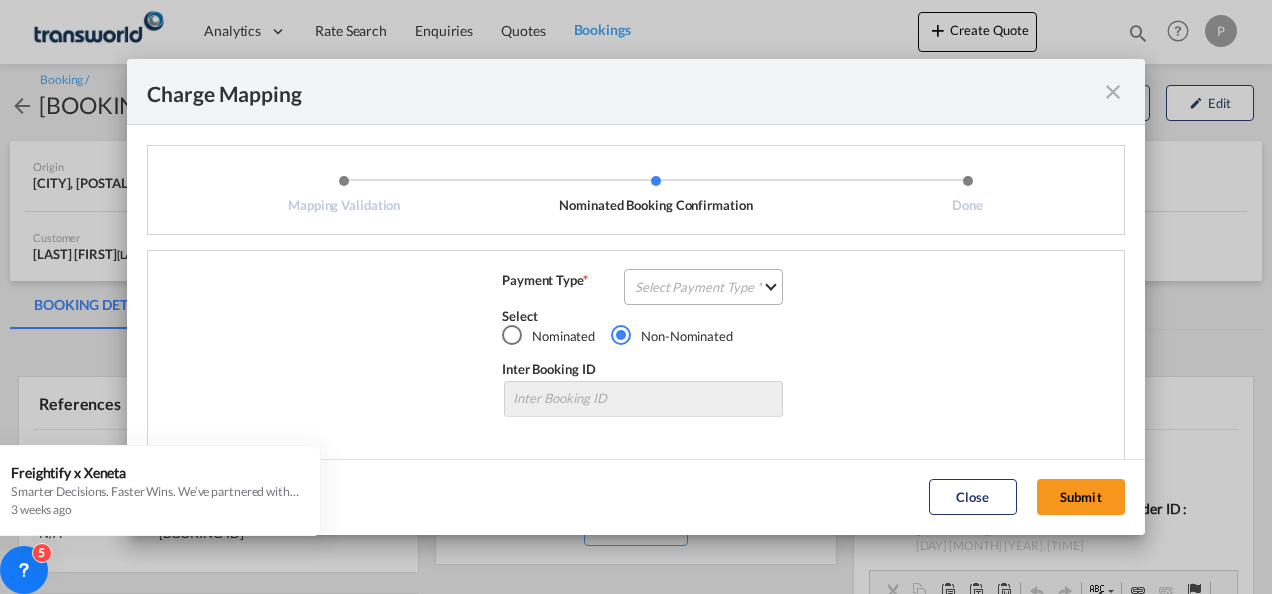click on "Select Payment Type
COLLECT
PREPAID" at bounding box center [703, 287] 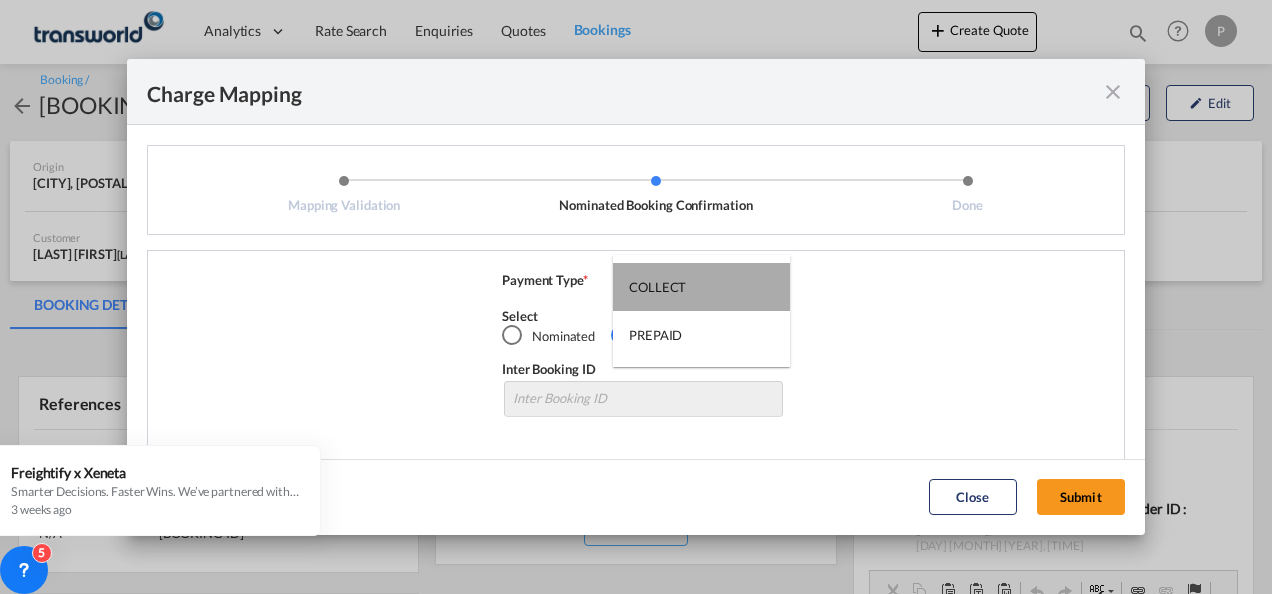 click on "COLLECT" at bounding box center (657, 287) 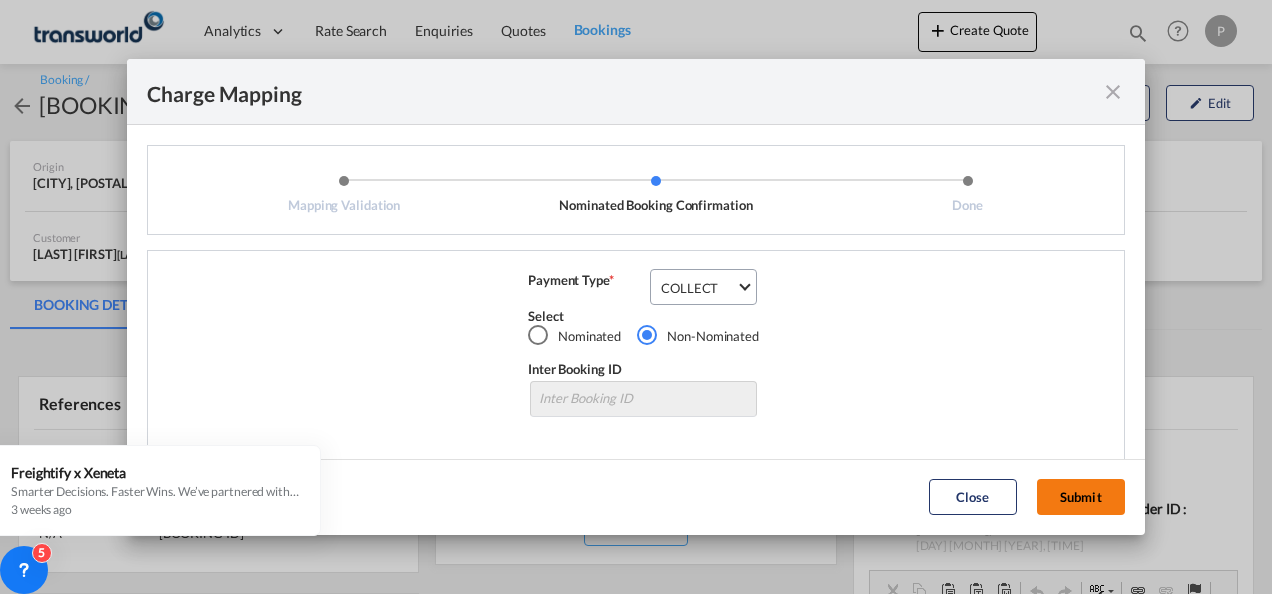 click on "Submit" 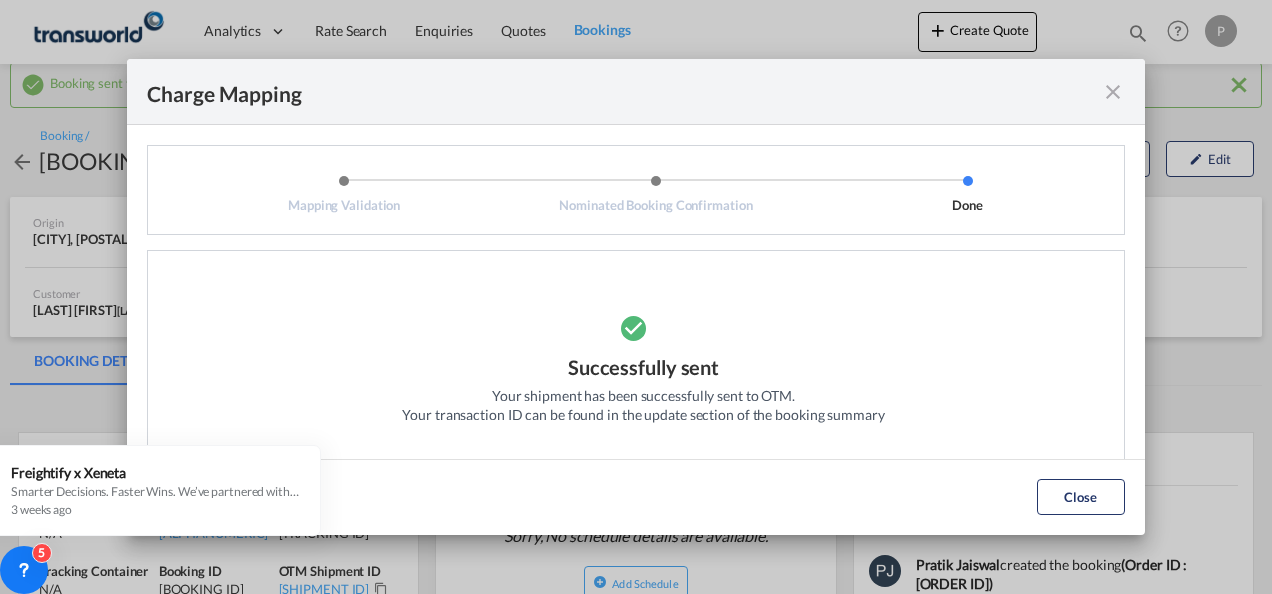 scroll, scrollTop: 22, scrollLeft: 0, axis: vertical 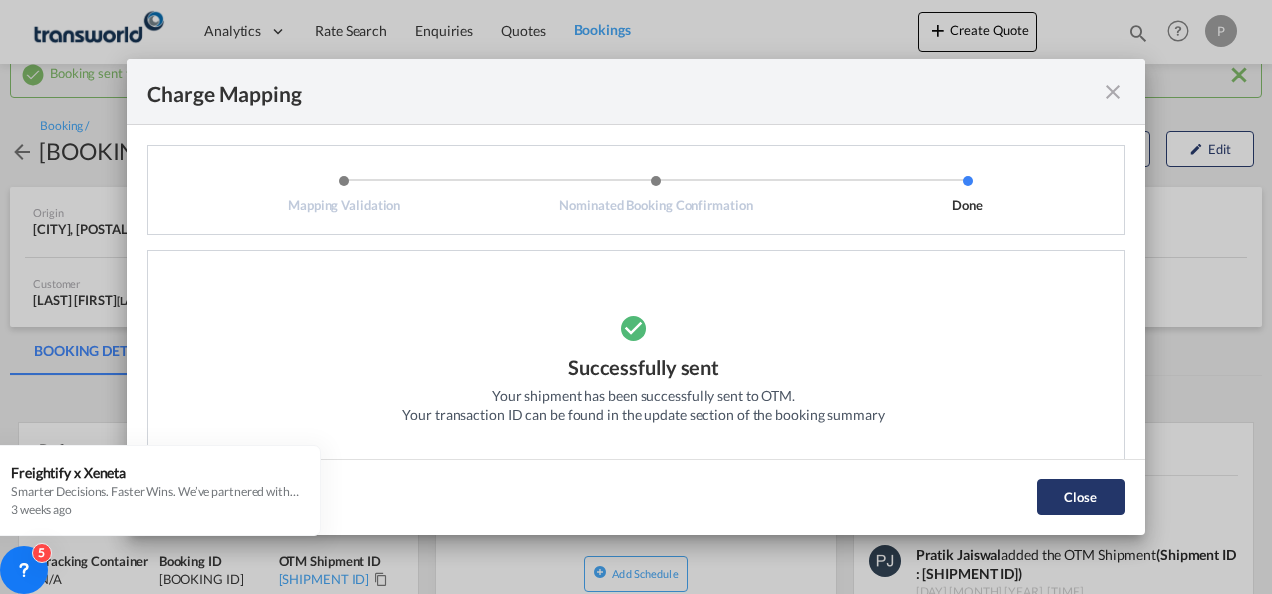 click on "Close" 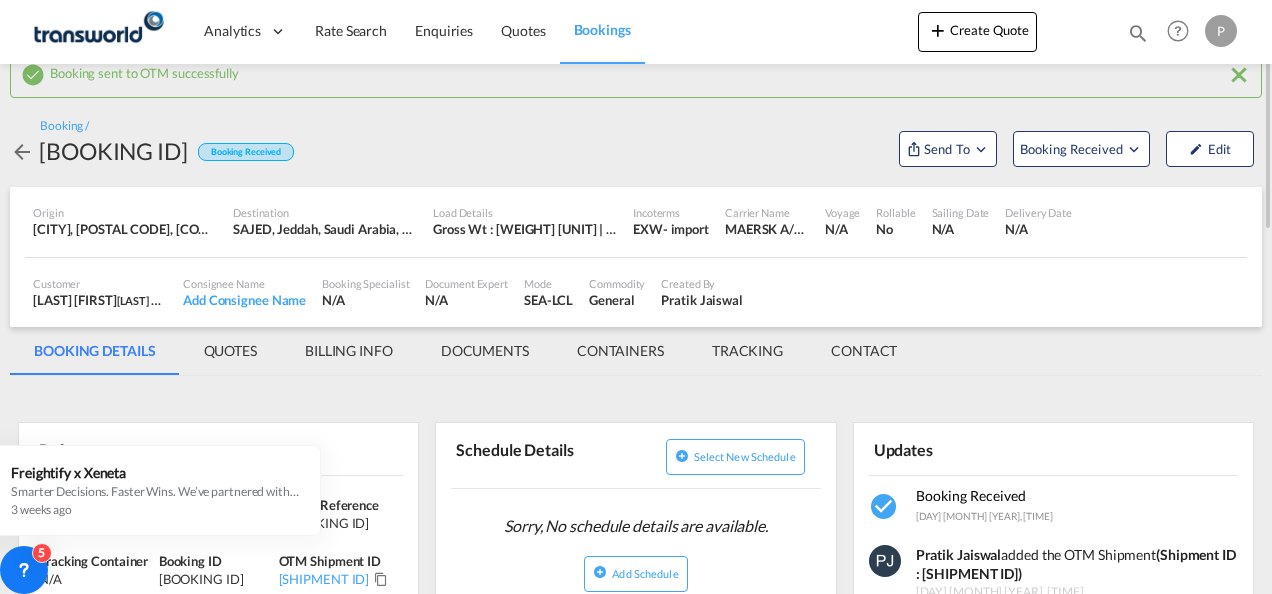 scroll, scrollTop: 0, scrollLeft: 0, axis: both 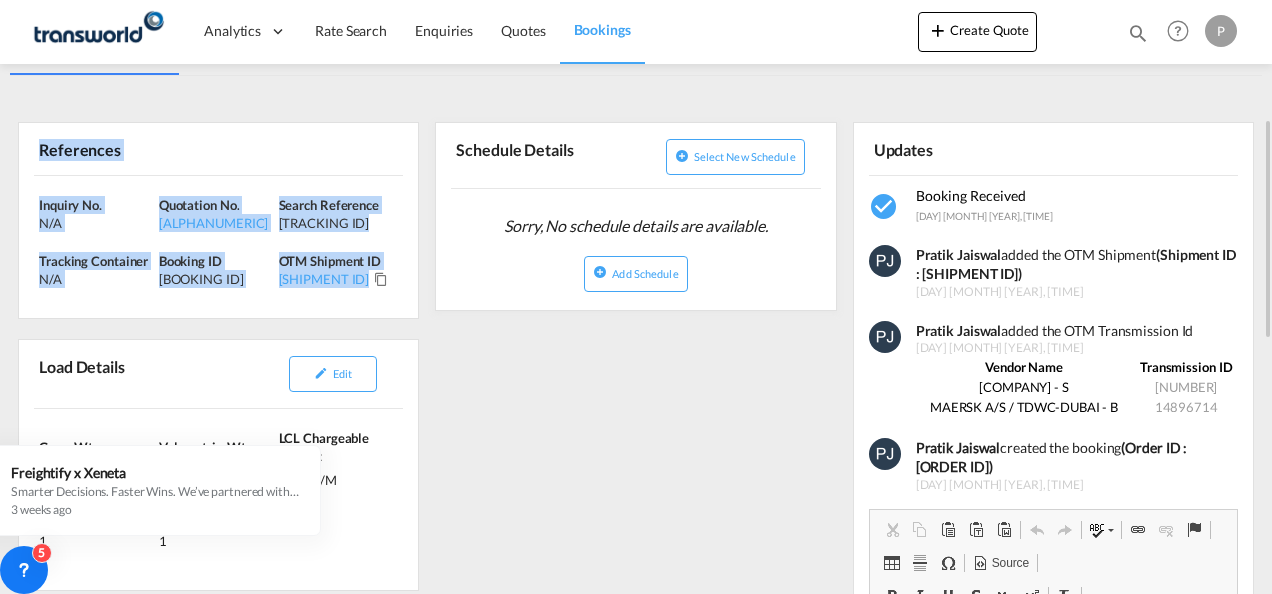 drag, startPoint x: 40, startPoint y: 146, endPoint x: 373, endPoint y: 280, distance: 358.94986 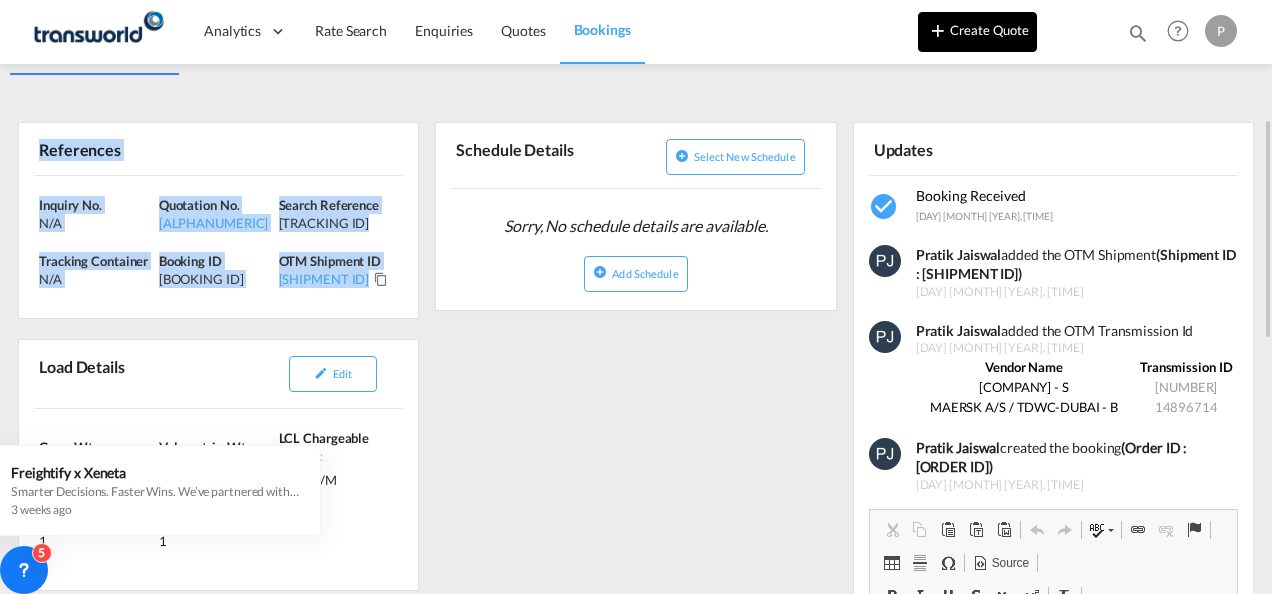 click on "Create Quote" at bounding box center [977, 32] 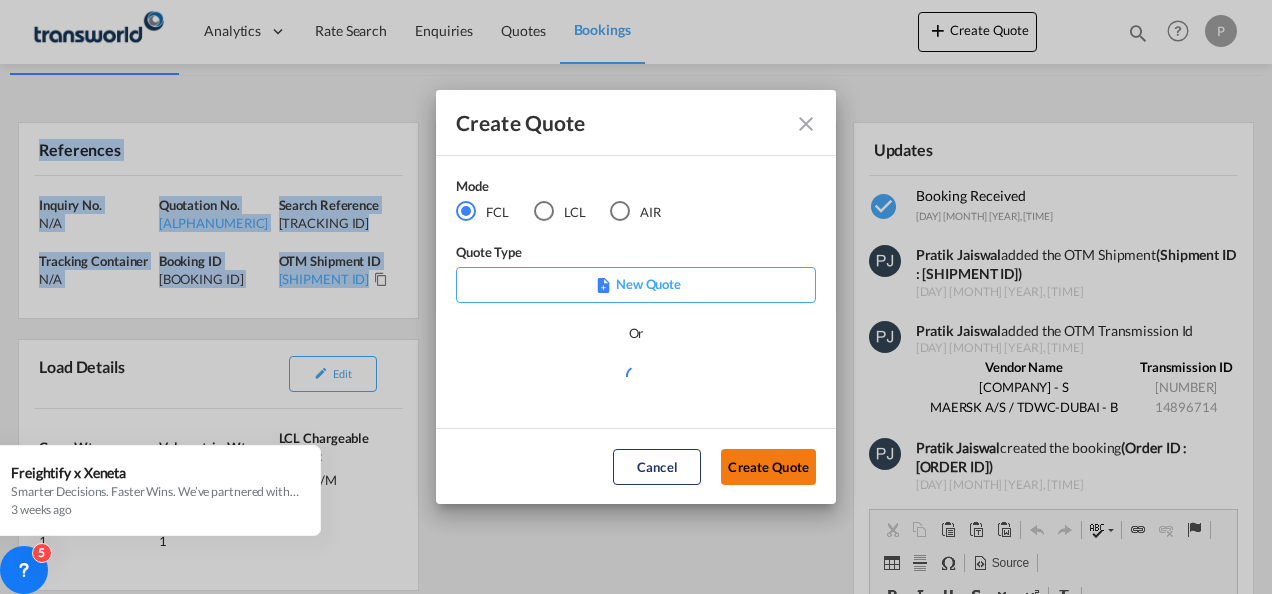 click on "Create Quote" 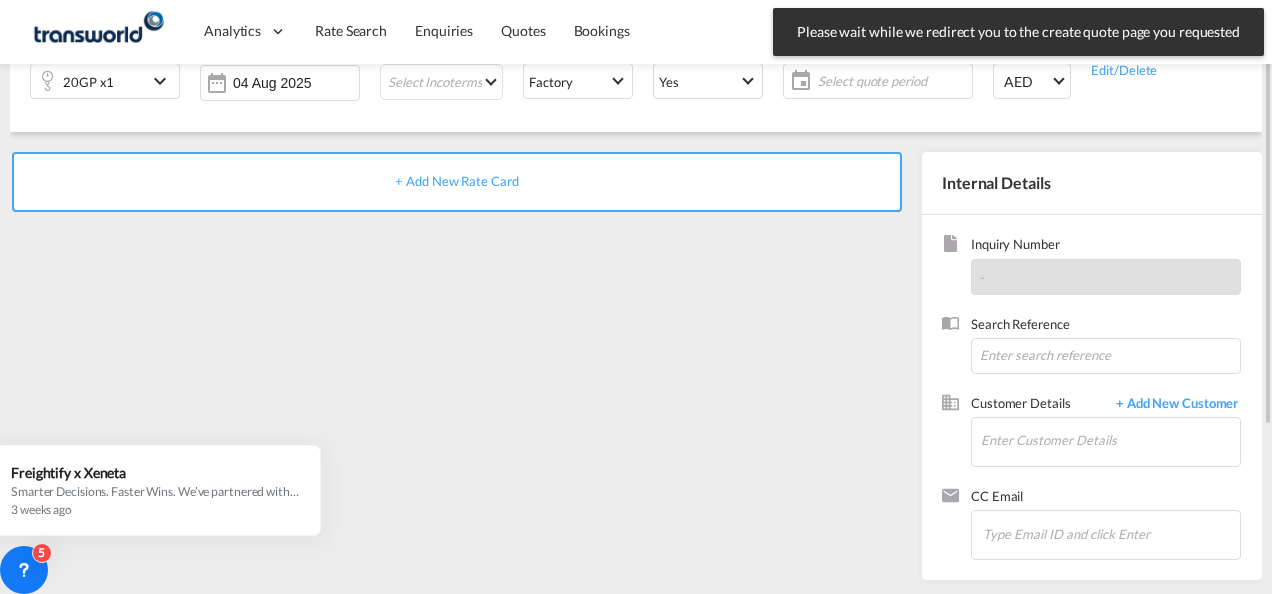 scroll, scrollTop: 0, scrollLeft: 0, axis: both 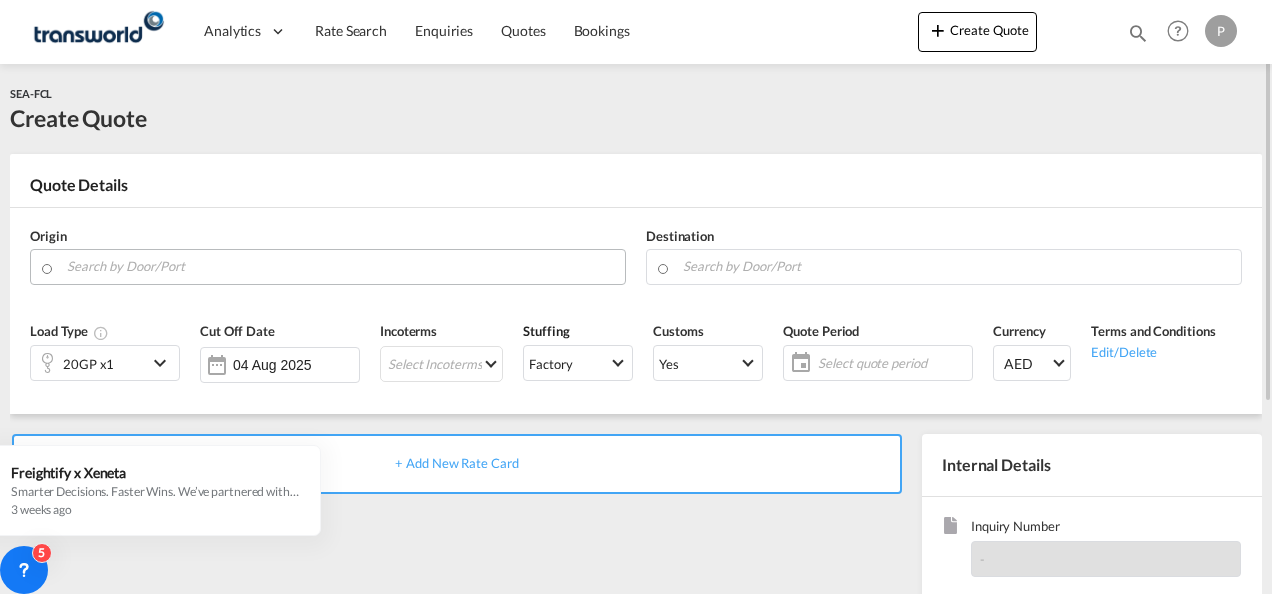 click at bounding box center [341, 266] 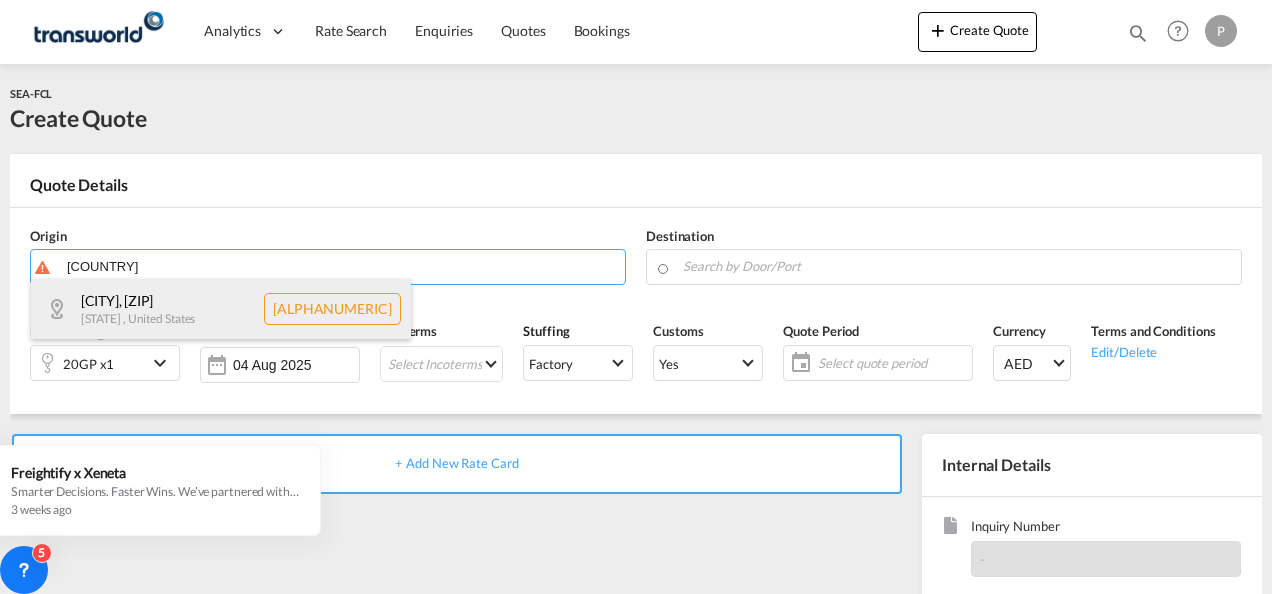 click on "[CITY] ,
[ZIP]
[STATE]
,
[COUNTRY]
US-[ZIP]" at bounding box center [221, 309] 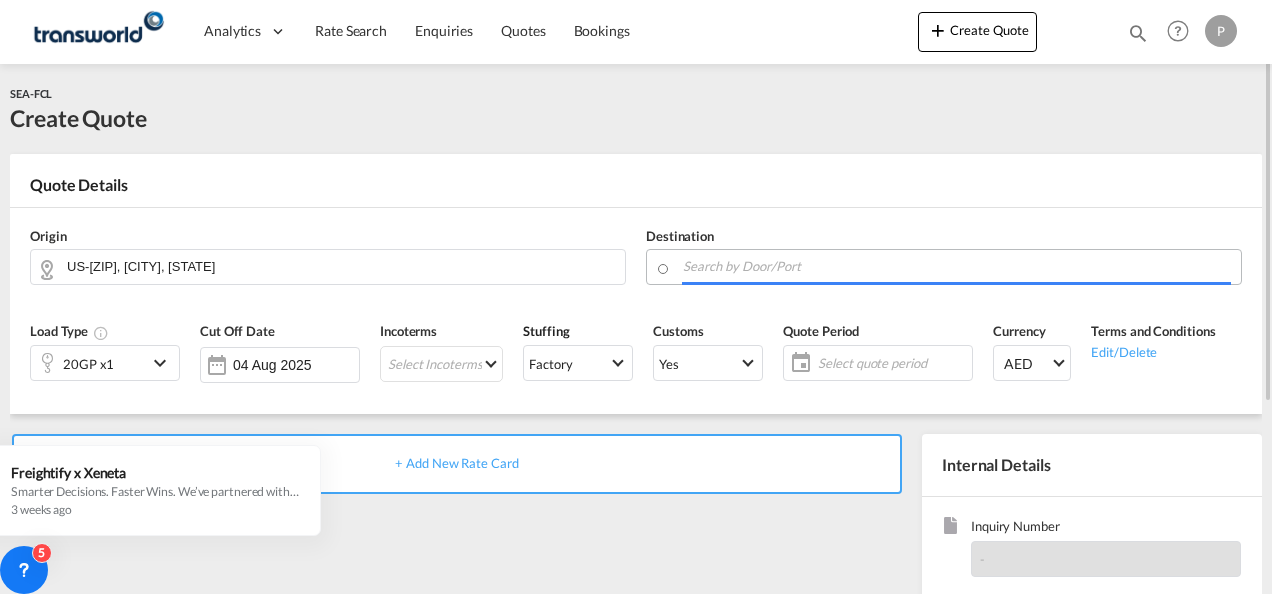 click at bounding box center [957, 266] 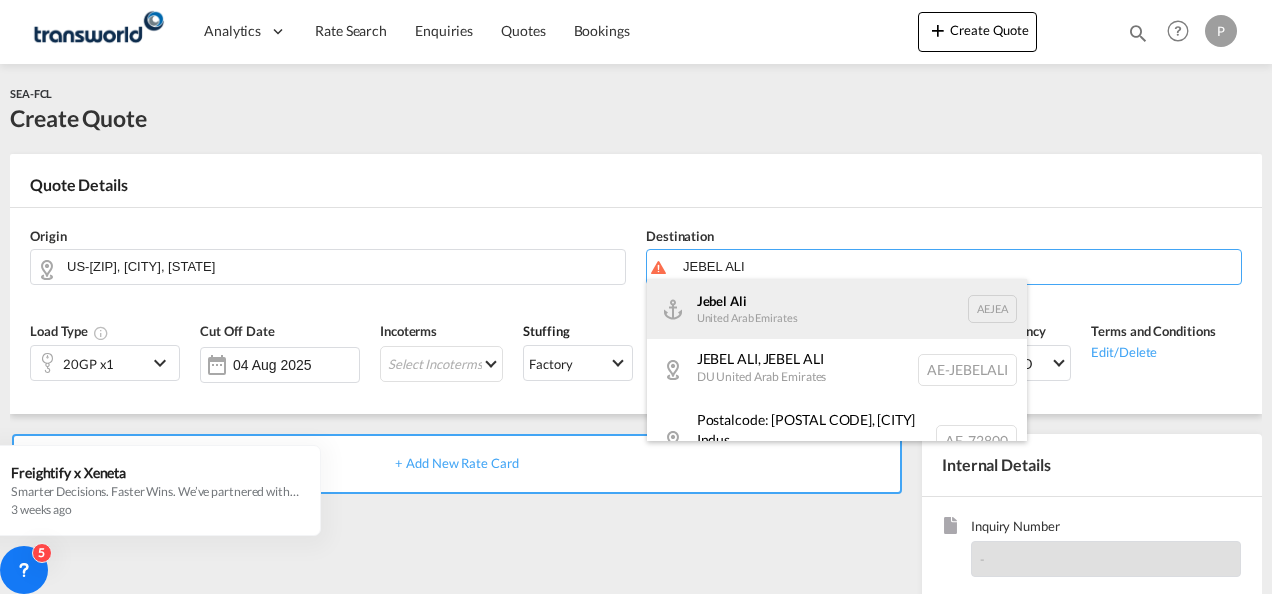 click on "[CITY]
[COUNTRY]
[POSTAL CODE]" at bounding box center (837, 309) 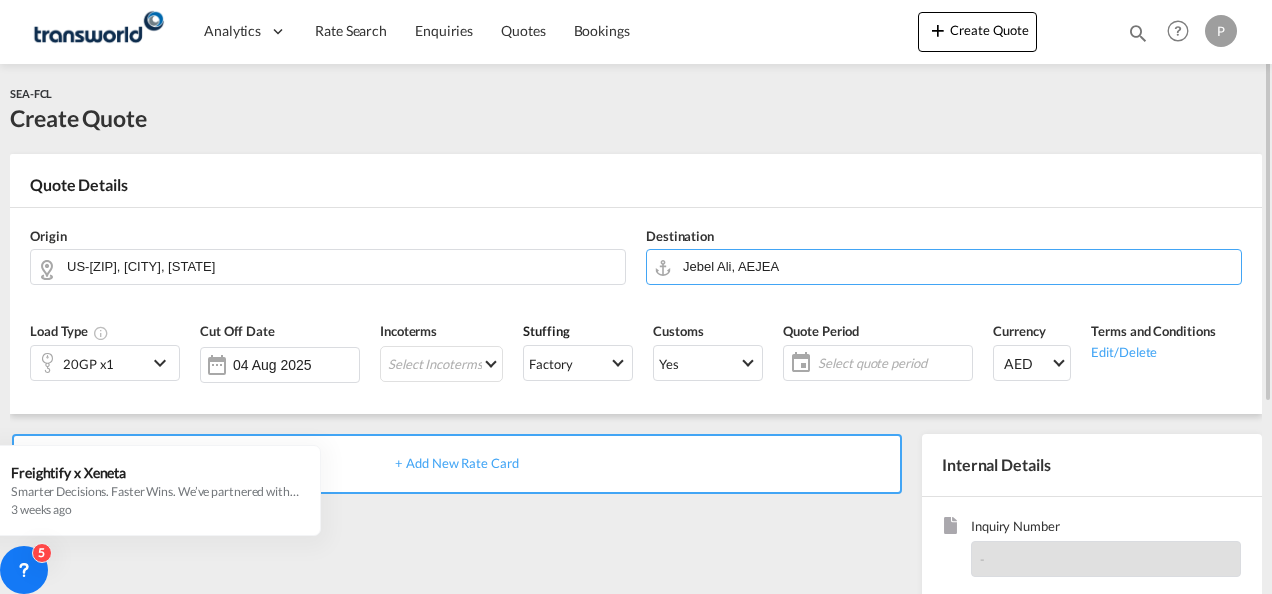 click at bounding box center [163, 363] 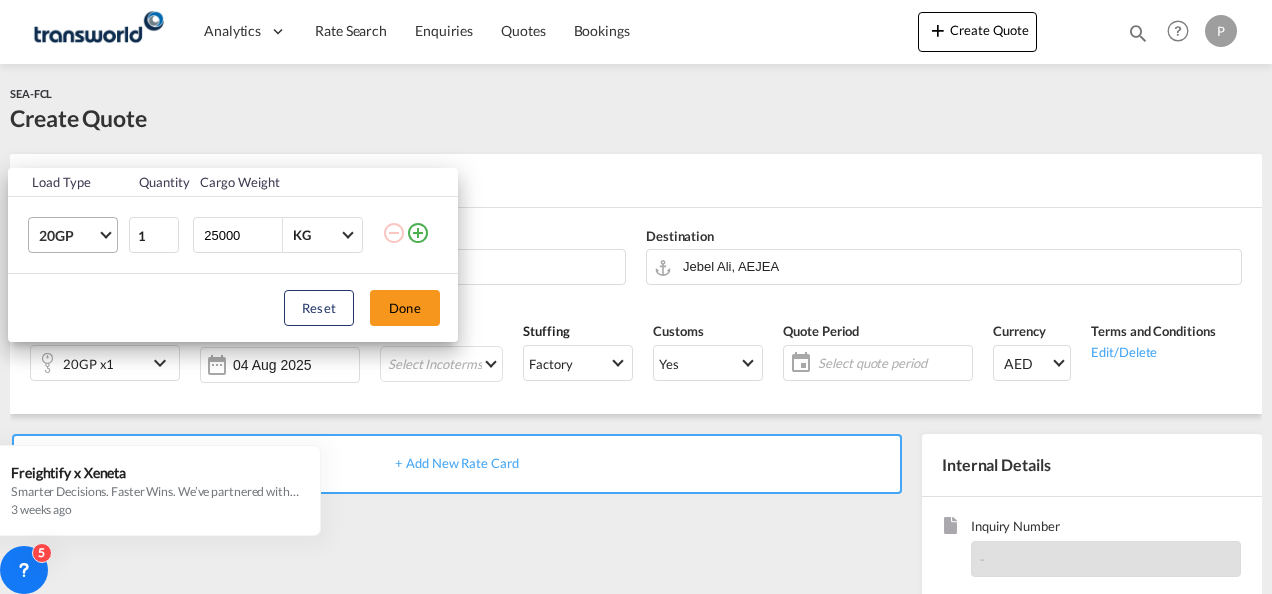 click on "20GP" at bounding box center (77, 235) 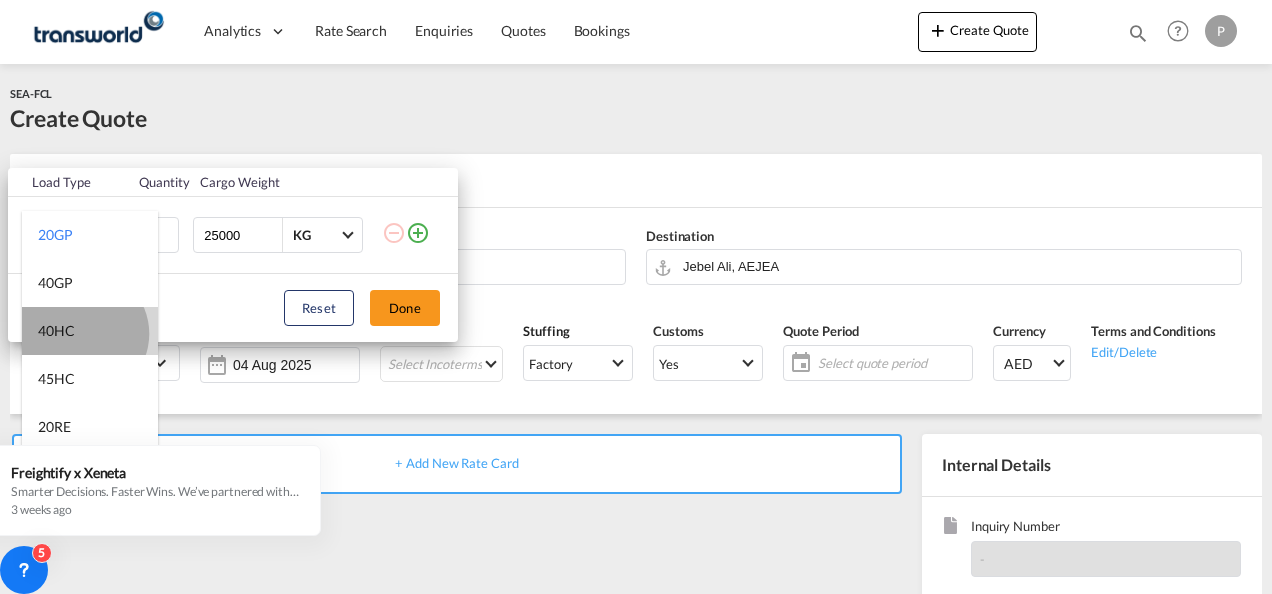click on "40HC" at bounding box center (90, 331) 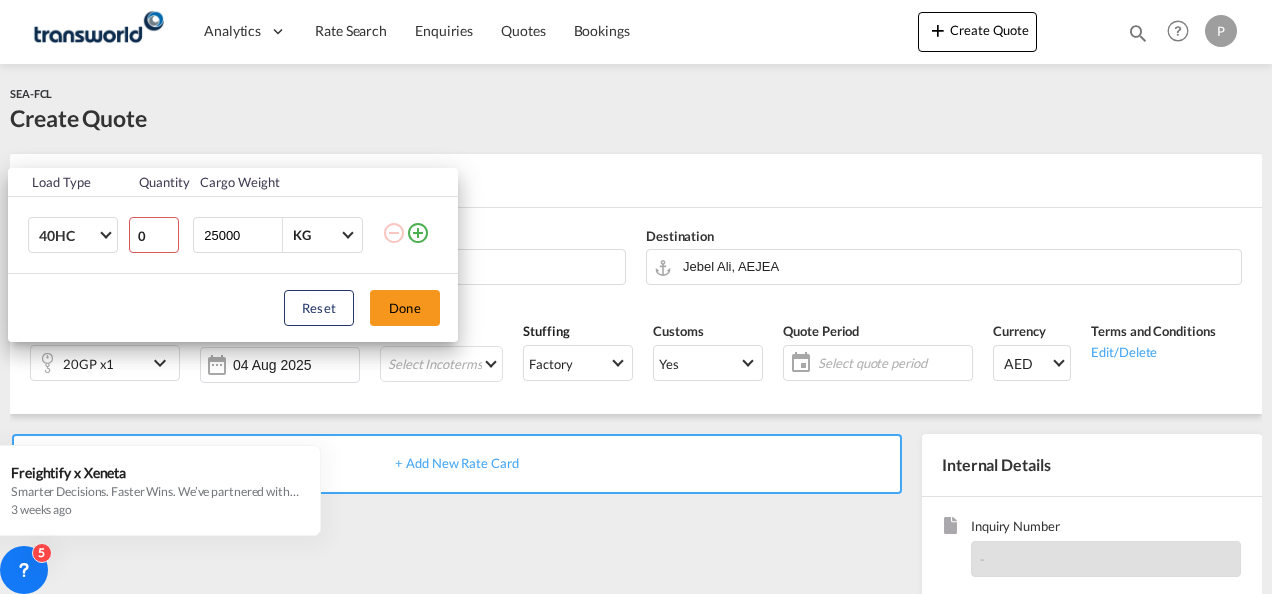 click on "0" at bounding box center (154, 235) 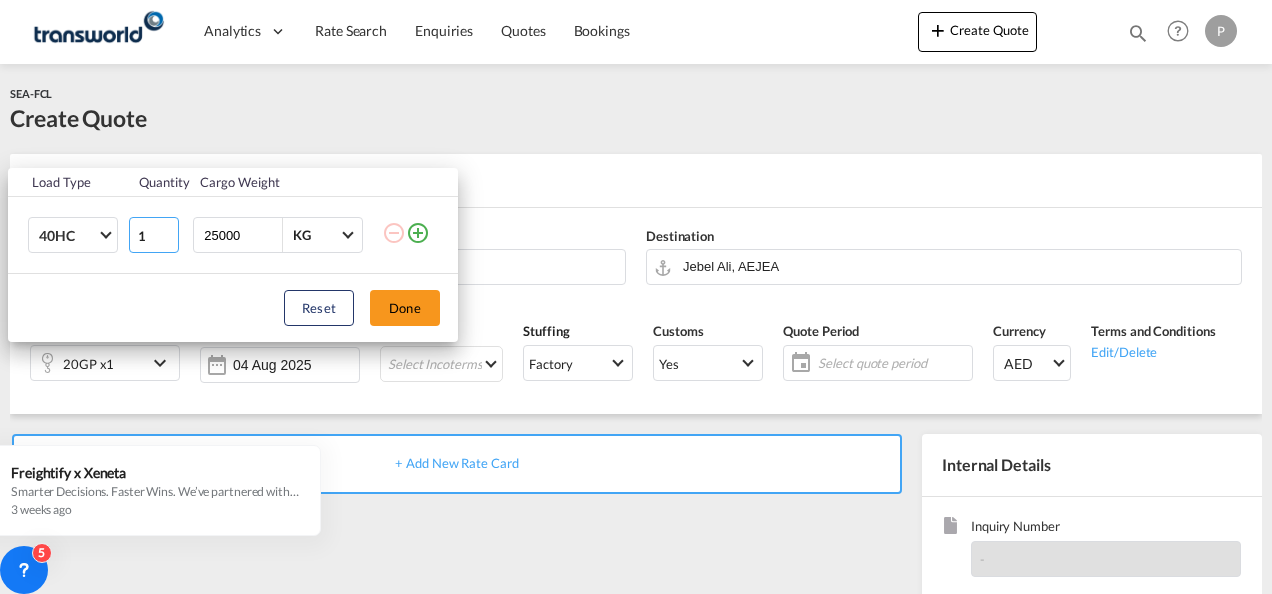 click on "1" at bounding box center (154, 235) 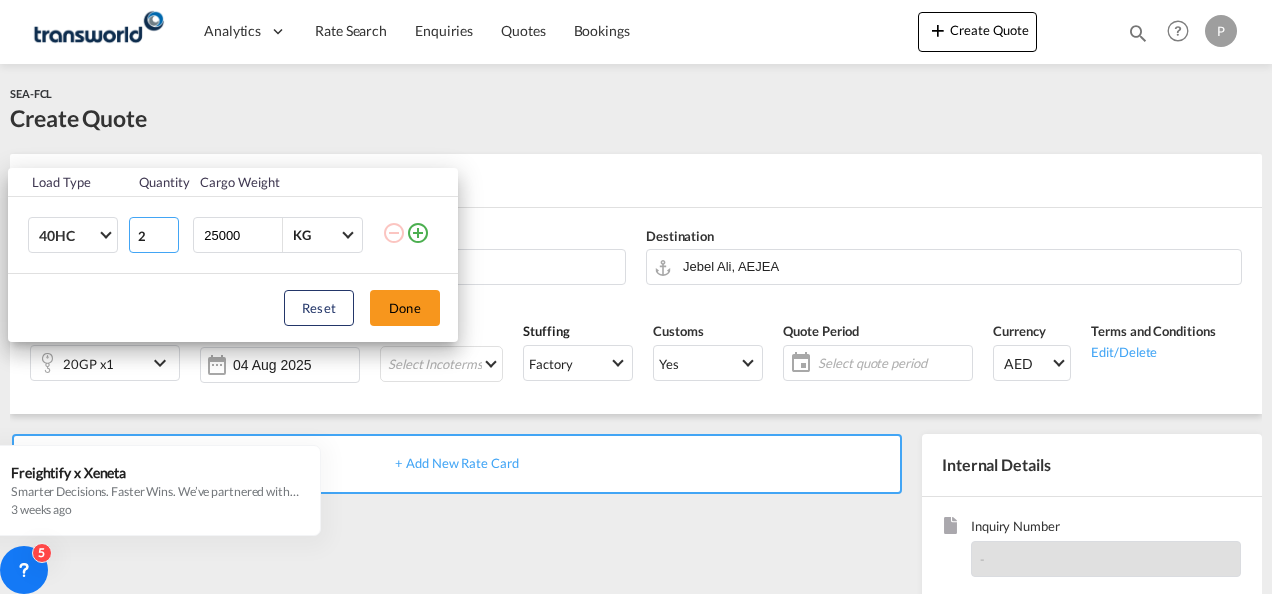 click on "2" at bounding box center (154, 235) 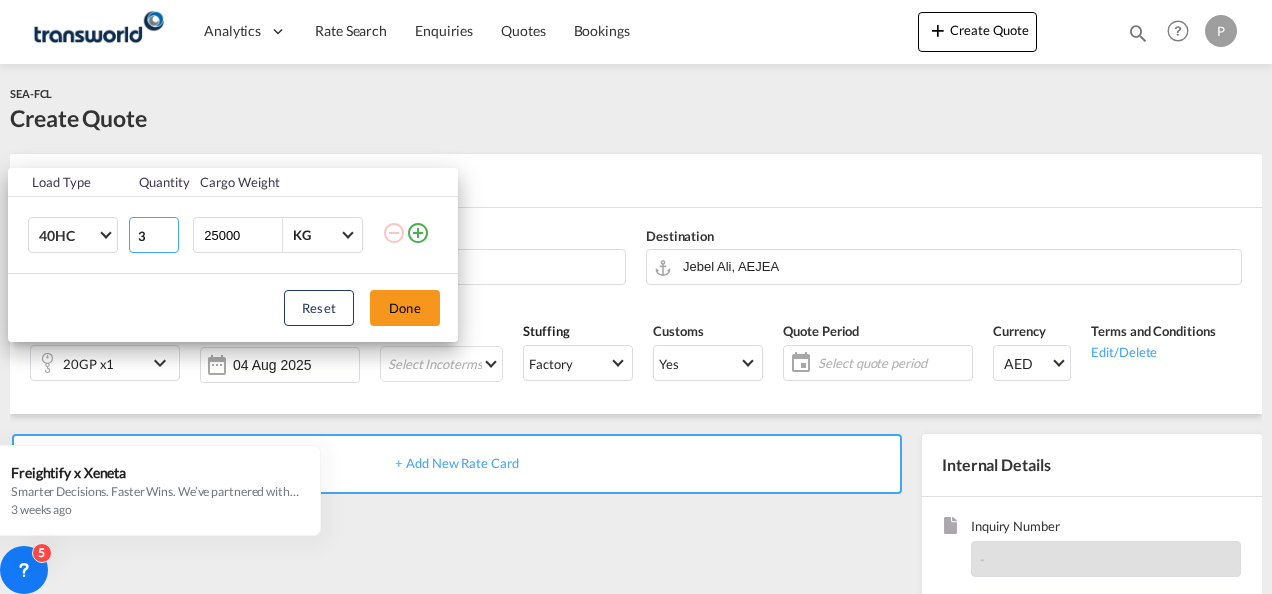 click on "3" at bounding box center [154, 235] 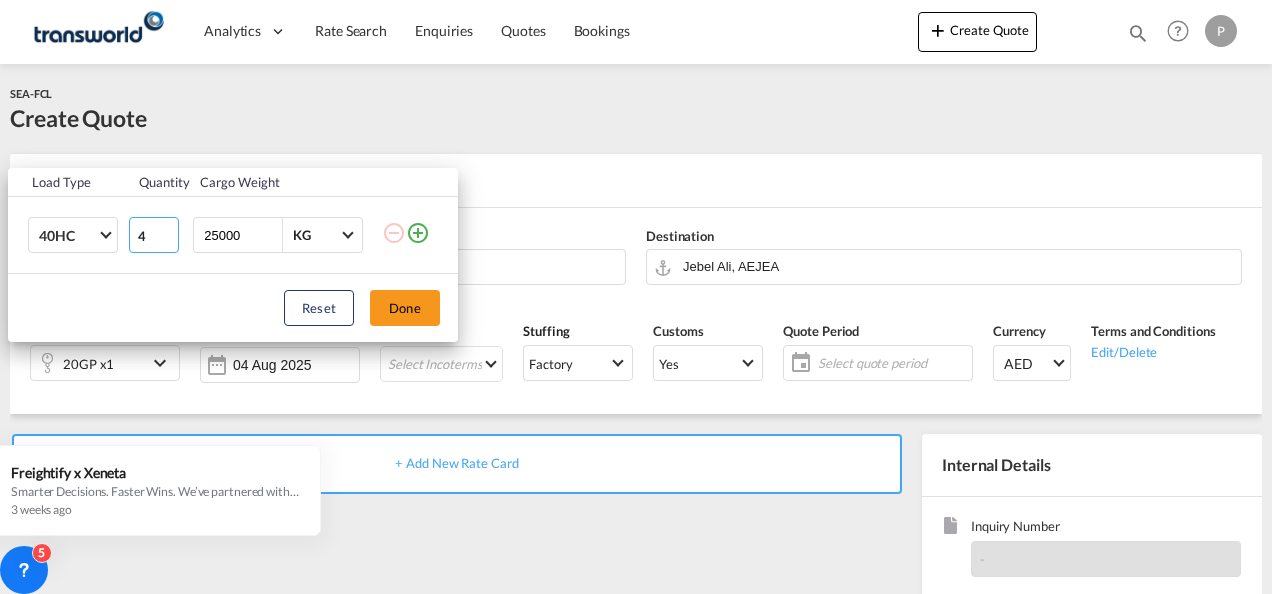 type on "4" 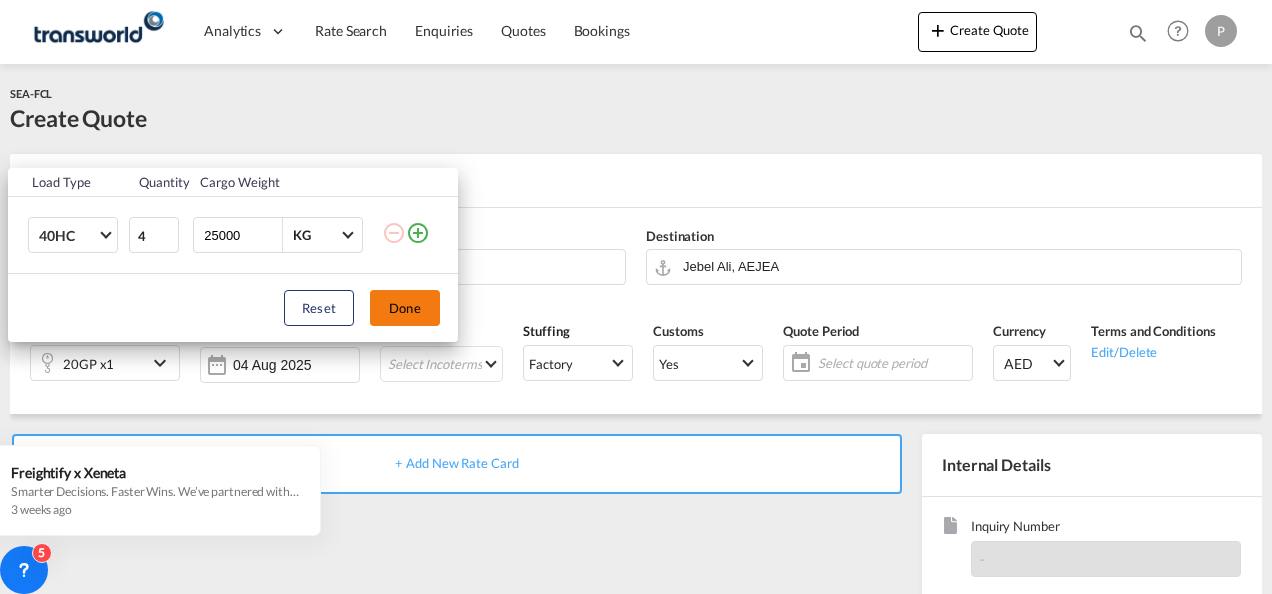 click on "Done" at bounding box center (405, 308) 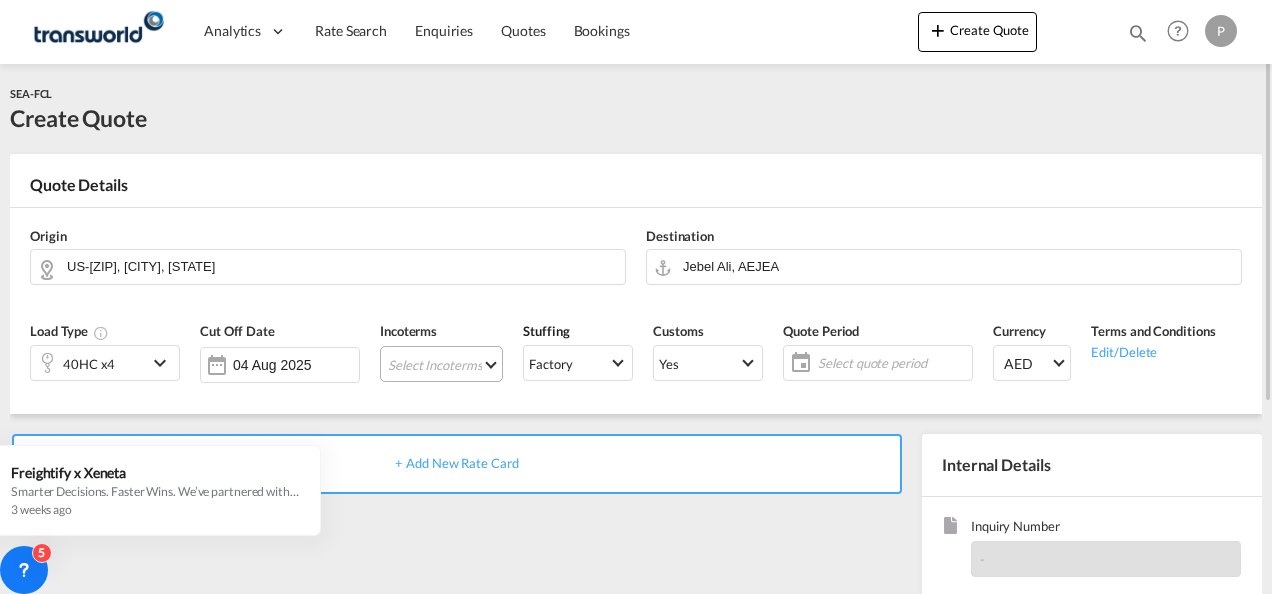 click on "Select Incoterms
DDP - export
Delivery Duty Paid EXW - export
Ex Works CPT - import
Carrier Paid to CIP - import
Carriage and Insurance Paid to FAS - export
Free Alongside Ship CFR - import
Cost and Freight FCA - import
Free Carrier CIF - export
Cost,Insurance and Freight DAP - export
Delivered at Place CIP - export
Carriage and Insurance Paid to FCA - export
Free Carrier DAP - import
Delivered at Place DPU - export
Delivery at Place Unloaded CPT - export
Carrier Paid to DPU - import
Delivery at Place Unloaded EXW - import
Ex Works CIF - import
Cost,Insurance and Freight FOB - import
Free on Board FAS - import
Free Alongside Ship FOB - export
Free on Board CFR - export
Cost and Freight" at bounding box center (441, 364) 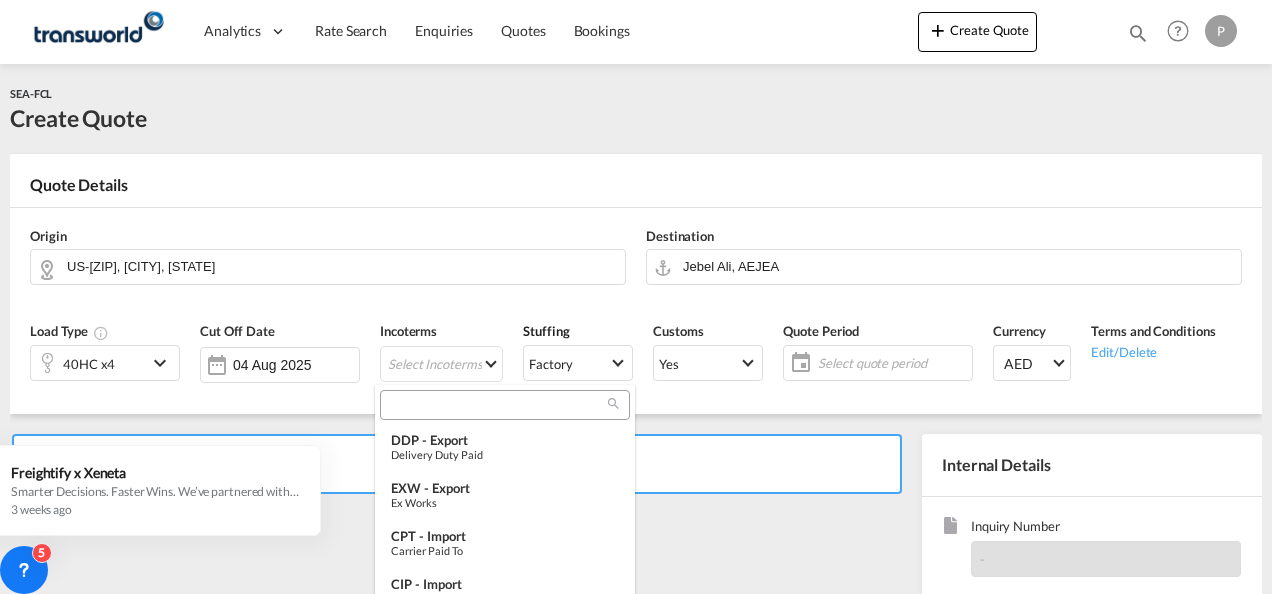 click at bounding box center (497, 405) 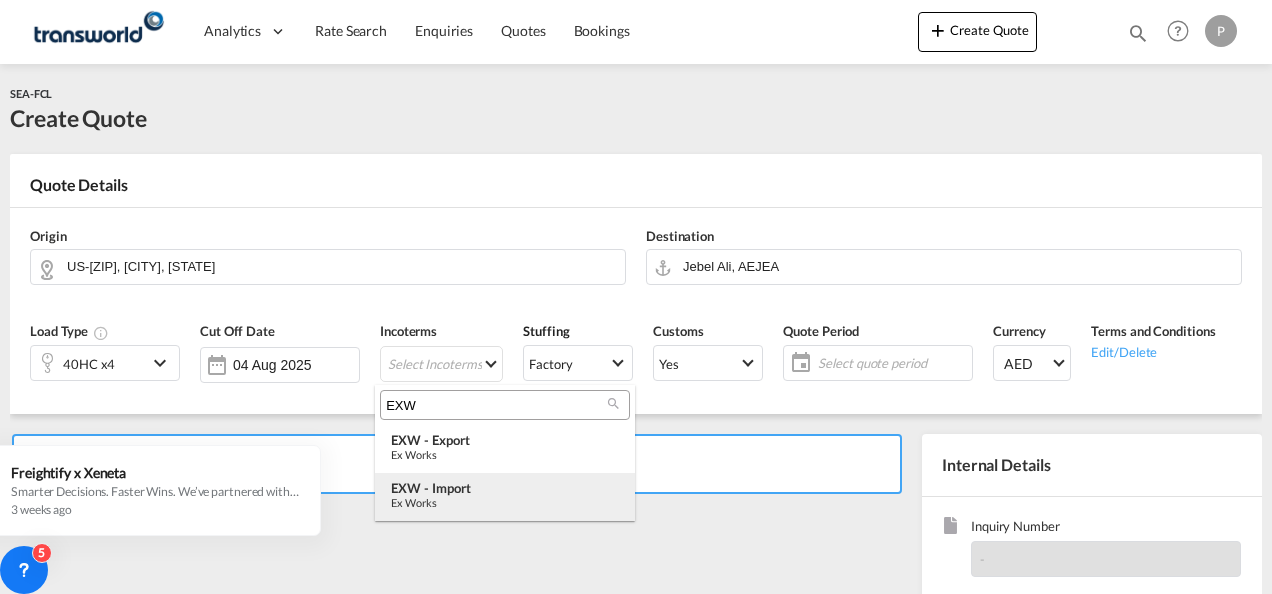 type on "EXW" 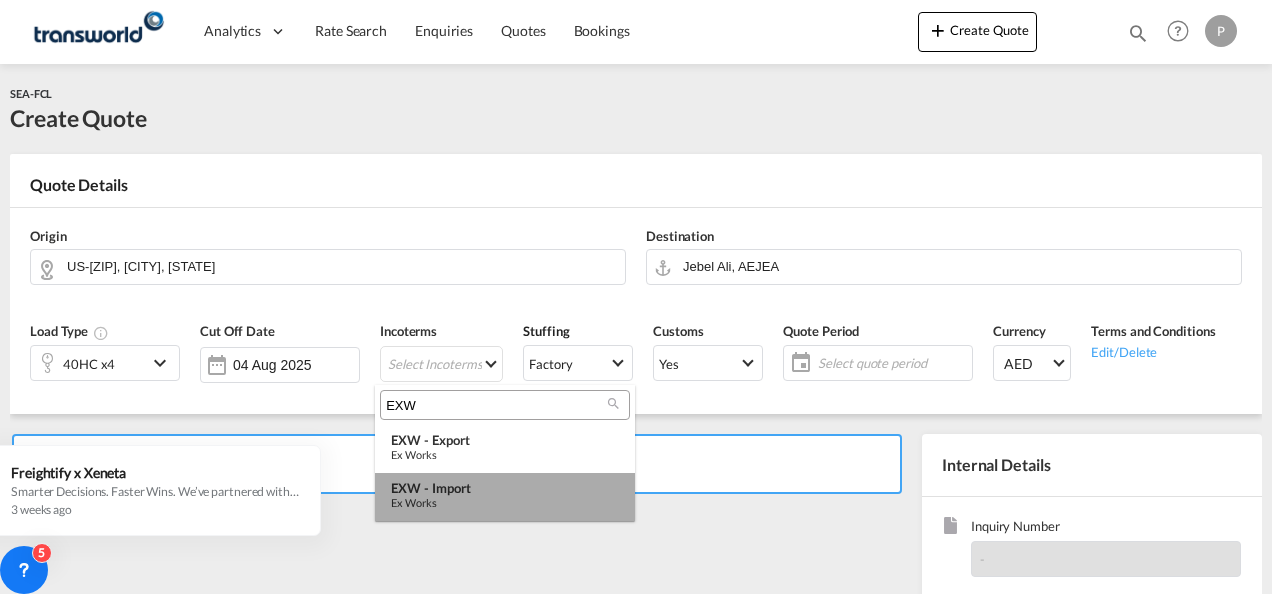 click on "EXW - import" at bounding box center (505, 488) 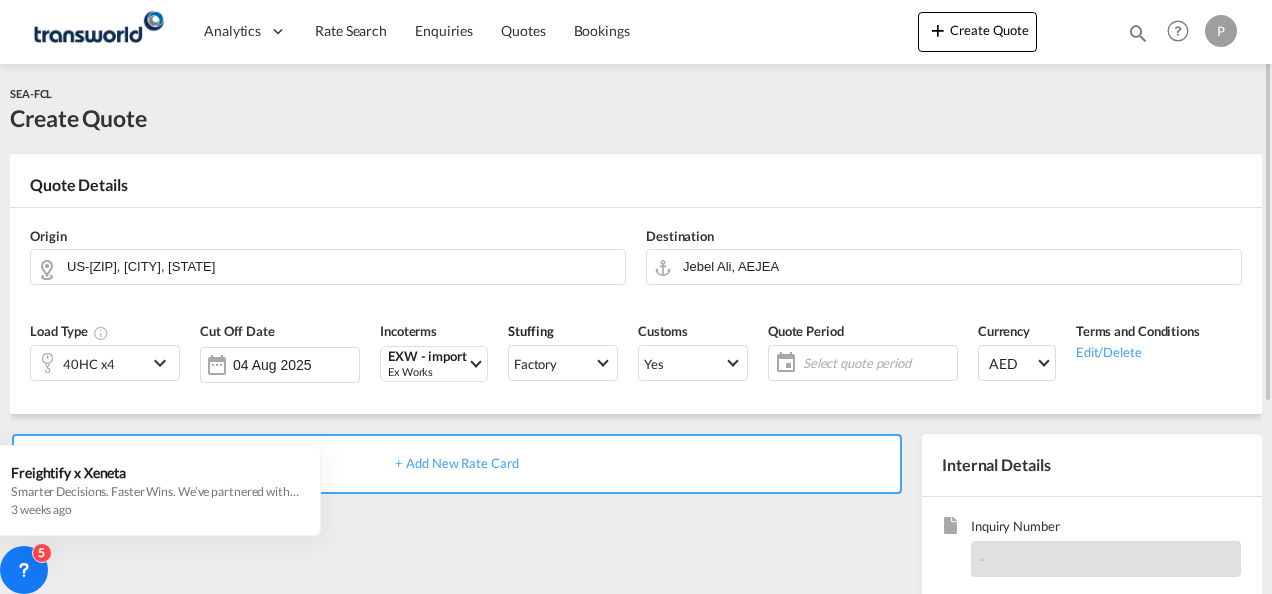 click on "Select quote period" 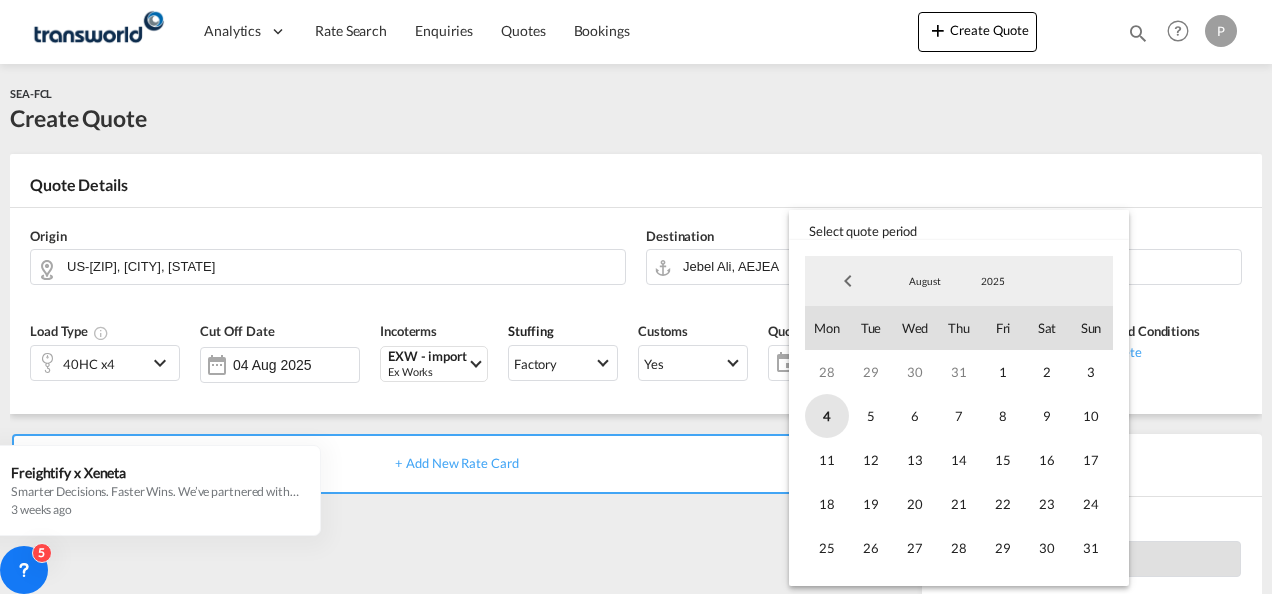 click on "4" at bounding box center (827, 416) 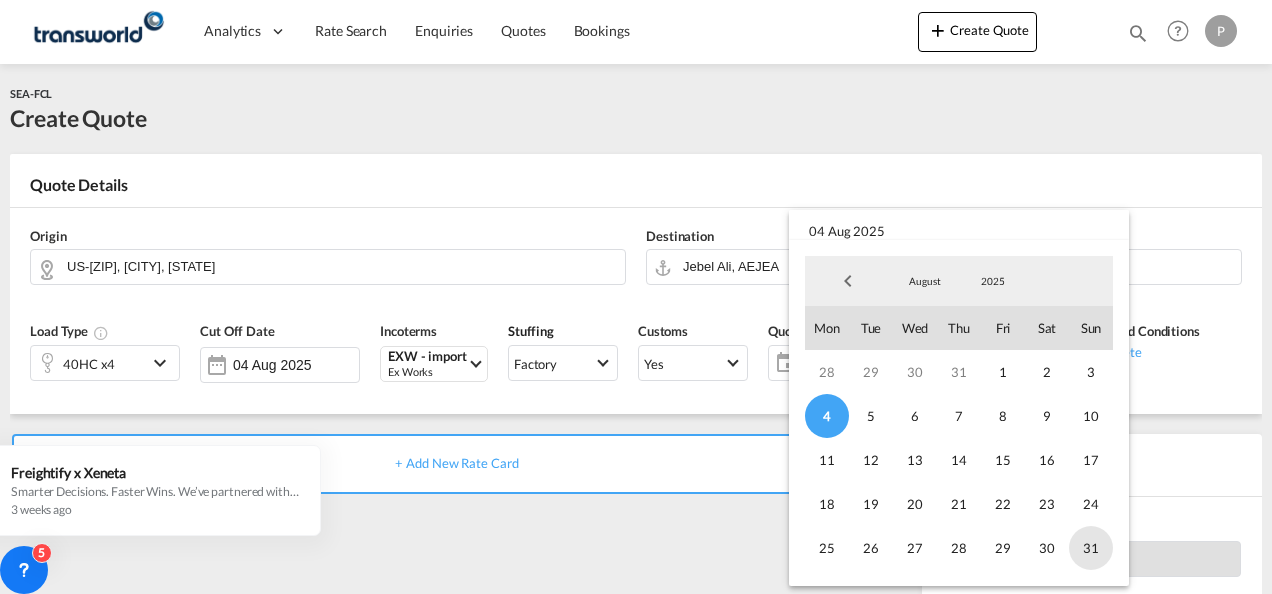 click on "31" at bounding box center (1091, 548) 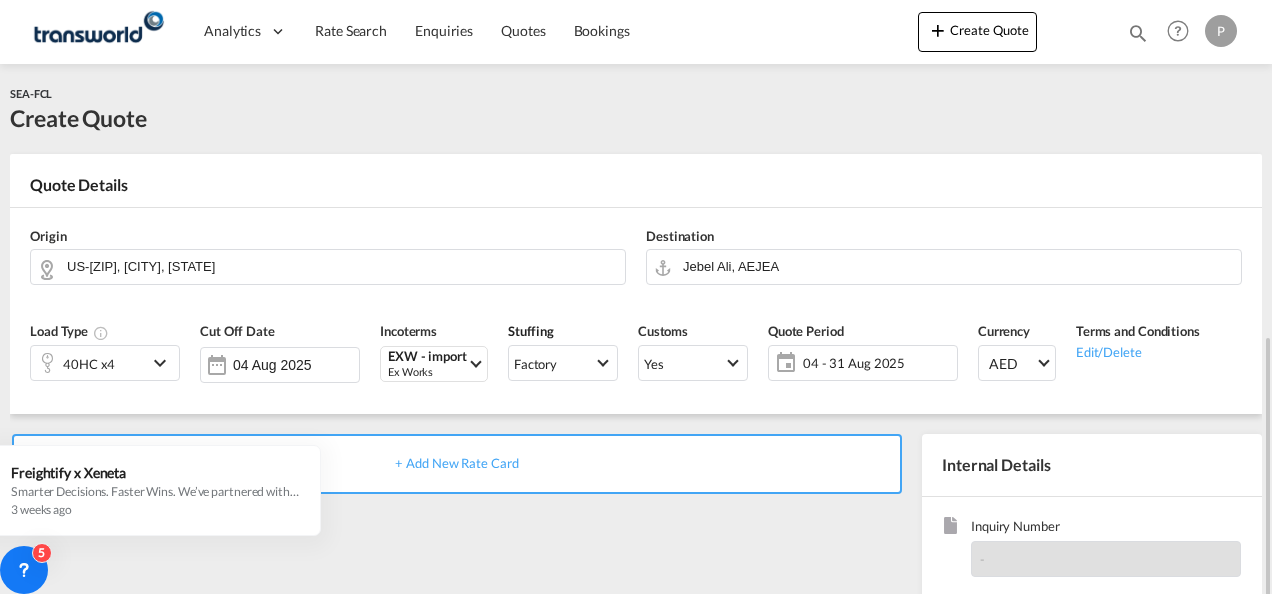 scroll, scrollTop: 200, scrollLeft: 0, axis: vertical 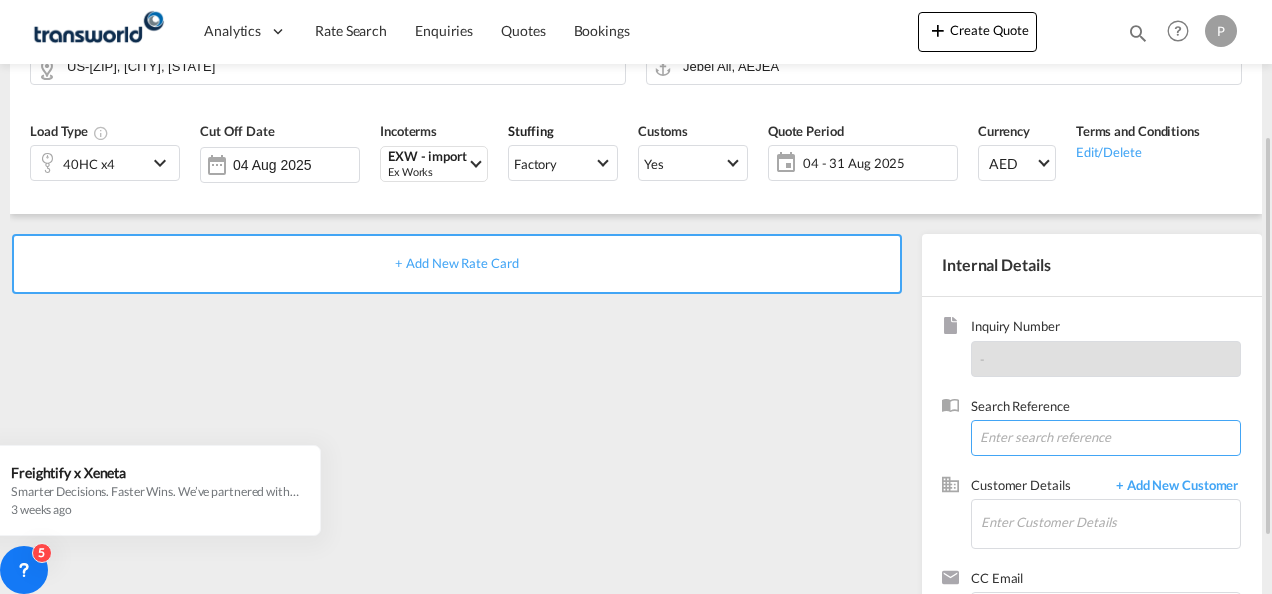 click at bounding box center [1106, 438] 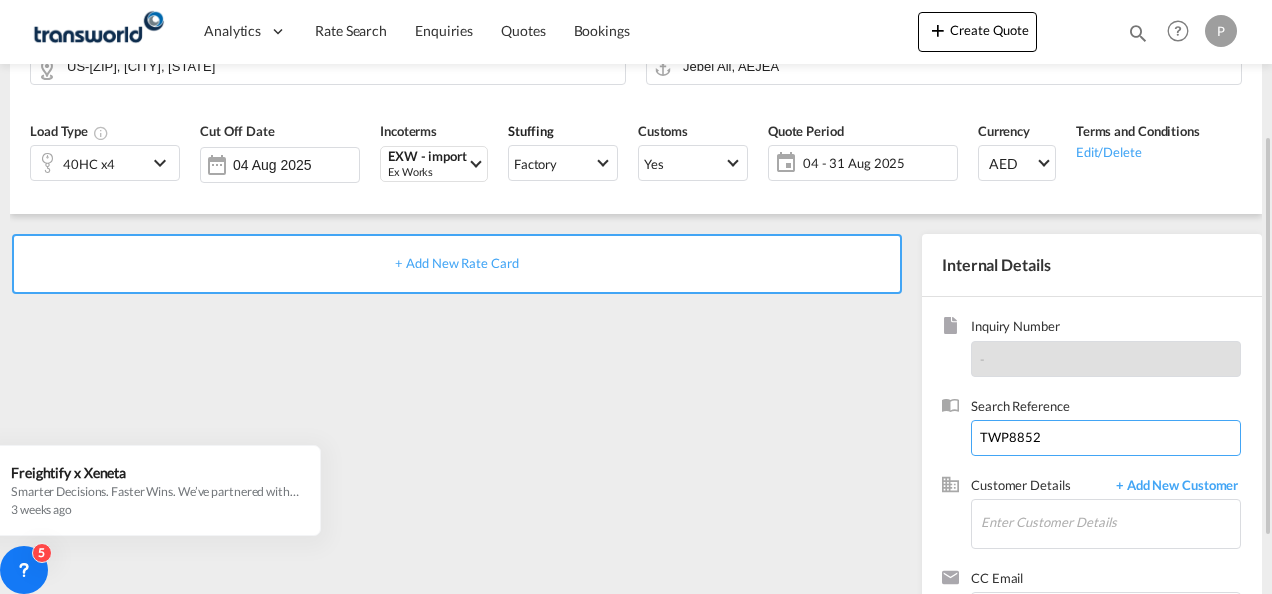 type on "TWP8852" 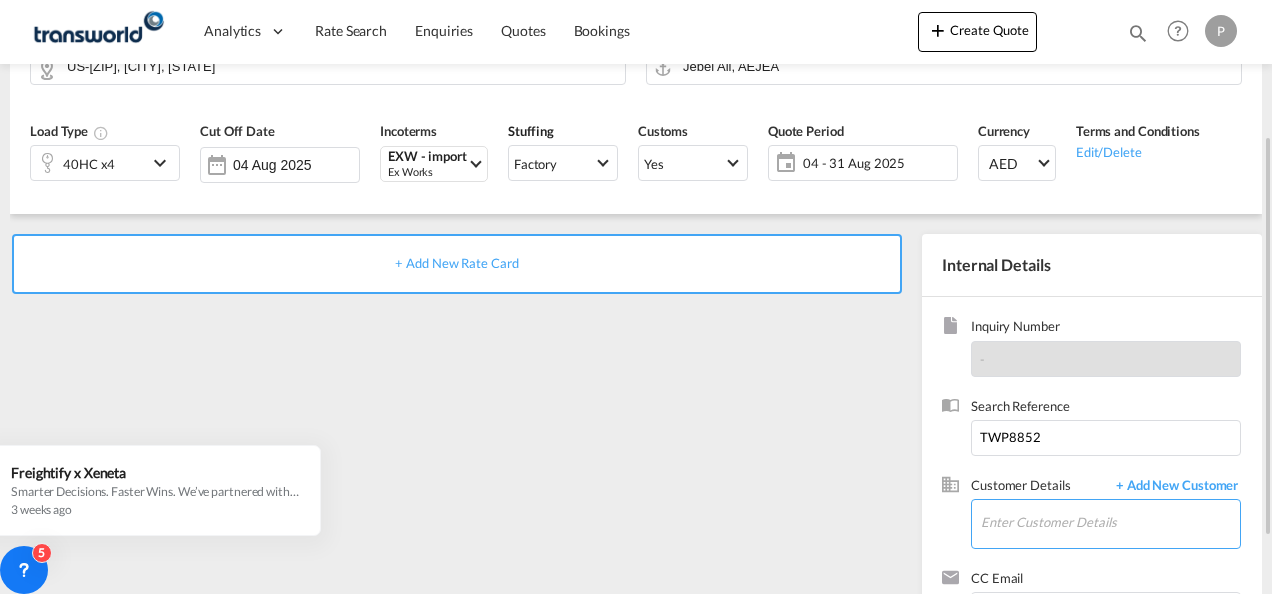 click on "Enter Customer Details" at bounding box center (1110, 522) 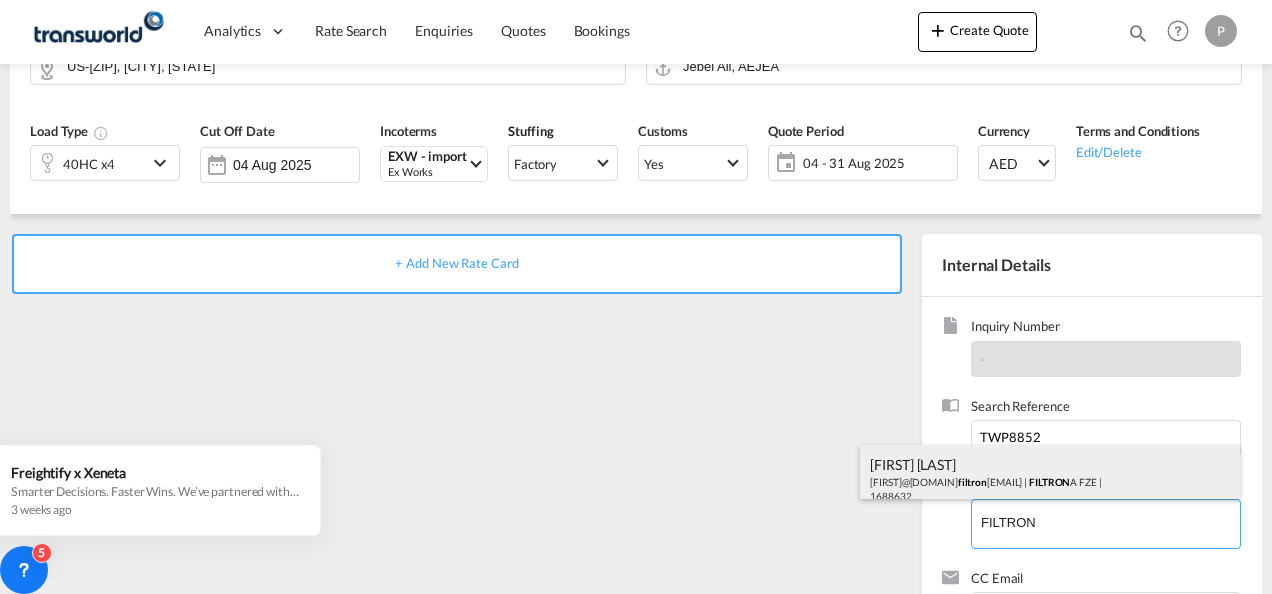 click on "[FIRST] [LAST] [FIRST]@[DOMAIN]    |    [COMPANY] FZE
&nbsp;  |  &nbsp;   [NUMBER]" at bounding box center [1050, 479] 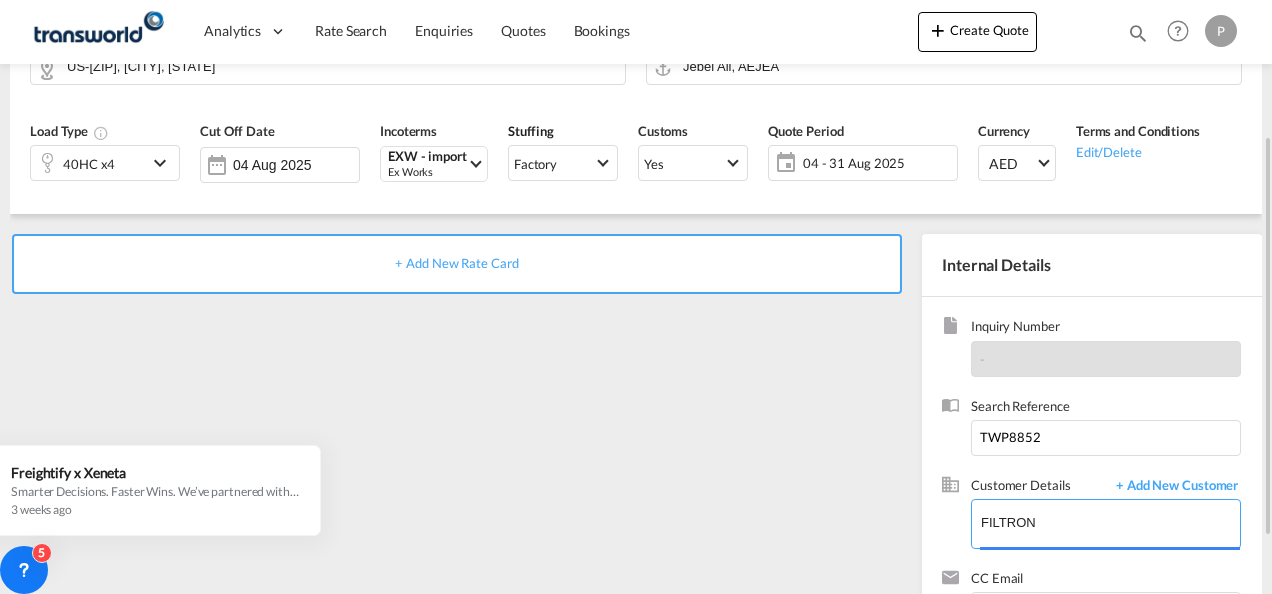 type on "[COMPANY], [FIRST] [LAST], [EMAIL]" 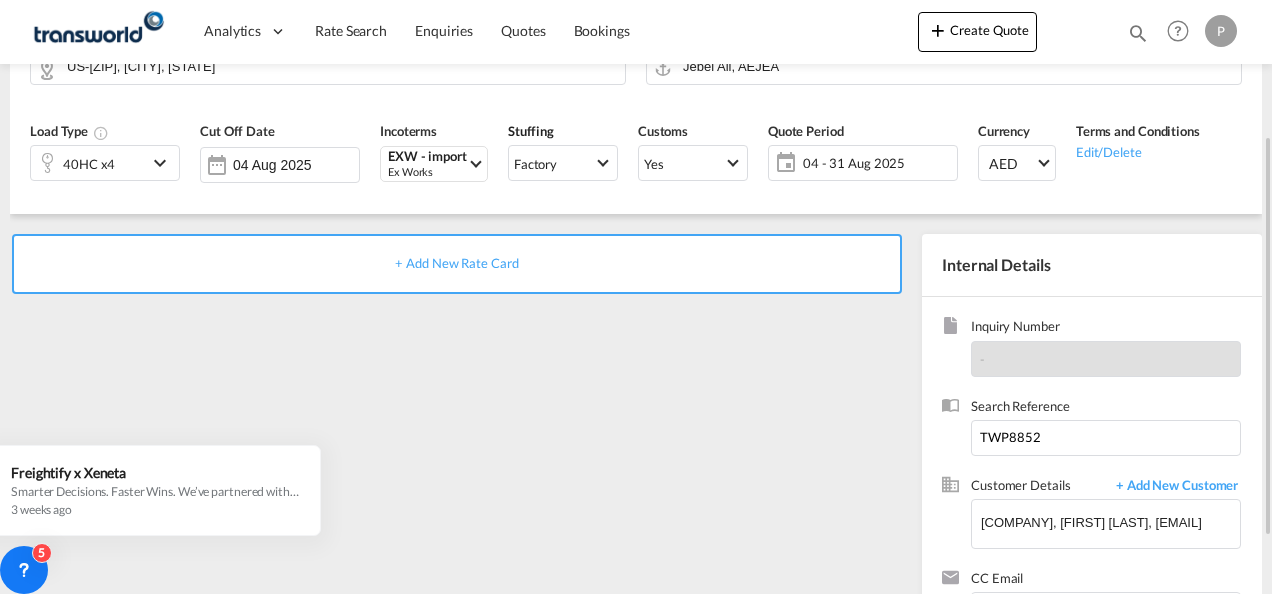 click on "+ Add New Rate Card" at bounding box center (456, 263) 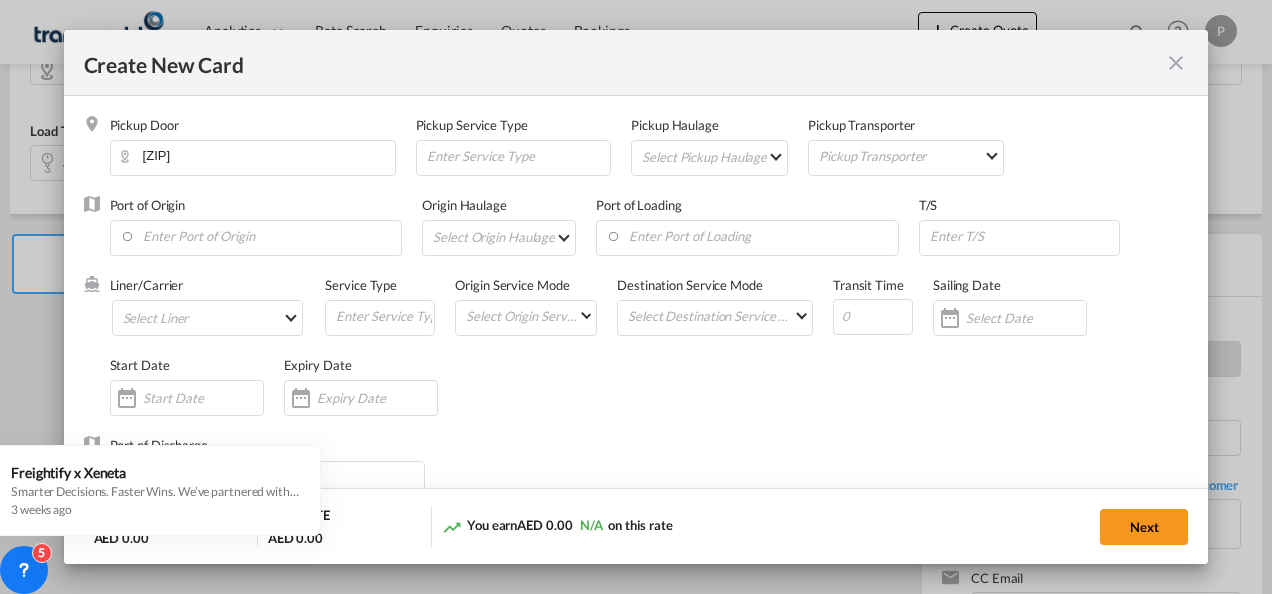 type on "Basic Ocean Freight" 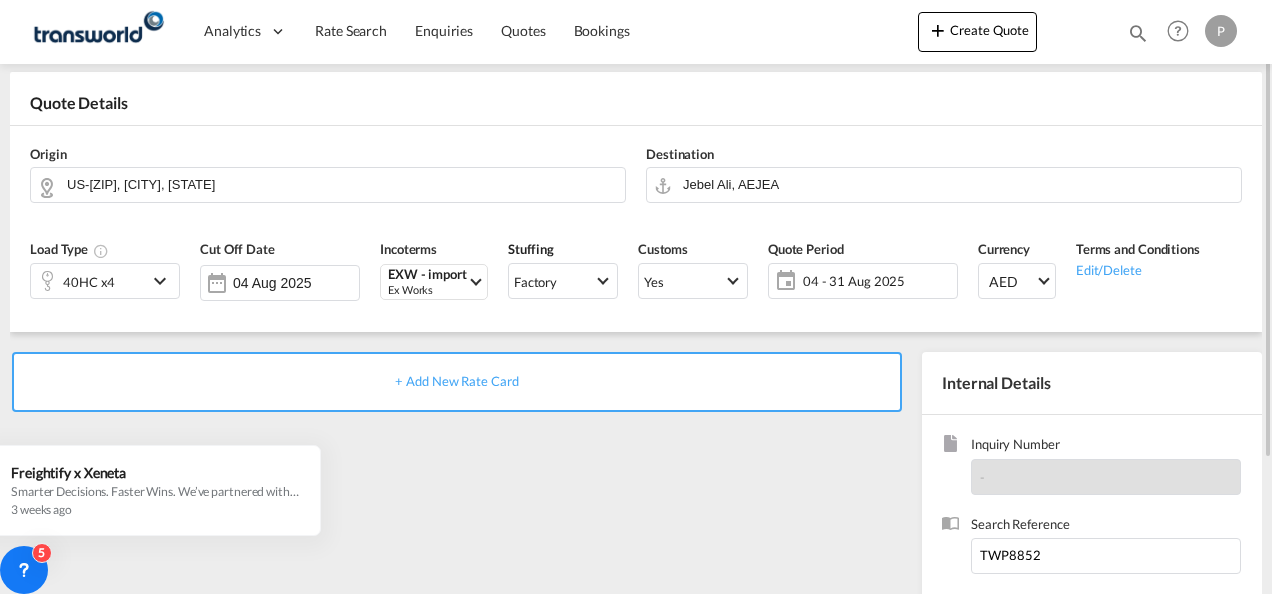 scroll, scrollTop: 0, scrollLeft: 0, axis: both 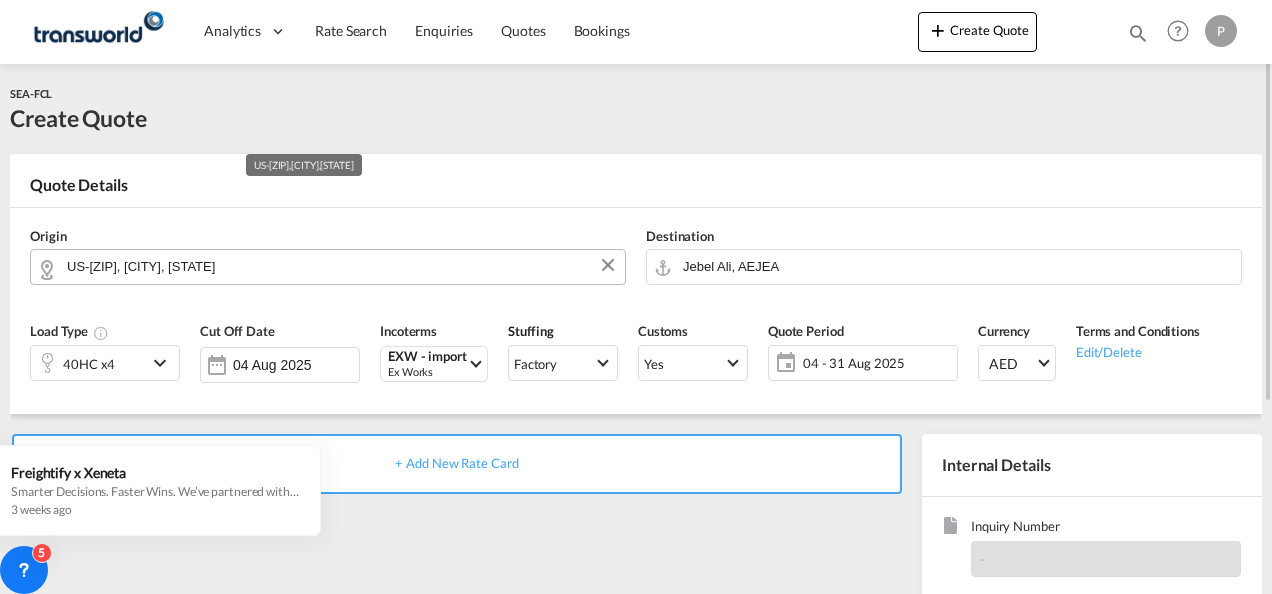 click on "US-[ZIP], [CITY], [STATE]" at bounding box center [341, 266] 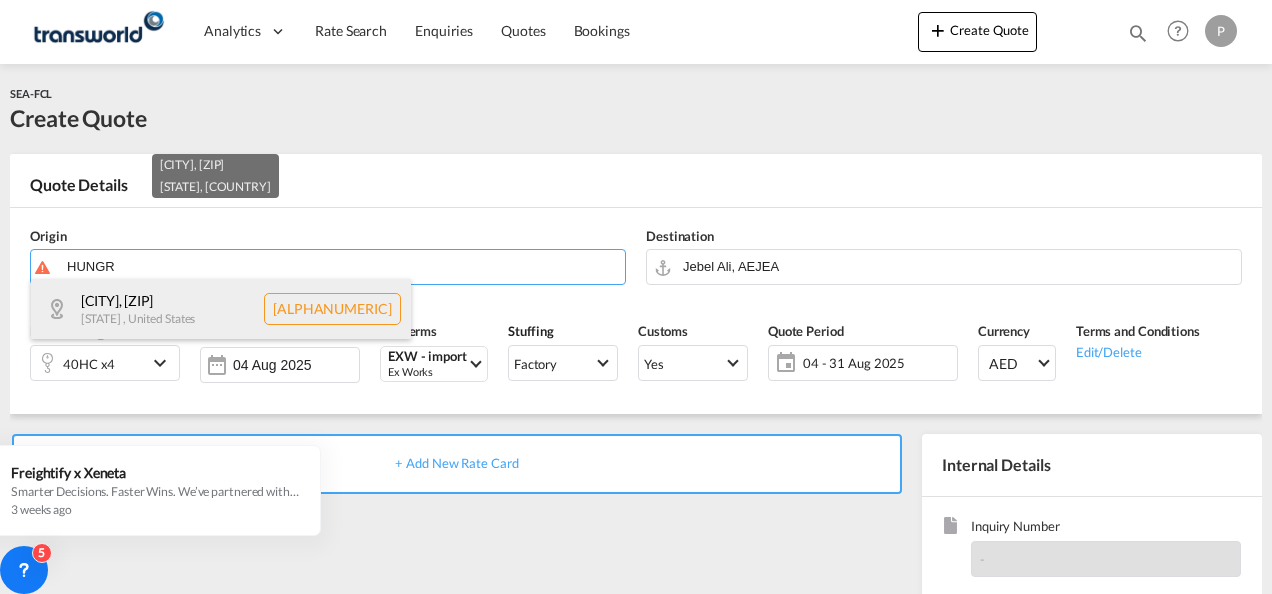 click on "[CITY] ,
[ZIP]
[STATE]
,
[COUNTRY]
US-[ZIP]" at bounding box center [221, 309] 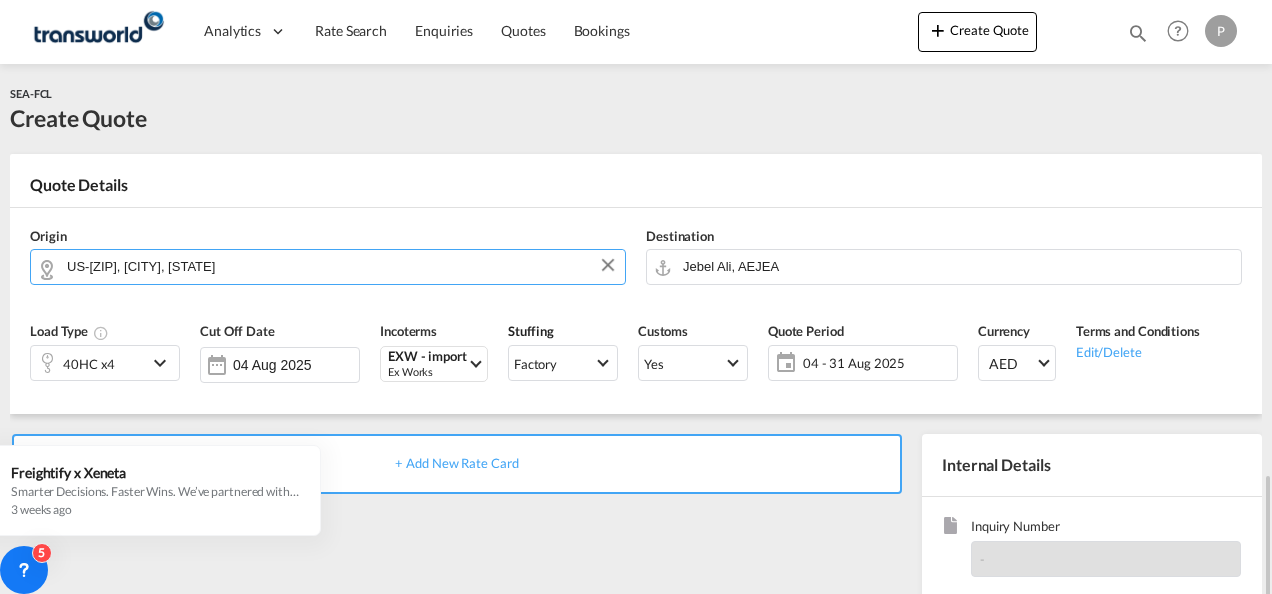 scroll, scrollTop: 282, scrollLeft: 0, axis: vertical 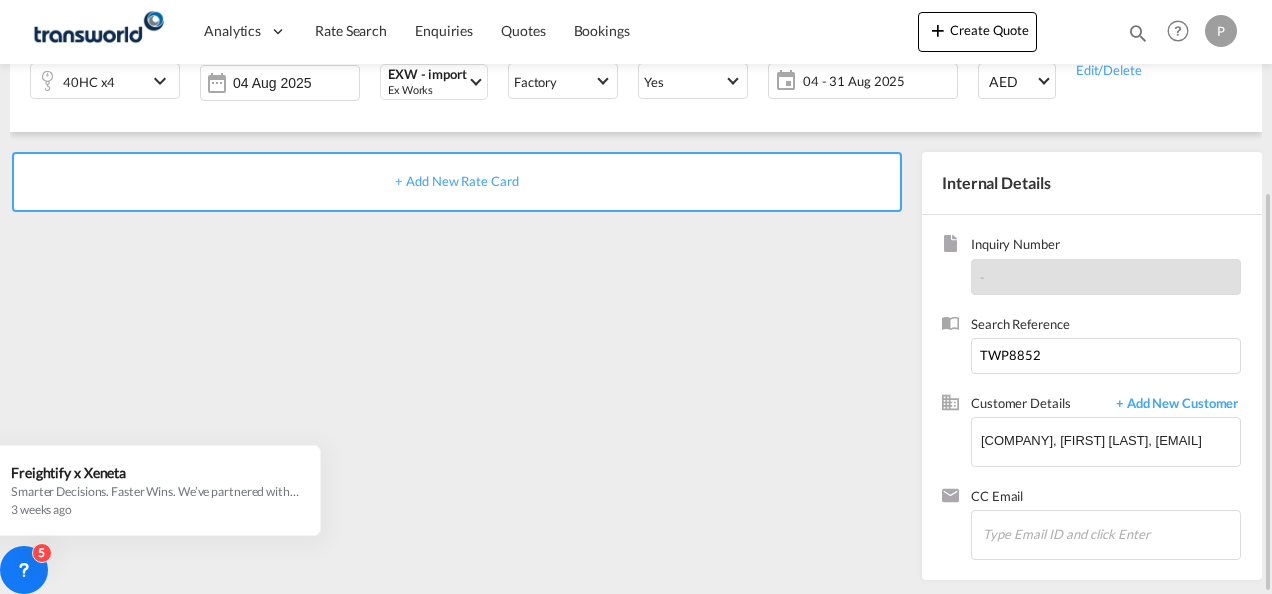 click on "+ Add New Rate Card" at bounding box center (456, 181) 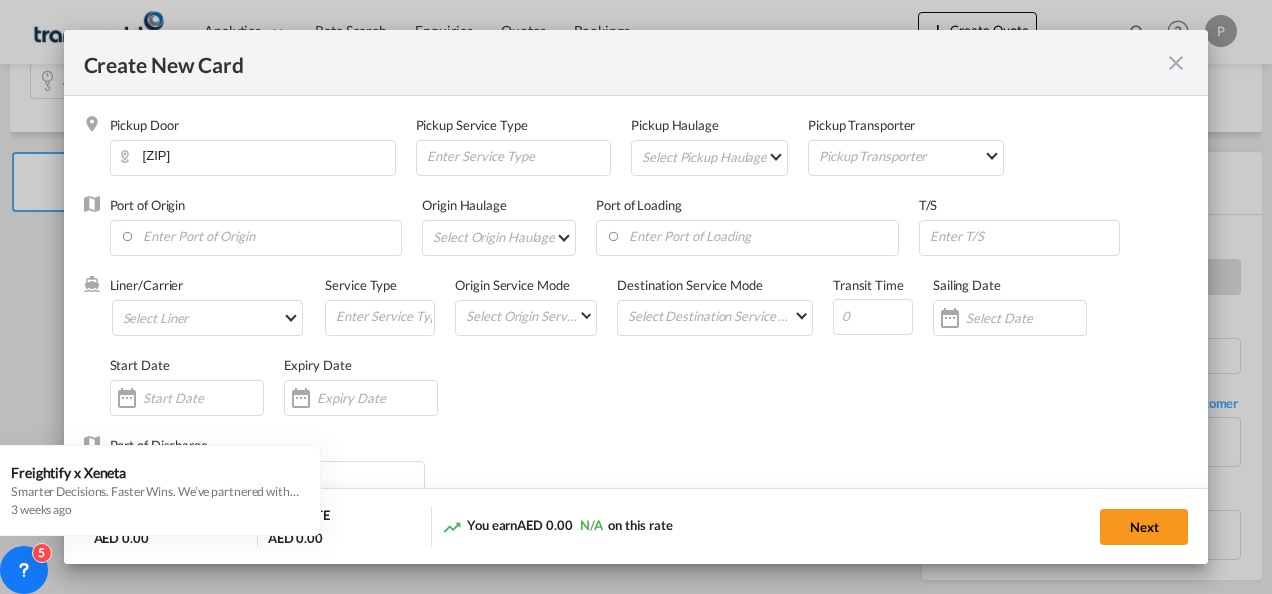 type on "Basic Ocean Freight" 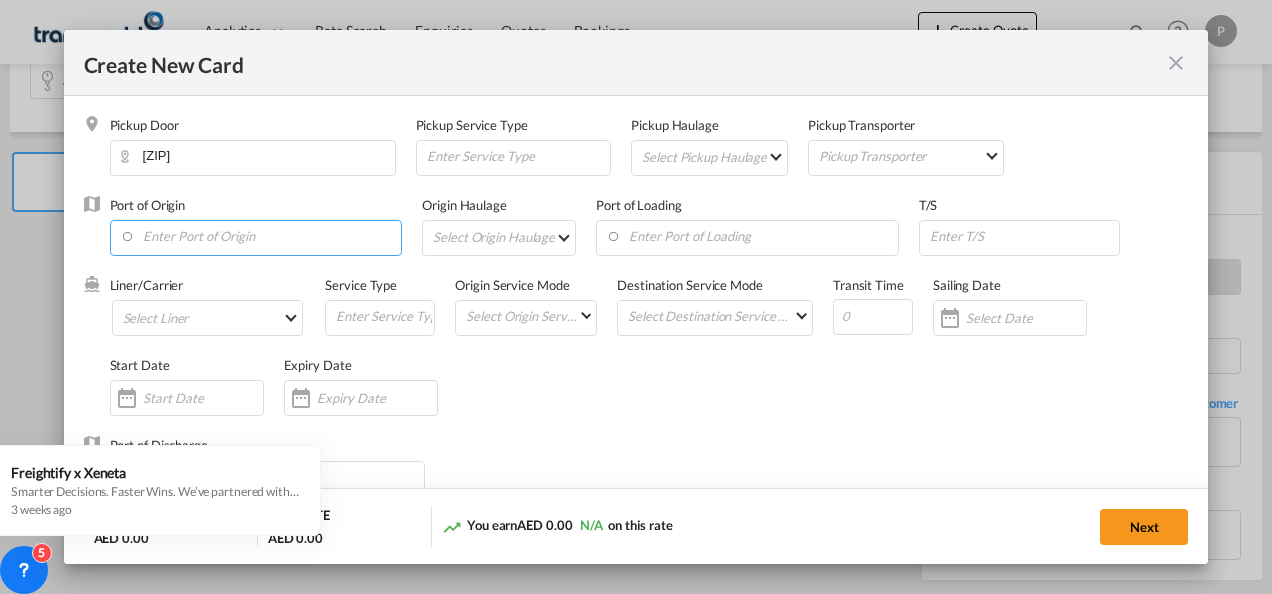 click at bounding box center [261, 236] 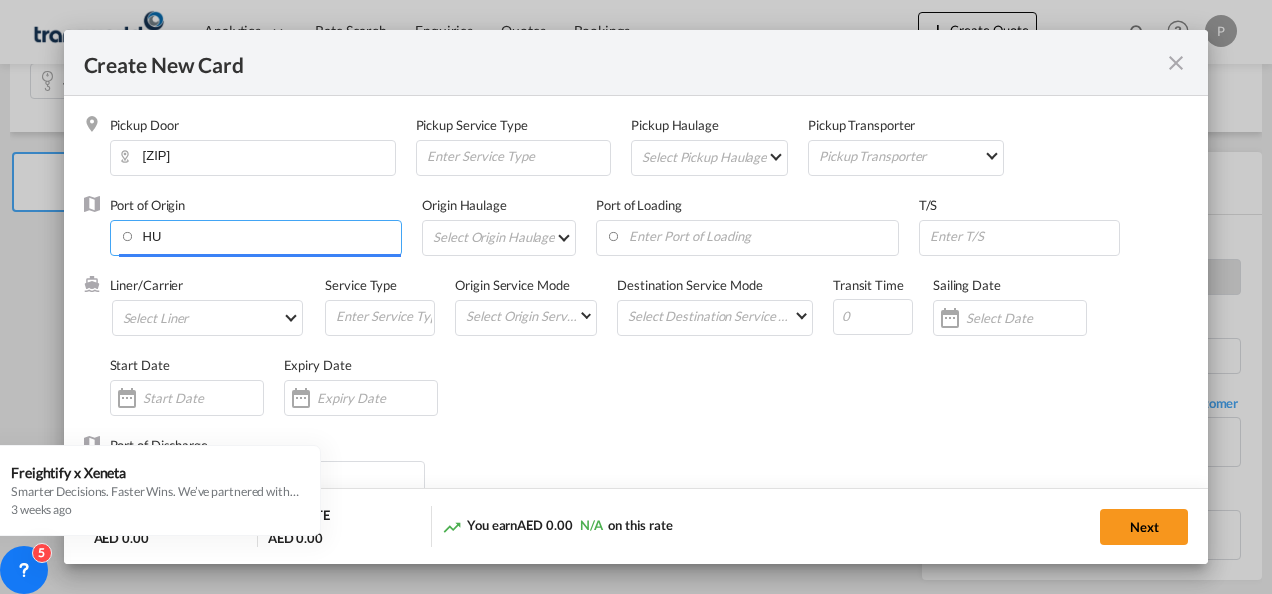 type on "H" 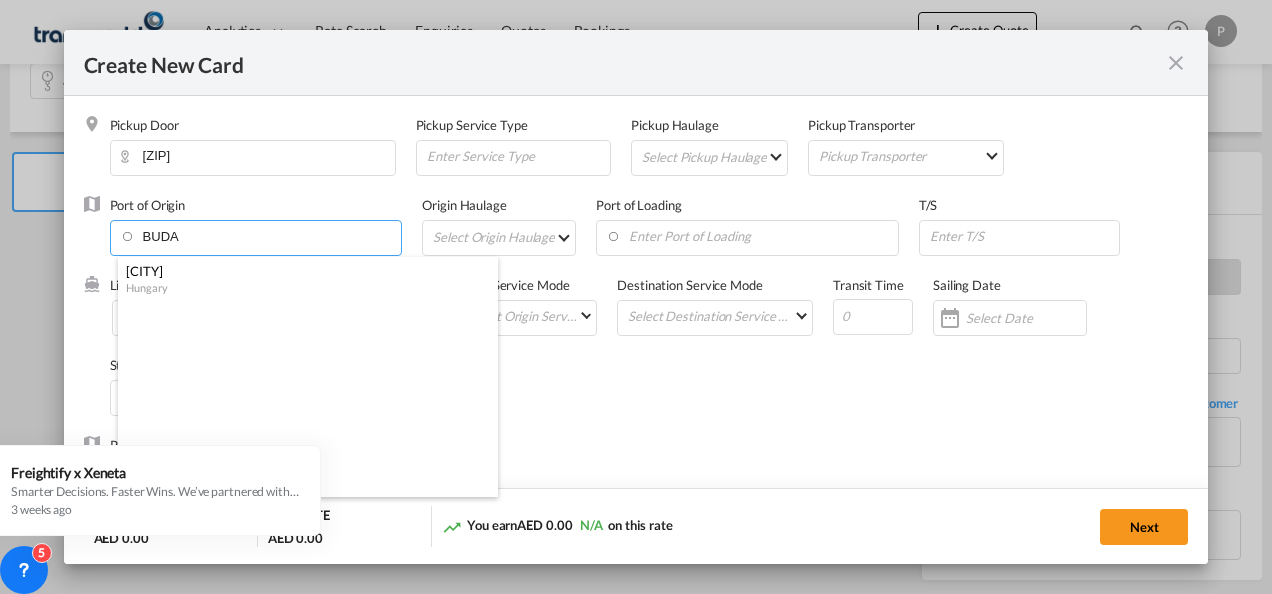 click on "Hungary" at bounding box center (302, 287) 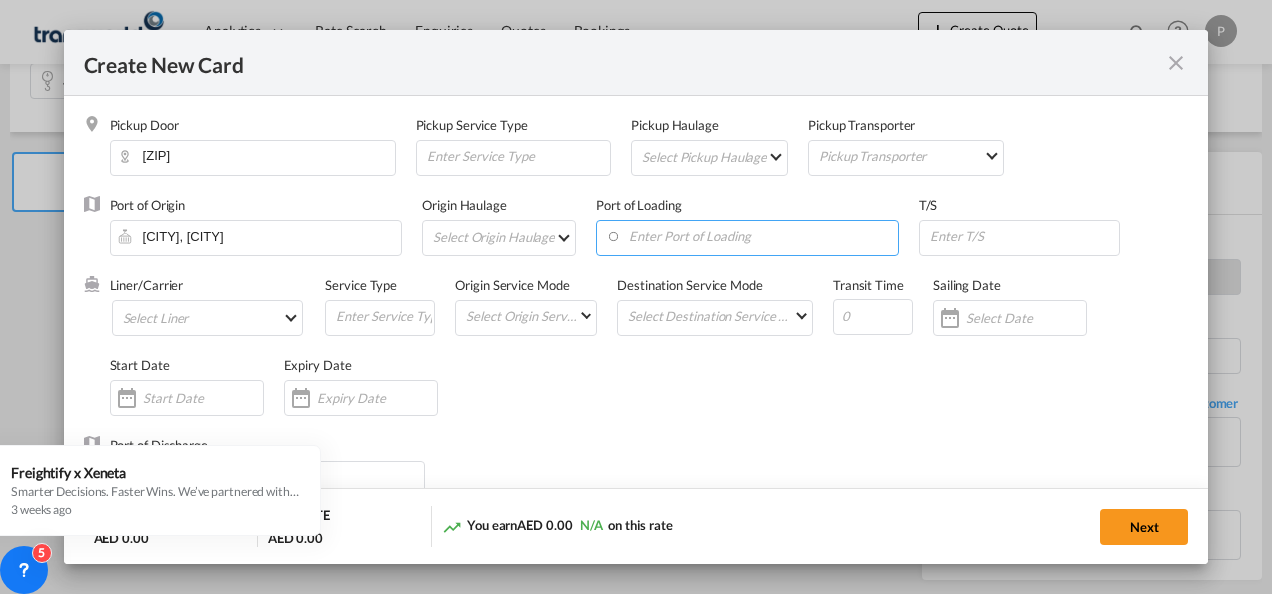 click at bounding box center [752, 236] 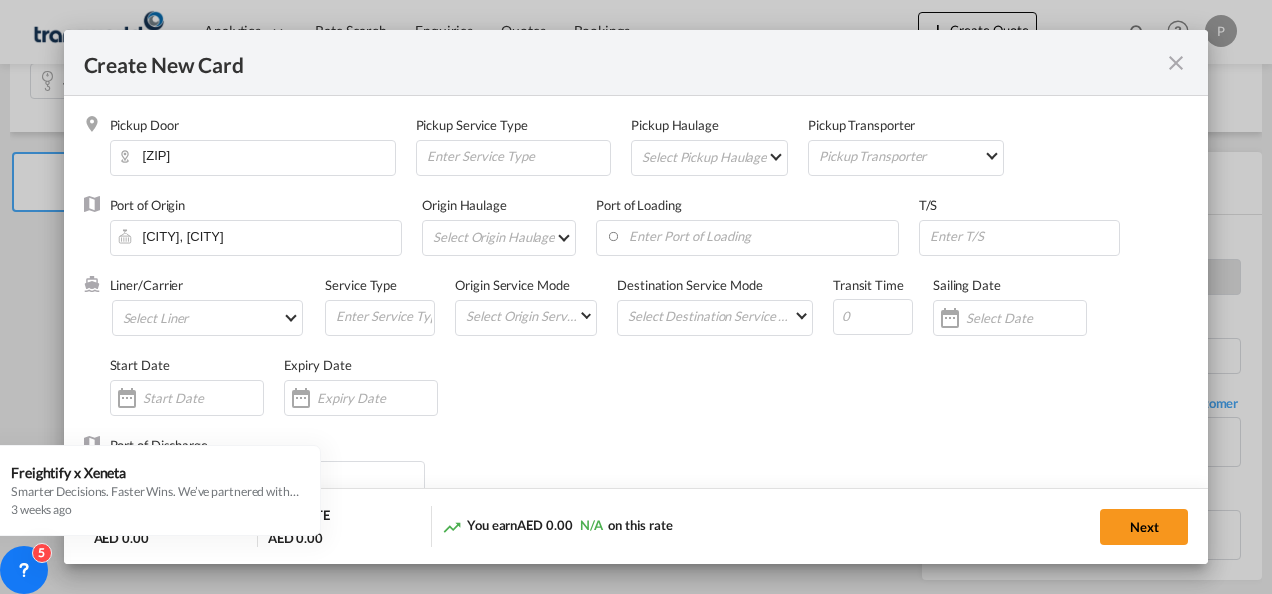 click at bounding box center (1176, 63) 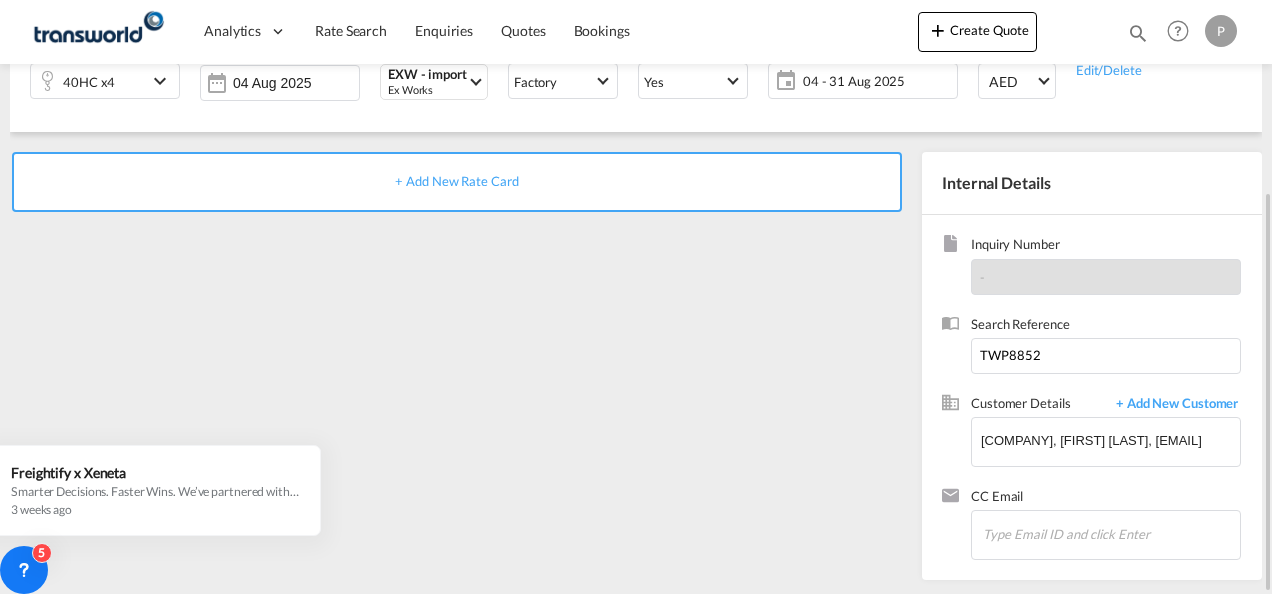 scroll, scrollTop: 0, scrollLeft: 0, axis: both 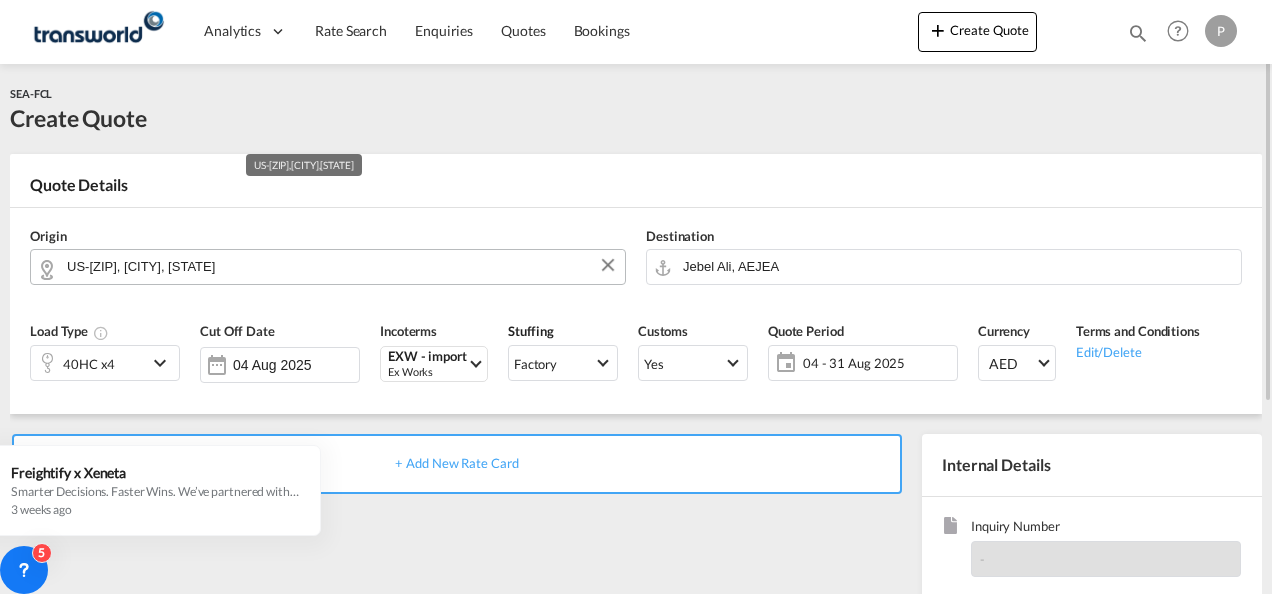 click on "US-[ZIP], [CITY], [STATE]" at bounding box center [341, 266] 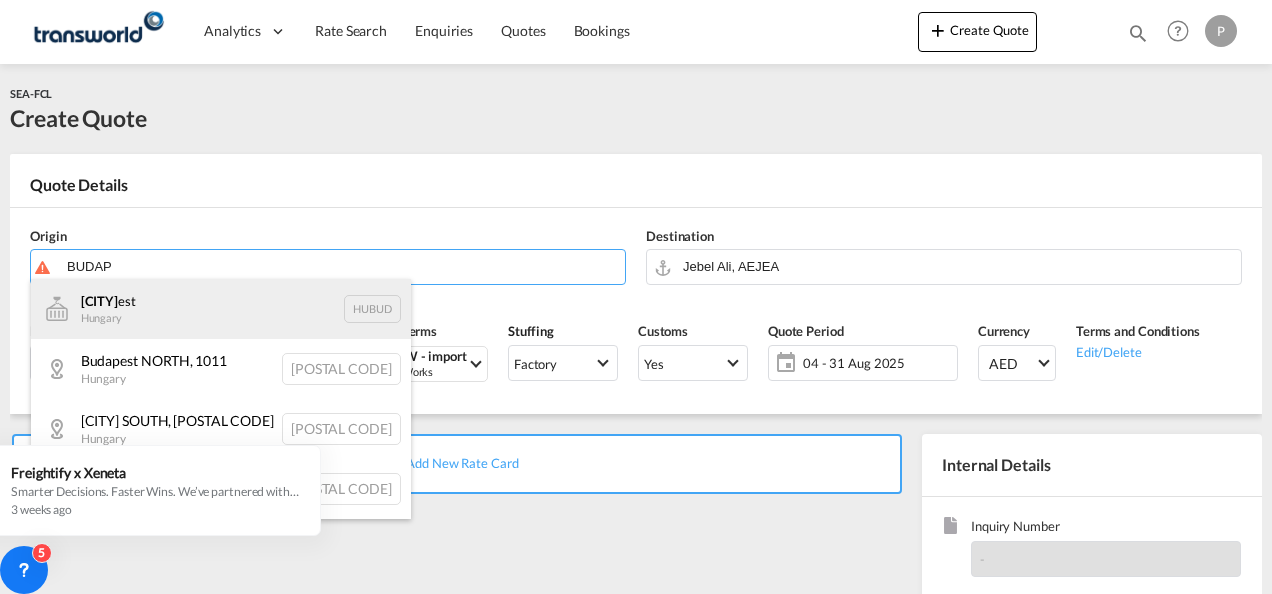 click on "[CITY], [COUNTRY]
[POSTAL CODE]" at bounding box center (221, 309) 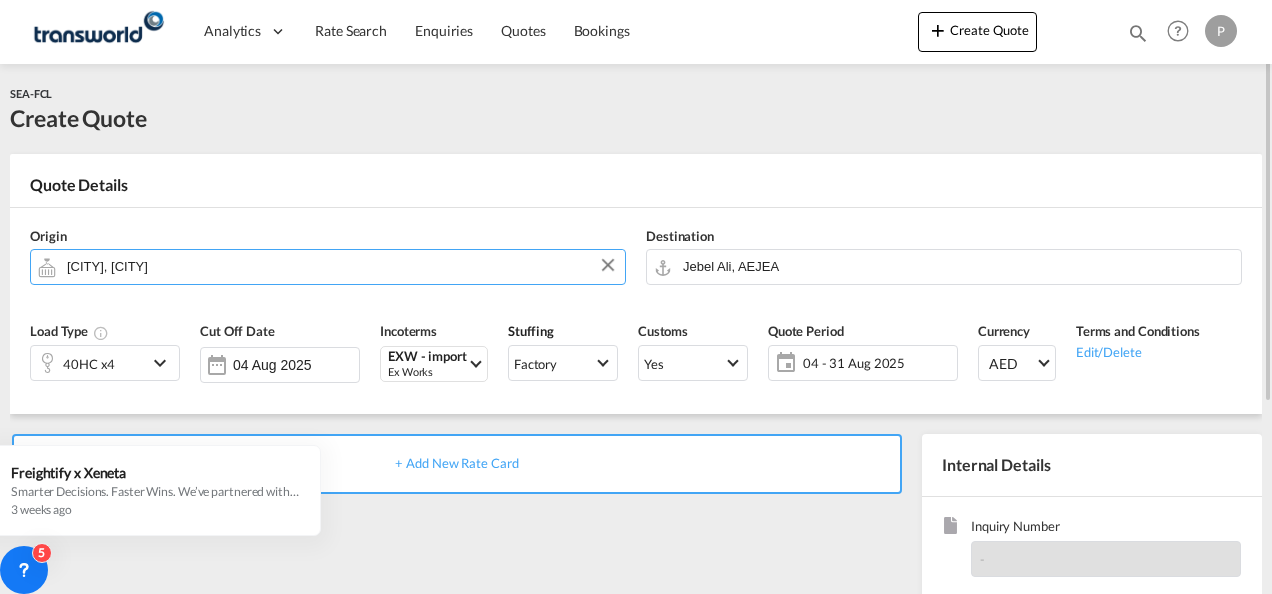 click on "+ Add New Rate Card" at bounding box center [456, 463] 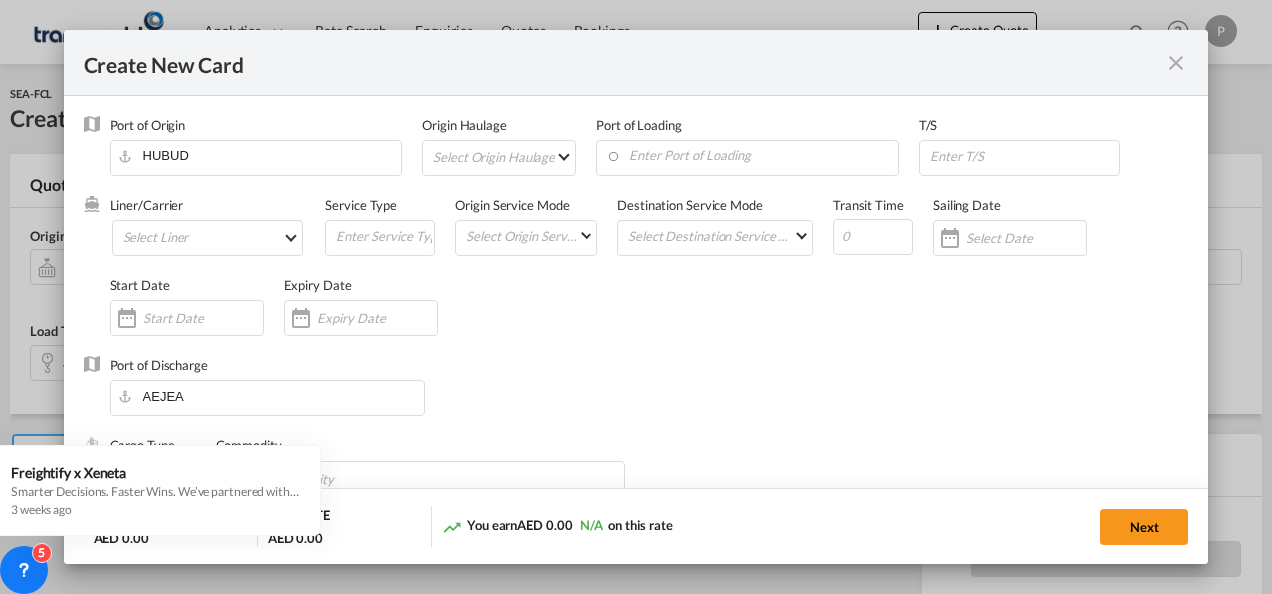 type on "Basic Ocean Freight" 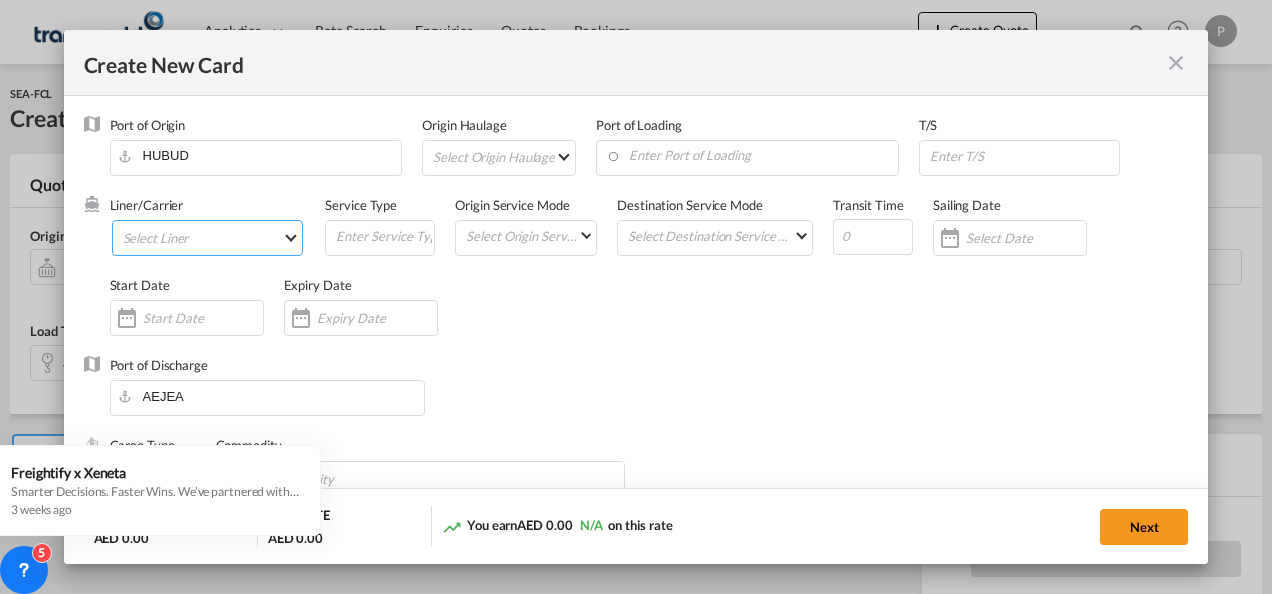 click on "Select Liner   2HM LOGISTICS D.O.O 2HM LOGISTICS D.O.O. / TDWC-CAPODISTRI 2HM LOGISTICS D.O.O. / TDWC-KOPER 2HM LOGISTICS KFT / TDWC-ANKARANSKA 3A INTERNATIONAL LOGISTICS JOINT STOCK COMPANY / T 3P LOGISTICS / TDWC - LONDON A & G INTERNATIONAL CARGO (THAILAND)  / TDWC-BANGK A A X L GLOBAL SHIPPING LINES L.L.C / TDWC-DUBAI A AND G INTERNATIONAL CARGO / TDWC-BANGKOK A J WORLDWIDE SERVICES INC / TDWC-SADDLE BRO A K ENTERPRISES / TDWC-MUMBAI A.J WORLDWIDE SERVICES LTD / TDWC-WESTDRAYTO AA AND S SHIPPING LLC / TDWC-DUBAI AA&S SHIPPING LLC / TDWC-DUBAI AAA CHINA LIMITED / TDWC-SHENZHEN AAHIL SHIPPING L.L.C / TDWC-DUBAI AAS FREIGHT EUROPE GMBH / TDWC-GERMANY AASHIANA COMMERCIAL FZE / TDWC-DUBAI AAXL GLOBAL SHIPPING LINES LLC ABBAS YOUSUF / TDWC-DUBAI ABBAS YOUSUF TRADING LLC / TDWC-DUBAI ABC EUROPEAN AIR AND SEA CARGO DISTRI / TDWC-BEOGR ABDA CARGO SERVICES DMCC / TDWC-DUBAI ABDUL MUHSEN SHIPPING LLC ABDUL MUHSEN SHIPPING LLC / TDWC-DUBAI ABRAO SHIPPING / TDWC-DUBAI ABRECO FREIGHT LLC / TDWC-DUBAI" at bounding box center (208, 238) 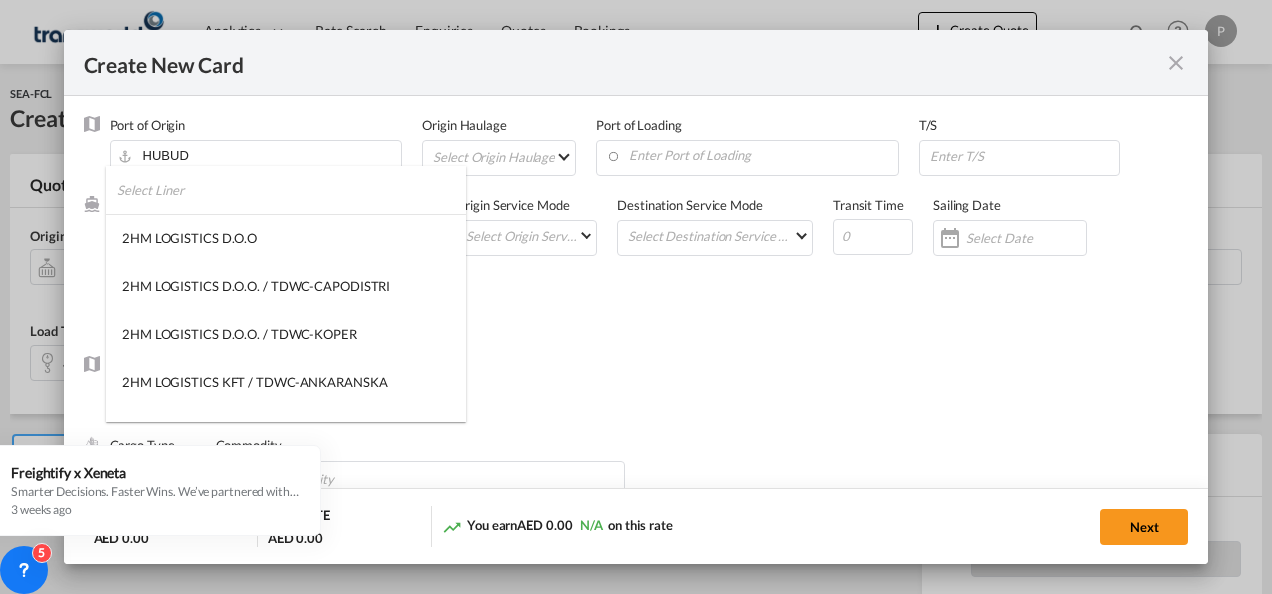 click at bounding box center (291, 190) 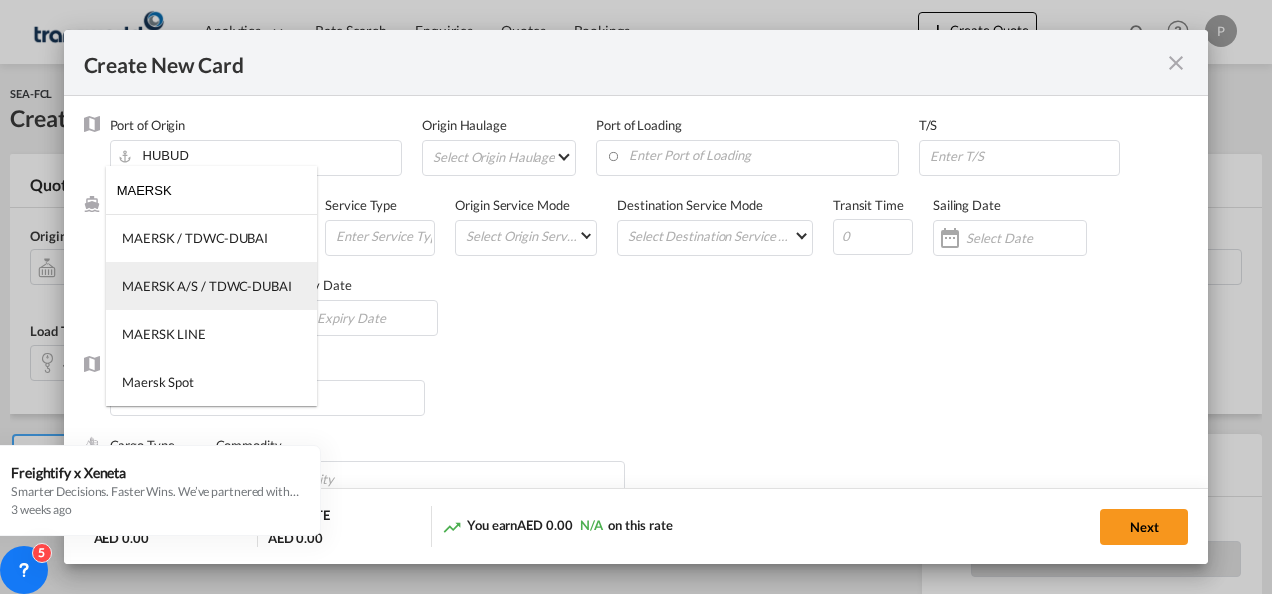 type on "MAERSK" 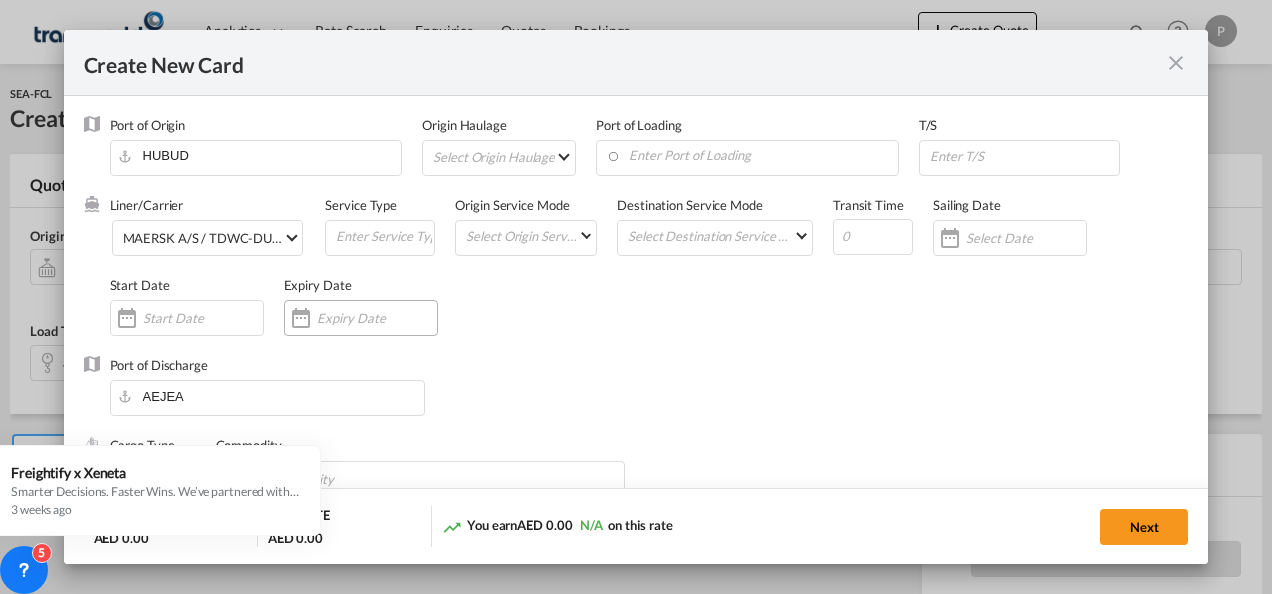 click at bounding box center [377, 318] 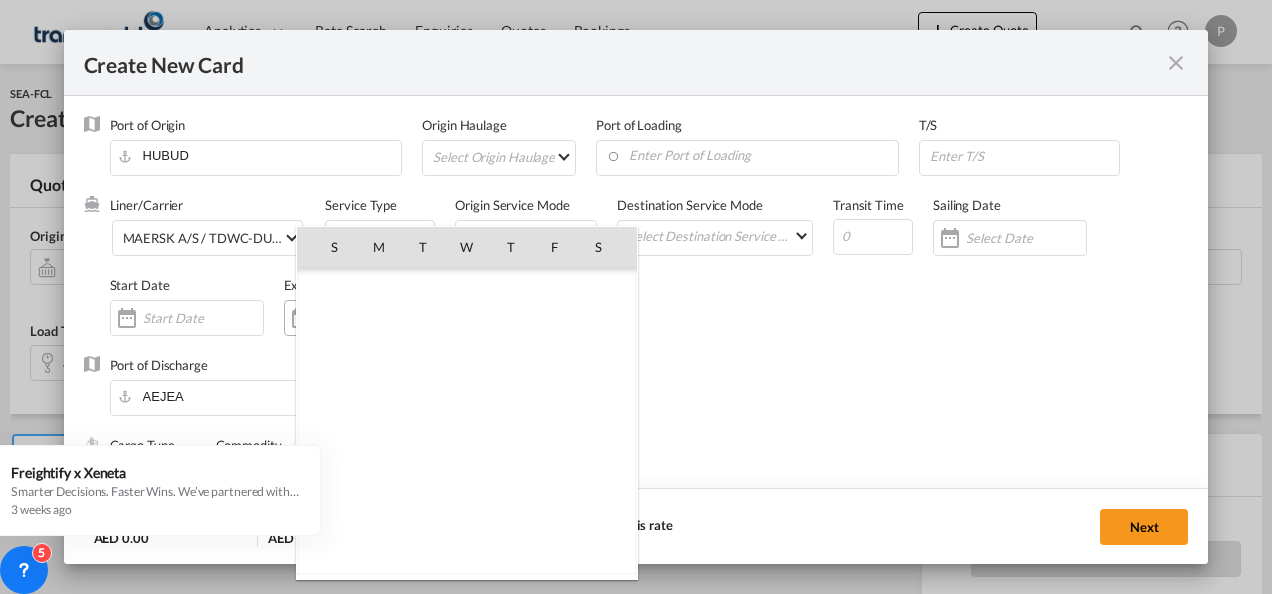 scroll, scrollTop: 462955, scrollLeft: 0, axis: vertical 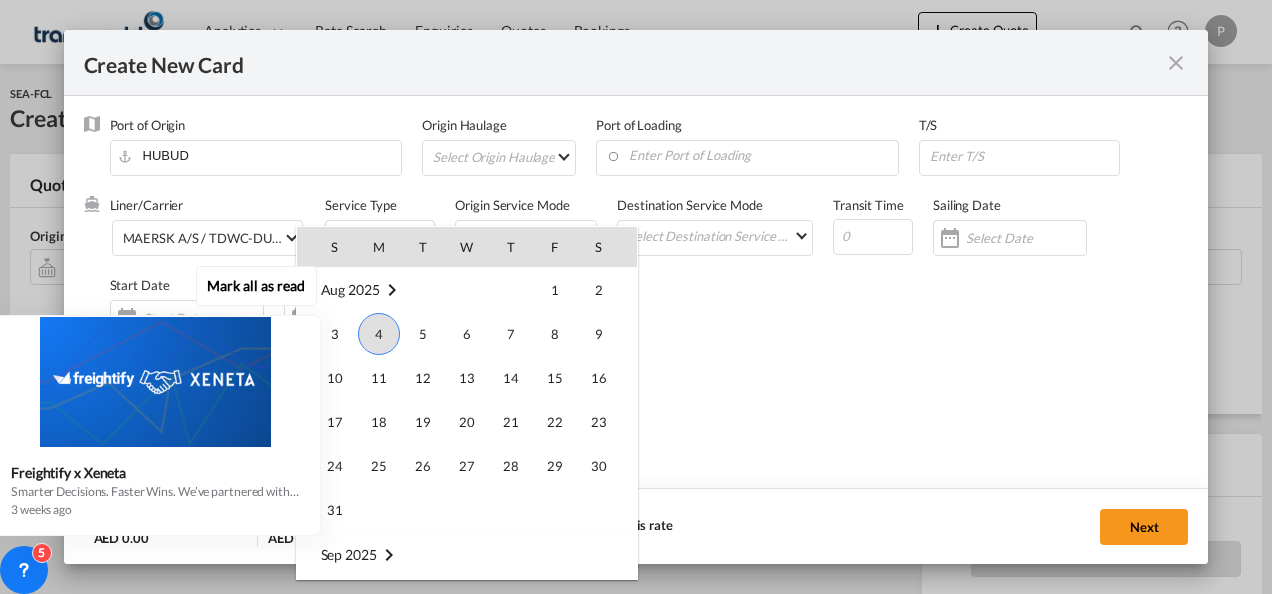 click on "Mark all as read Freightify x Xeneta Smarter Decisions. Faster Wins. We’ve partnered with Xeneta, the global leader in real-time freight rate benchmarking and market intelligence , to bring market average rate data on selected lanes directly into your Freightify RMS. Benchmark your contracted and spot rates on selected lanes with real-time market averages Get instant visibility into pricing trends to stay ahead in dynamic markets Price with precision and protect your margins in every quote Respond faster with rates your customers can trust Move with clarity in a volatile freight environment Benchmark your rates now. Sign up below 3 weeks ago" at bounding box center [160, 398] 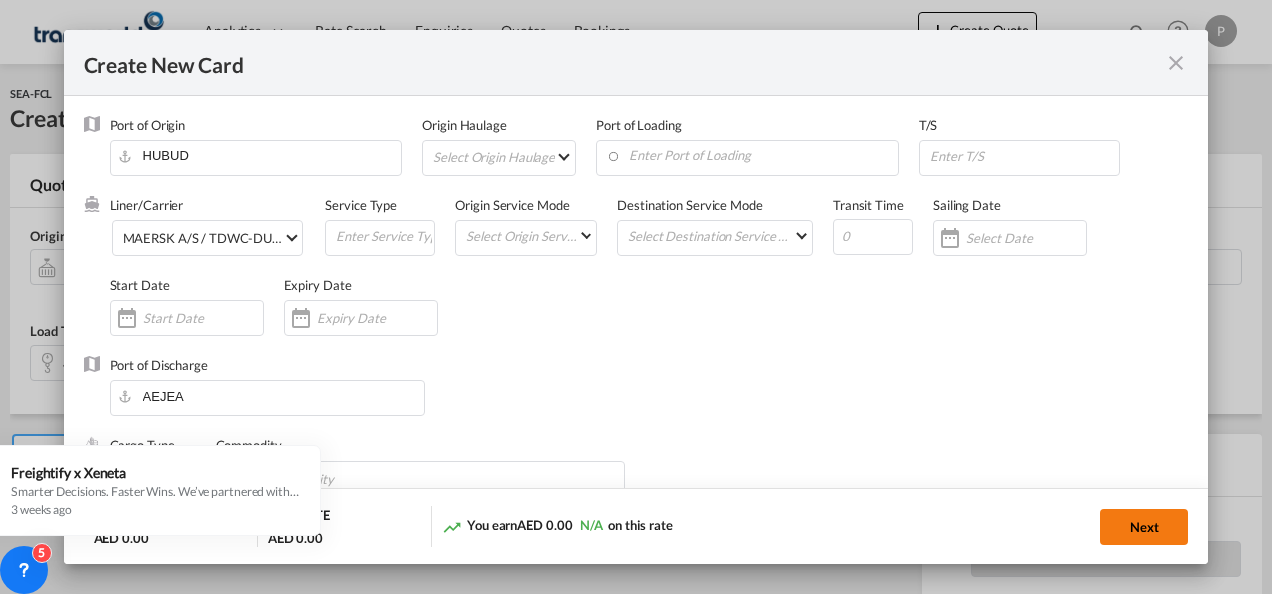 click on "Next" 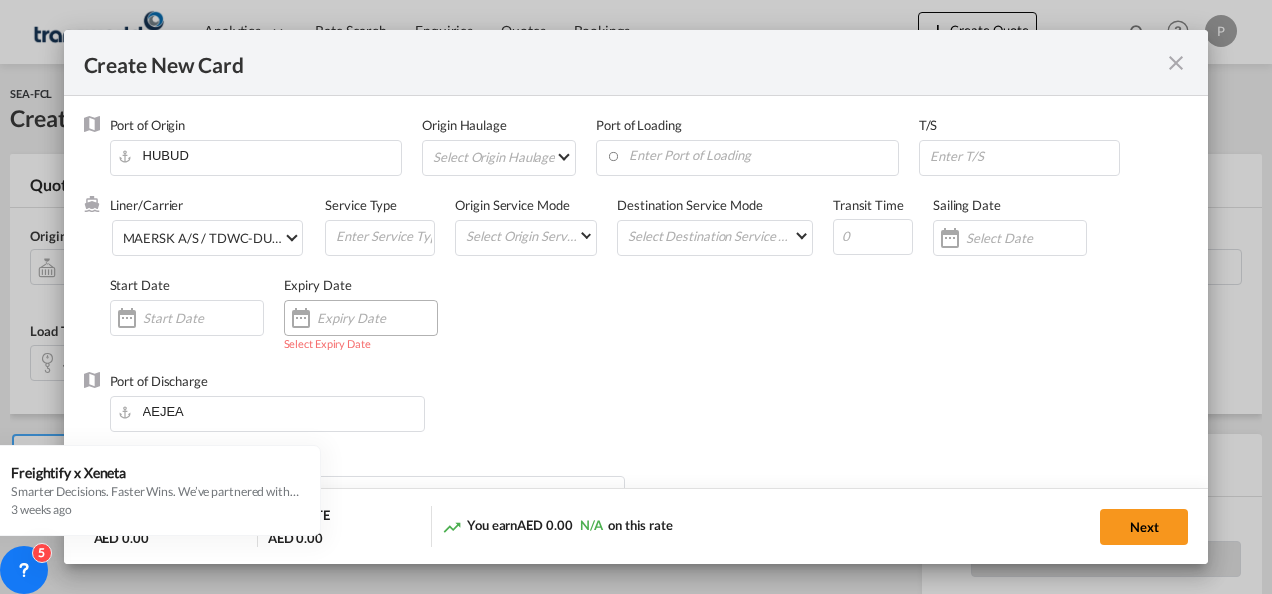 click at bounding box center (377, 318) 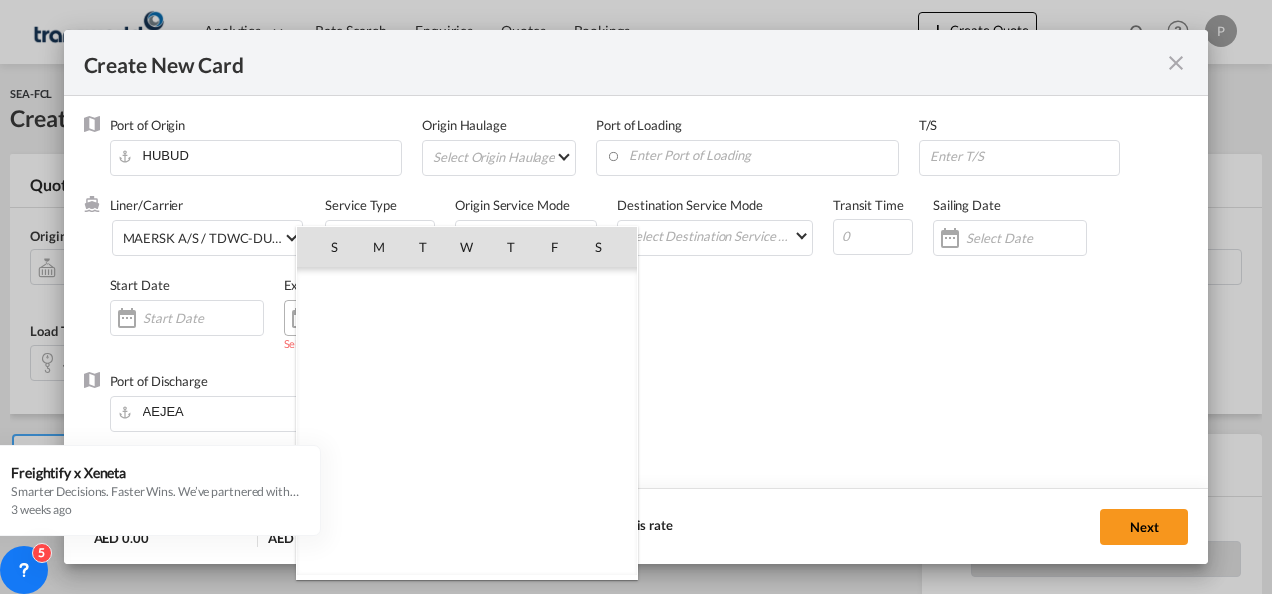 scroll, scrollTop: 462955, scrollLeft: 0, axis: vertical 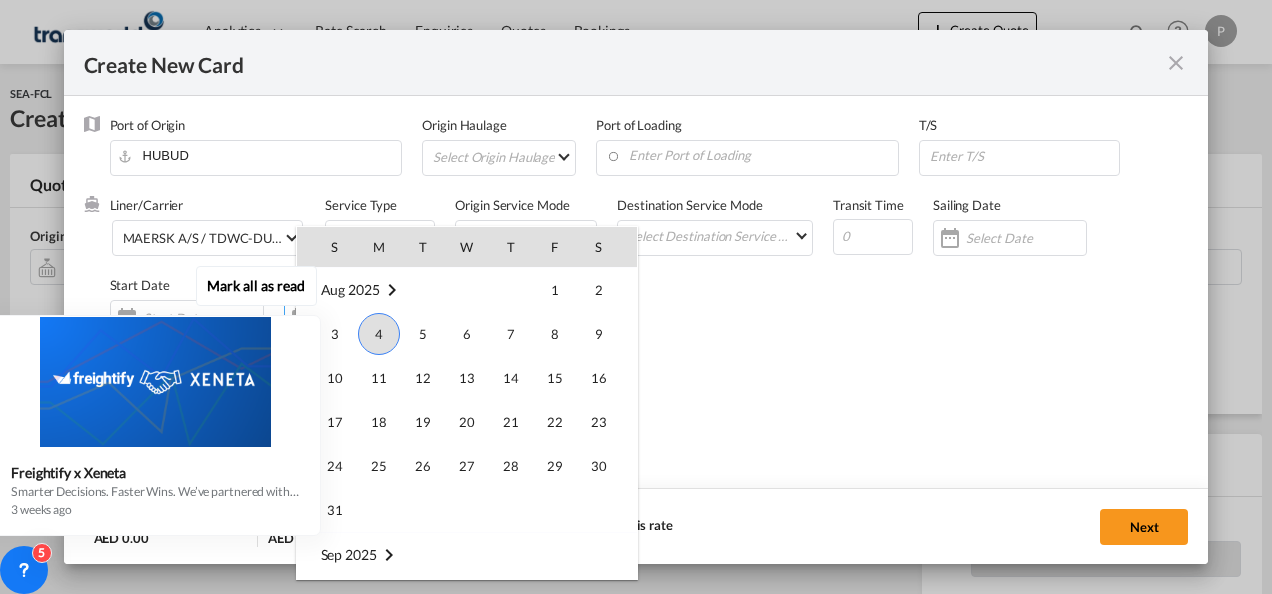 click on "Mark all as read Freightify x Xeneta Smarter Decisions. Faster Wins. We’ve partnered with Xeneta, the global leader in real-time freight rate benchmarking and market intelligence , to bring market average rate data on selected lanes directly into your Freightify RMS. Benchmark your contracted and spot rates on selected lanes with real-time market averages Get instant visibility into pricing trends to stay ahead in dynamic markets Price with precision and protect your margins in every quote Respond faster with rates your customers can trust Move with clarity in a volatile freight environment Benchmark your rates now. Sign up below 3 weeks ago" at bounding box center [160, 398] 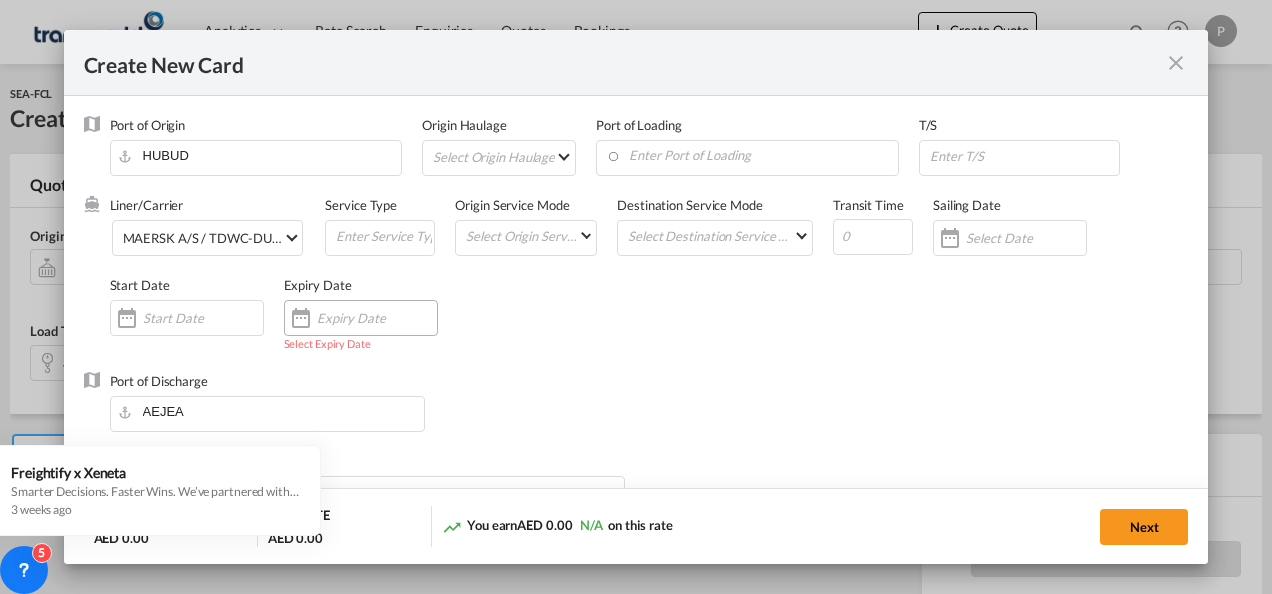 click at bounding box center [301, 318] 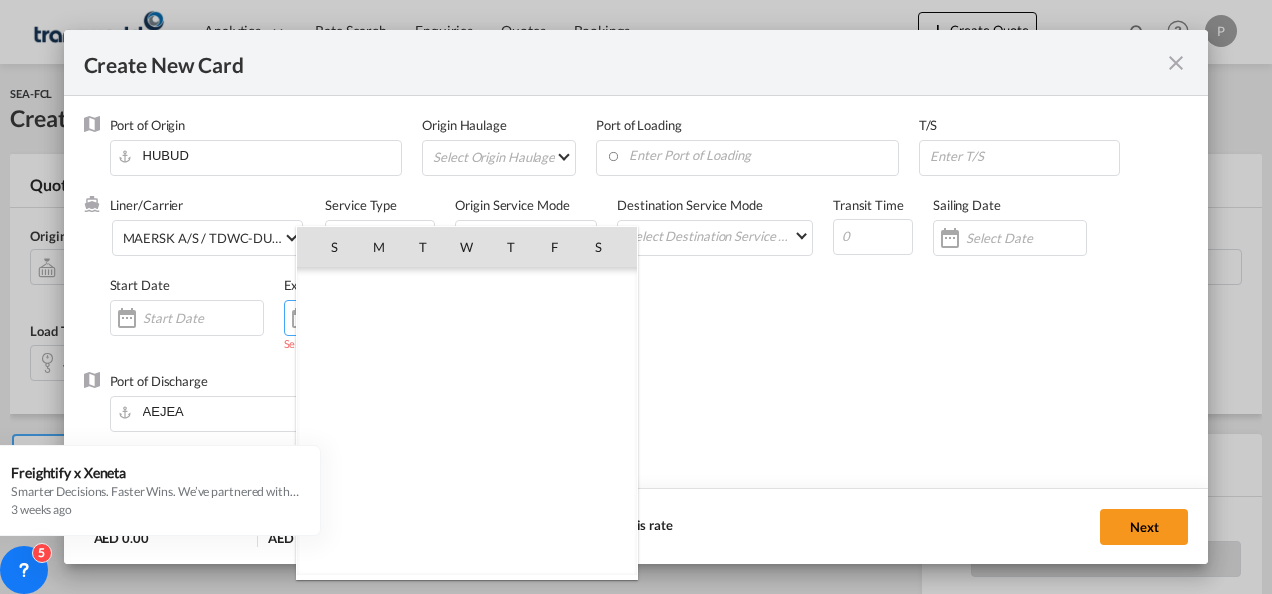 scroll, scrollTop: 462955, scrollLeft: 0, axis: vertical 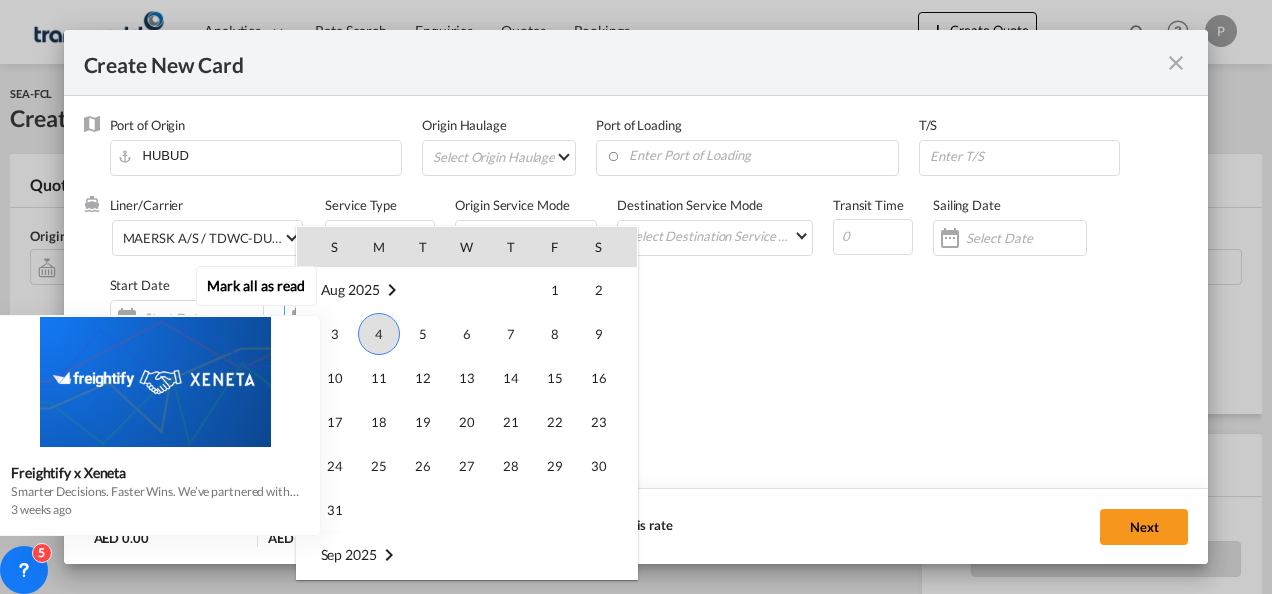 click on "Mark all as read Freightify x Xeneta Smarter Decisions. Faster Wins. We’ve partnered with Xeneta, the global leader in real-time freight rate benchmarking and market intelligence , to bring market average rate data on selected lanes directly into your Freightify RMS. Benchmark your contracted and spot rates on selected lanes with real-time market averages Get instant visibility into pricing trends to stay ahead in dynamic markets Price with precision and protect your margins in every quote Respond faster with rates your customers can trust Move with clarity in a volatile freight environment Benchmark your rates now. Sign up below 3 weeks ago" at bounding box center (160, 398) 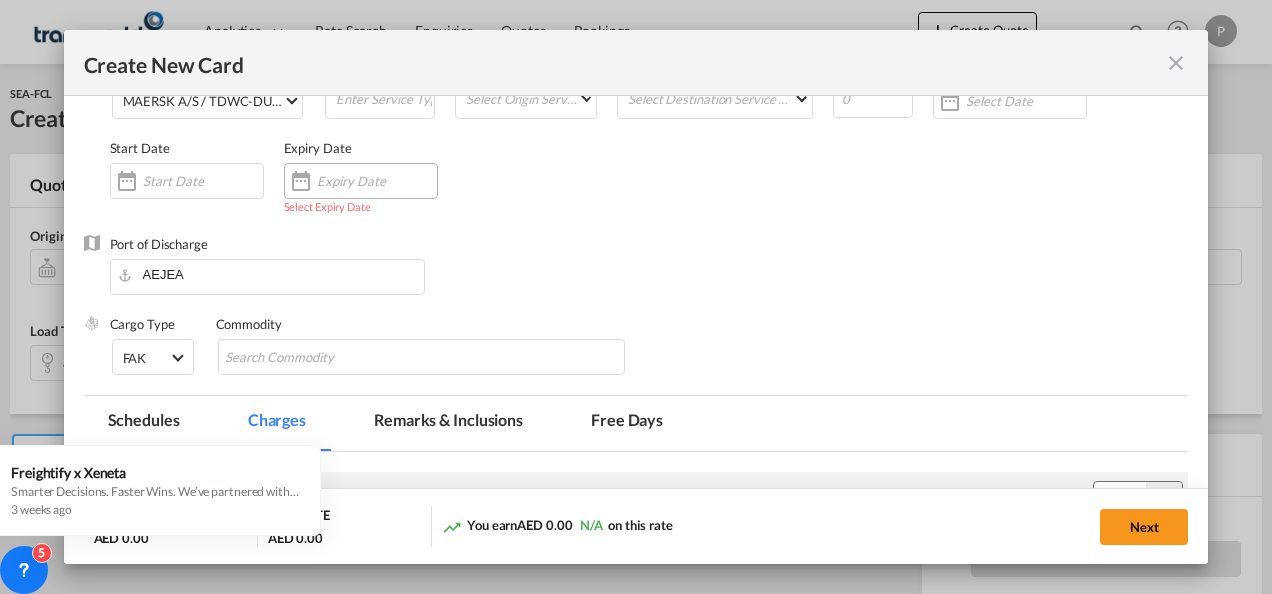 scroll, scrollTop: 200, scrollLeft: 0, axis: vertical 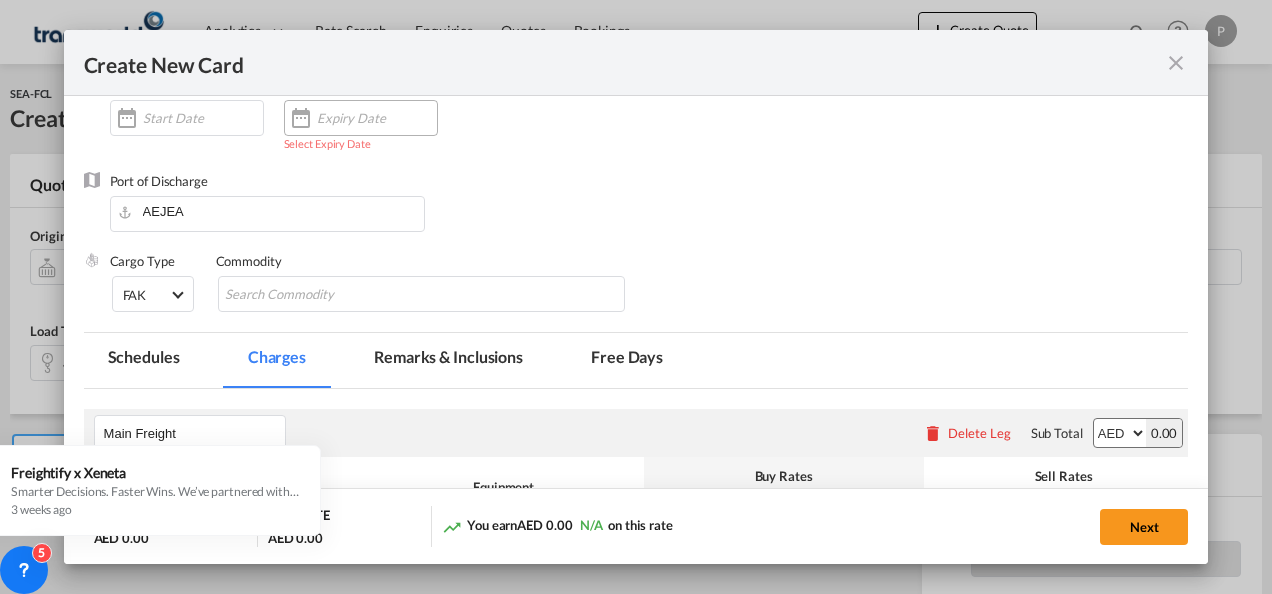 click at bounding box center (301, 118) 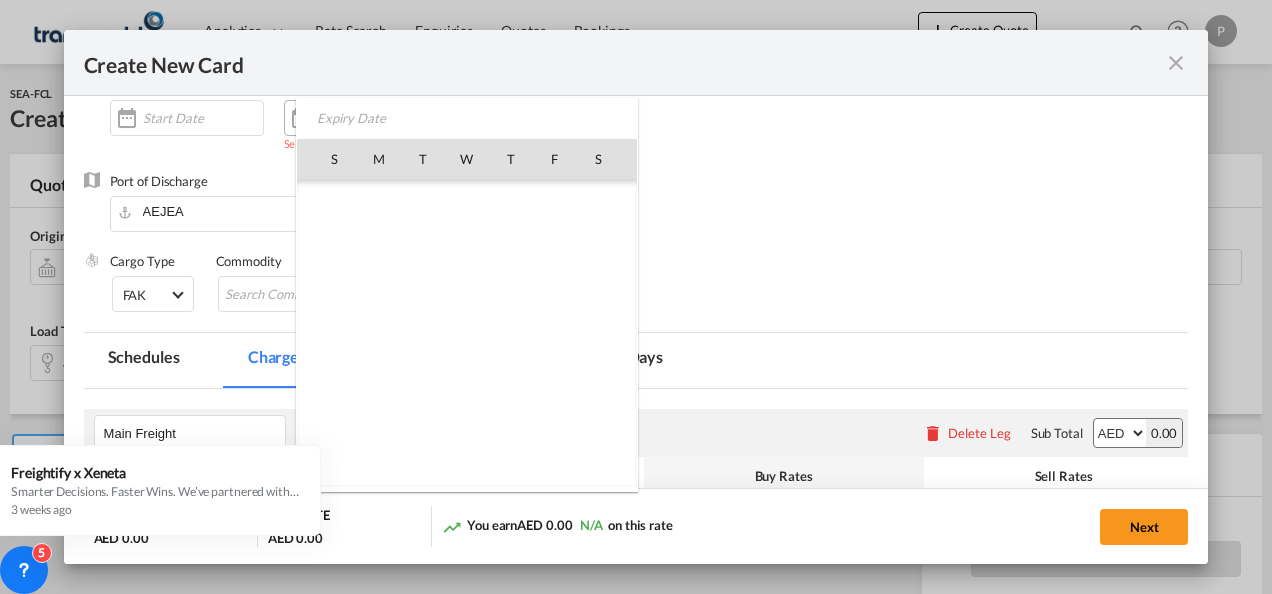 scroll, scrollTop: 462955, scrollLeft: 0, axis: vertical 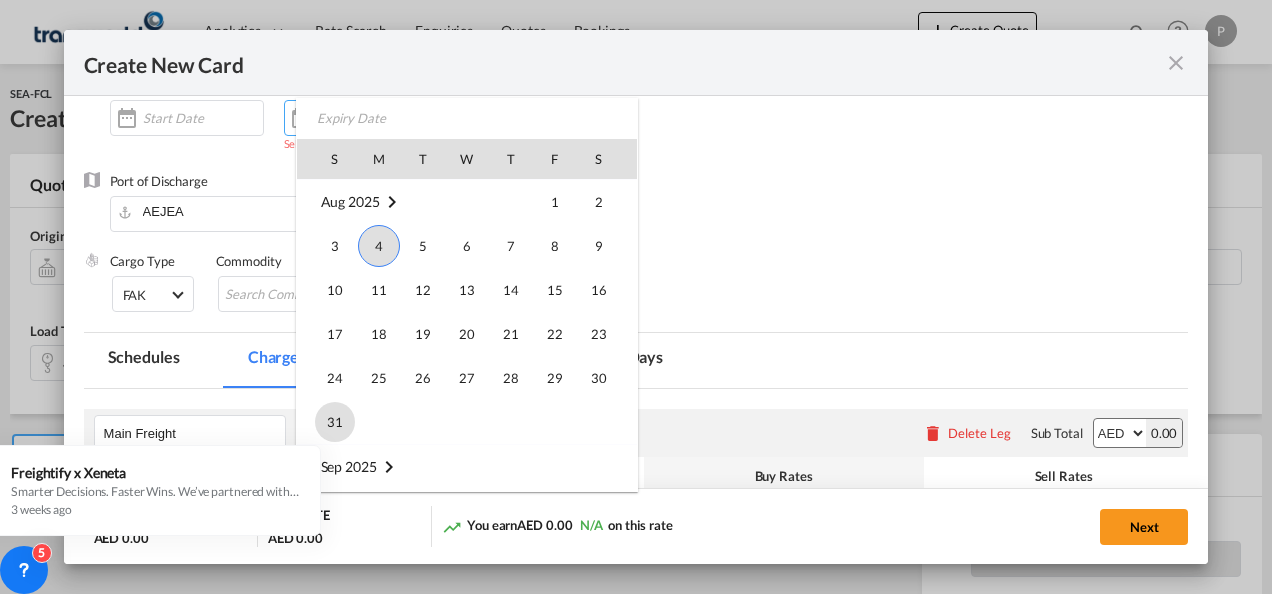 click on "31" at bounding box center (335, 422) 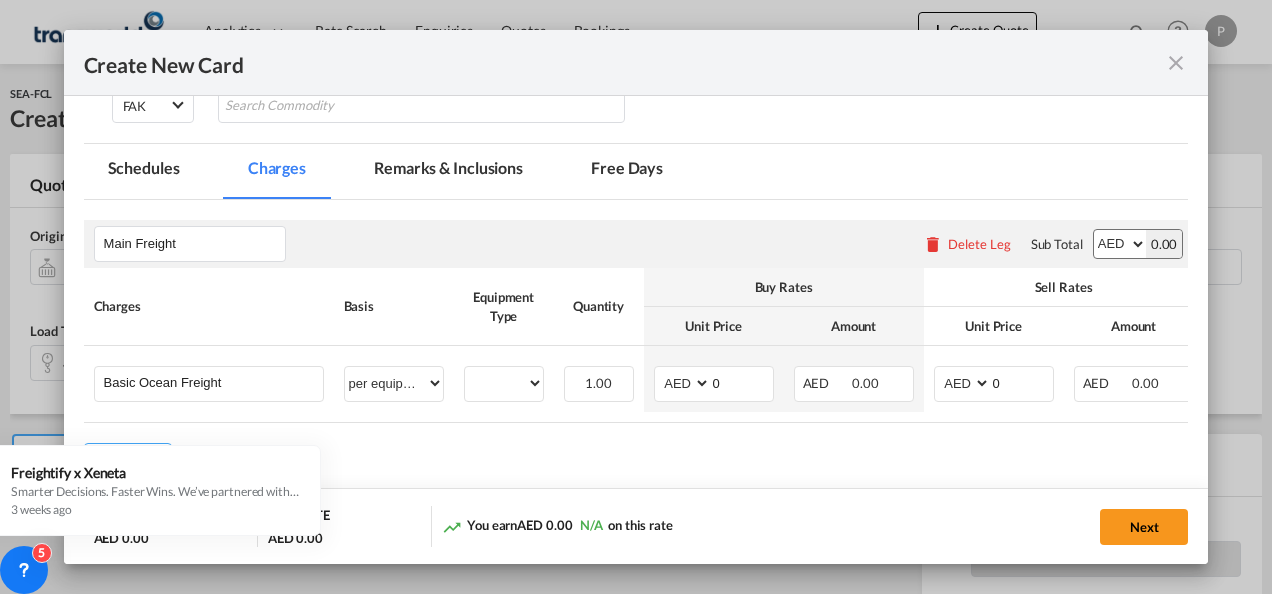 scroll, scrollTop: 400, scrollLeft: 0, axis: vertical 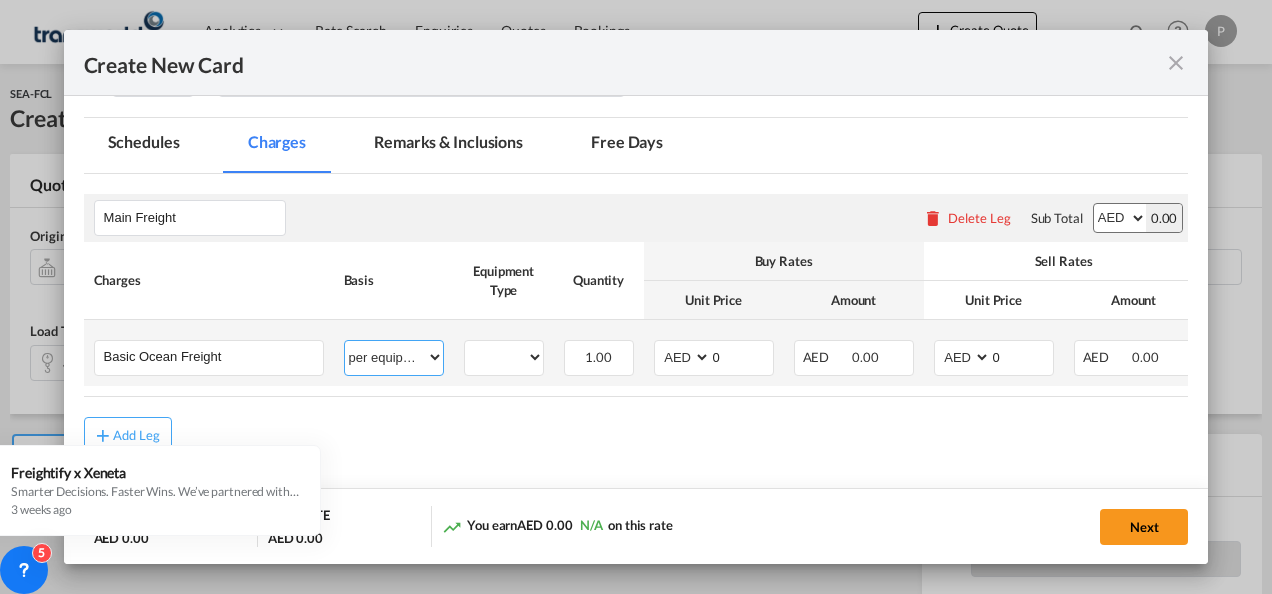 click on "per equipment
per container
per B/L
per shipping bill
per shipment
% on freight
per pallet
per carton
per vehicle
per shift
per invoice
per package
per day
per revalidation
per teu
per kg
per ton
per hour
flat
per_hbl
per belt
per_declaration
per_document
per chasis split
per clearance" at bounding box center [394, 357] 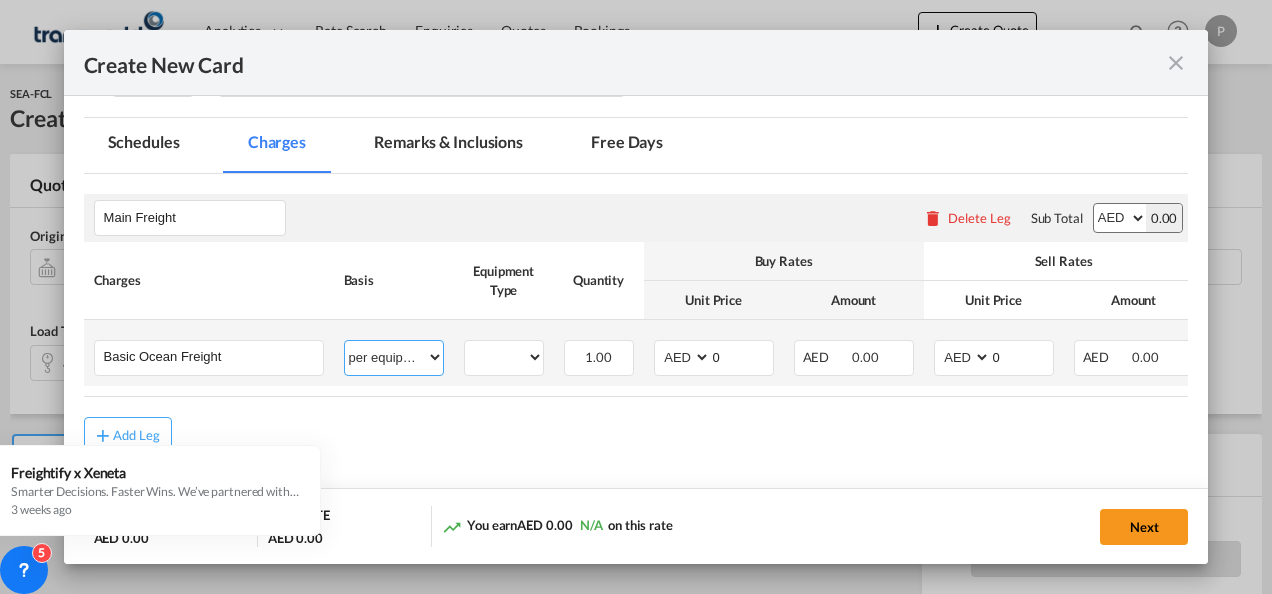 select on "per shipment" 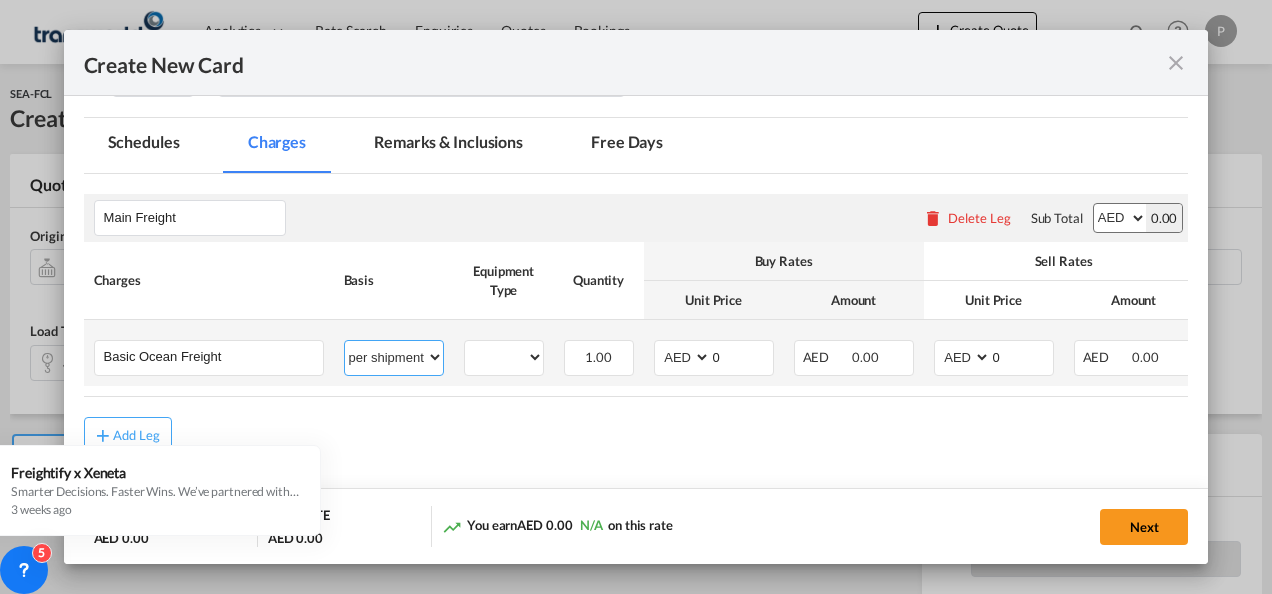 click on "per equipment
per container
per B/L
per shipping bill
per shipment
% on freight
per pallet
per carton
per vehicle
per shift
per invoice
per package
per day
per revalidation
per teu
per kg
per ton
per hour
flat
per_hbl
per belt
per_declaration
per_document
per chasis split
per clearance" at bounding box center (394, 357) 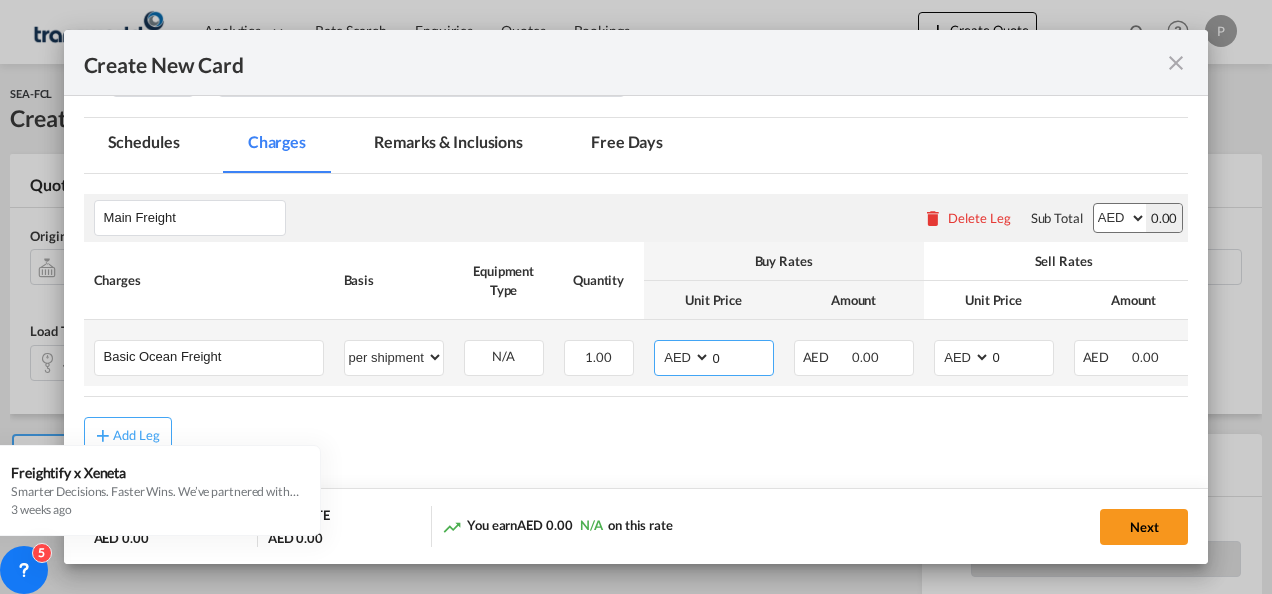 click on "0" at bounding box center [742, 356] 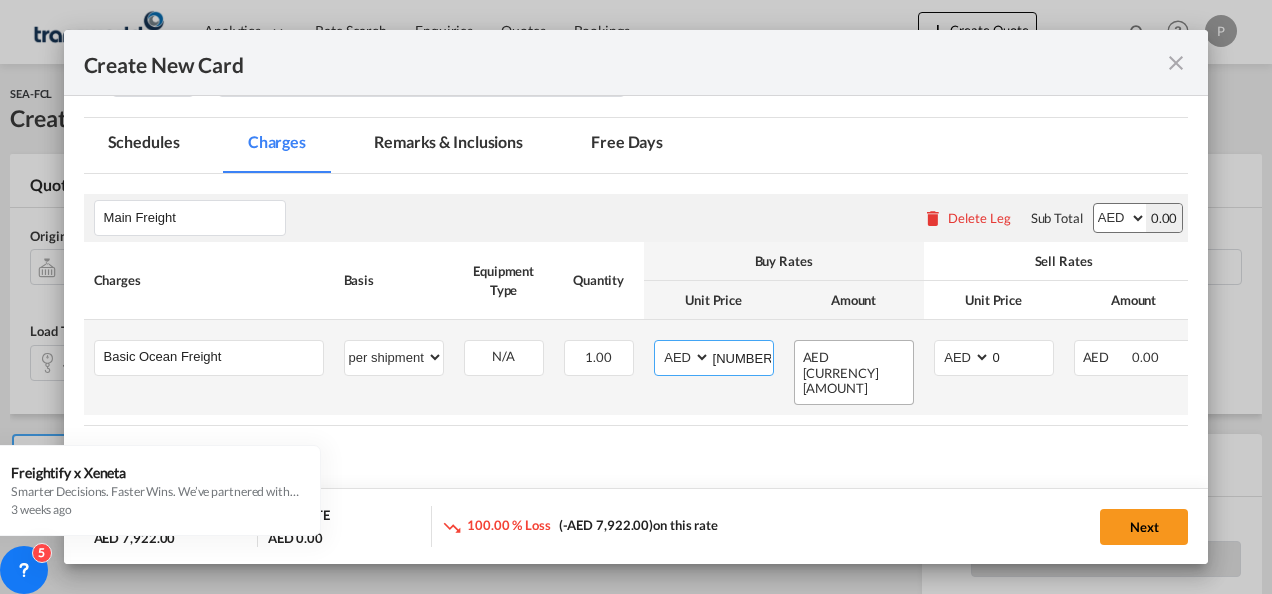 type on "[NUMBER]" 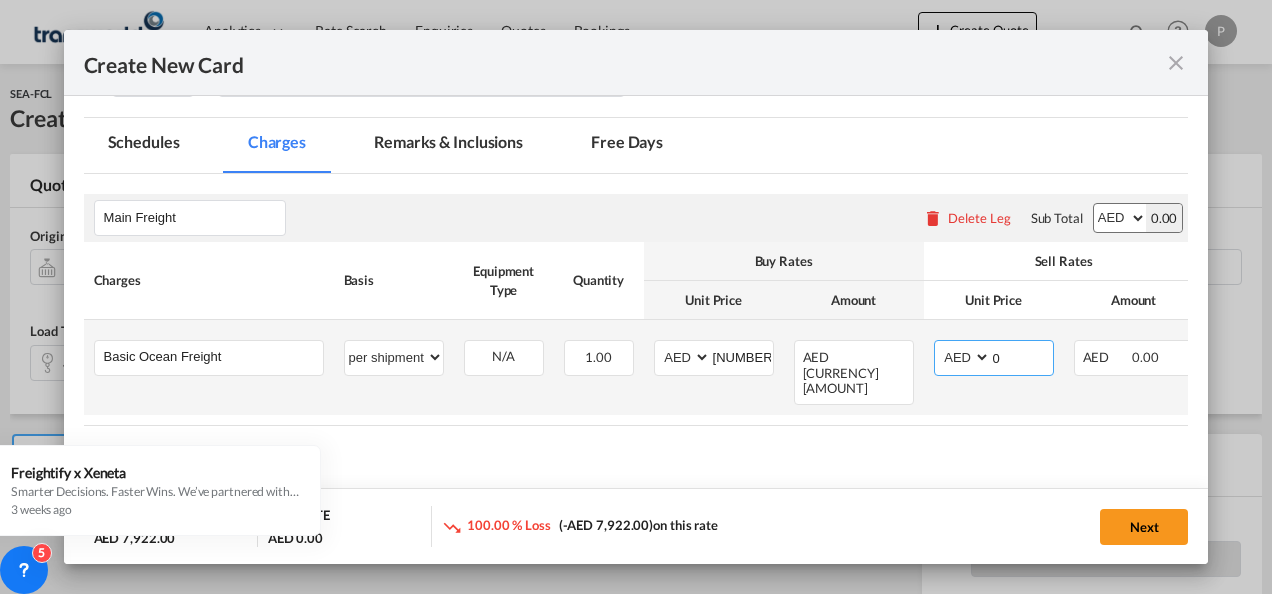 click on "0" at bounding box center (1022, 356) 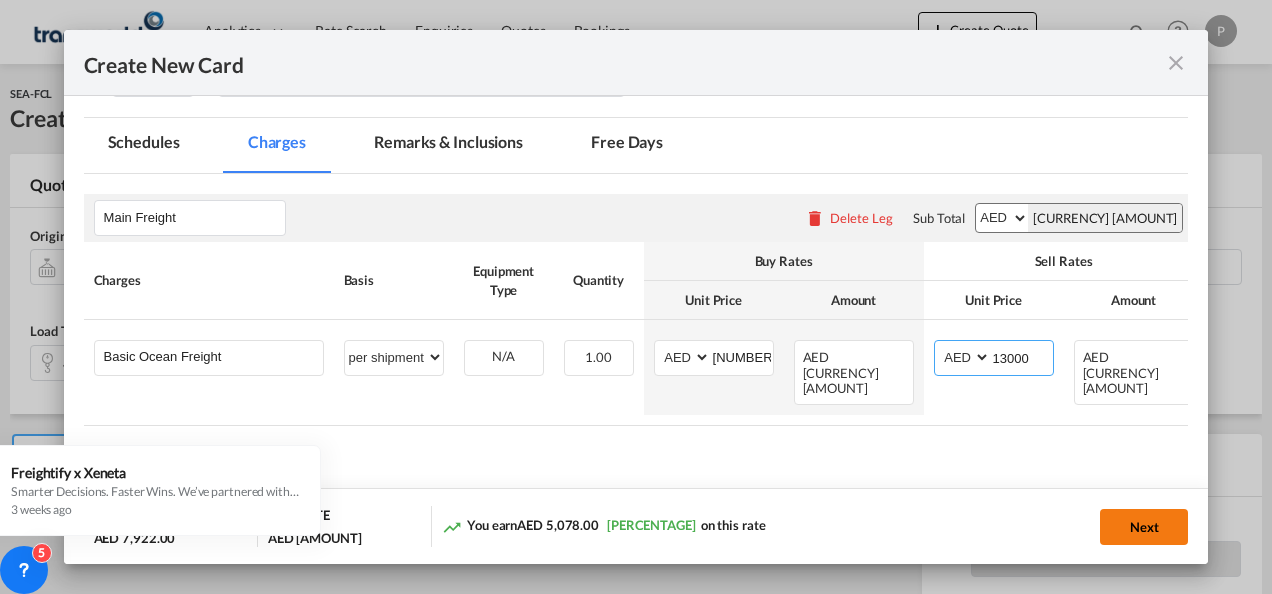 type on "13000" 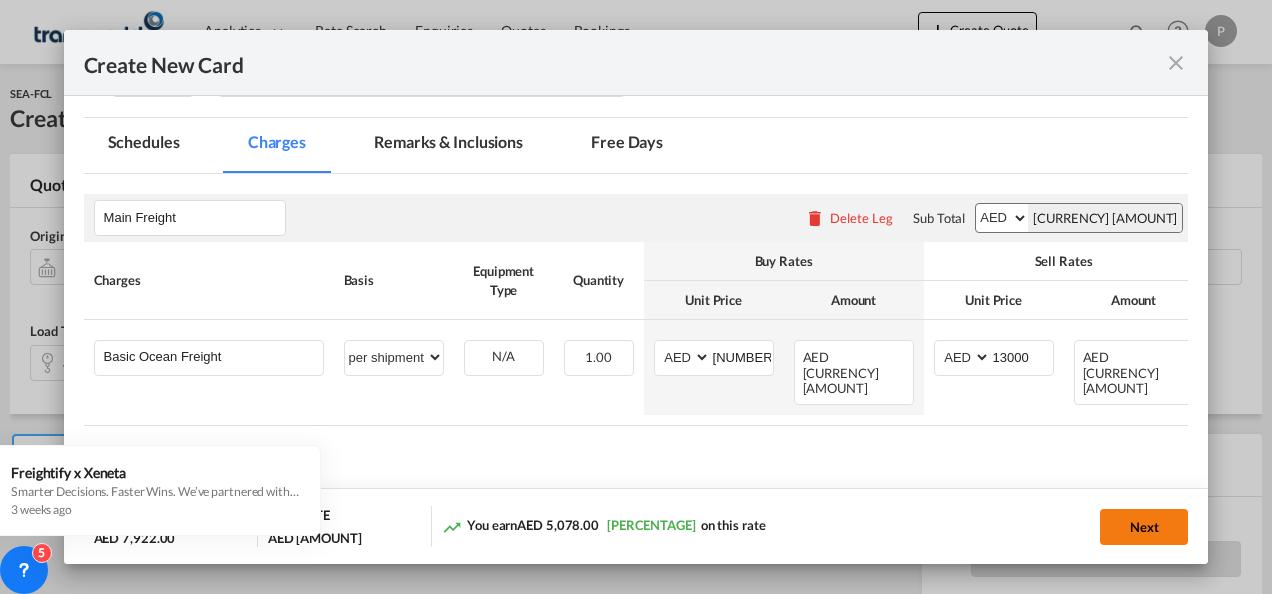 click on "Next" 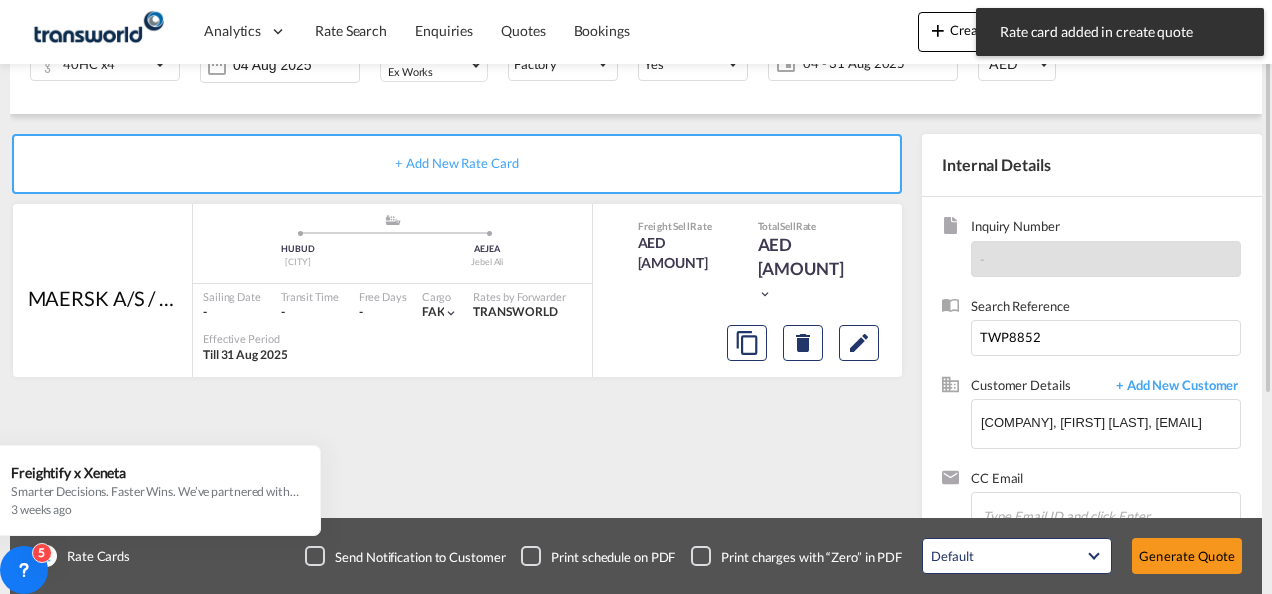 scroll, scrollTop: 200, scrollLeft: 0, axis: vertical 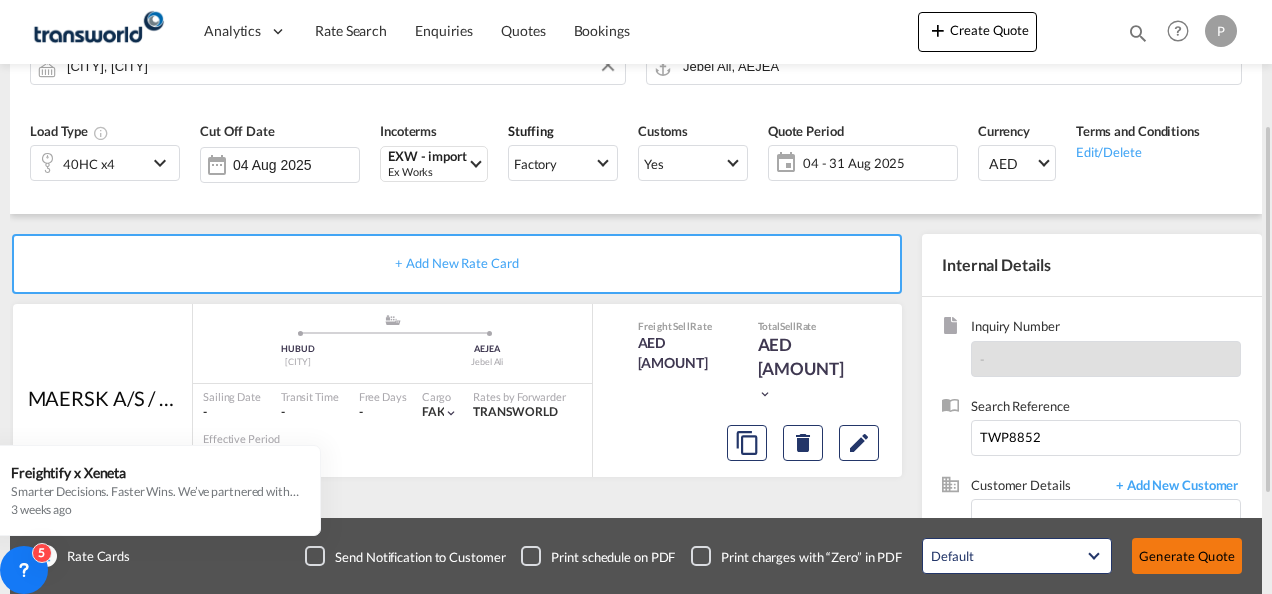 click on "Generate Quote" at bounding box center [1187, 556] 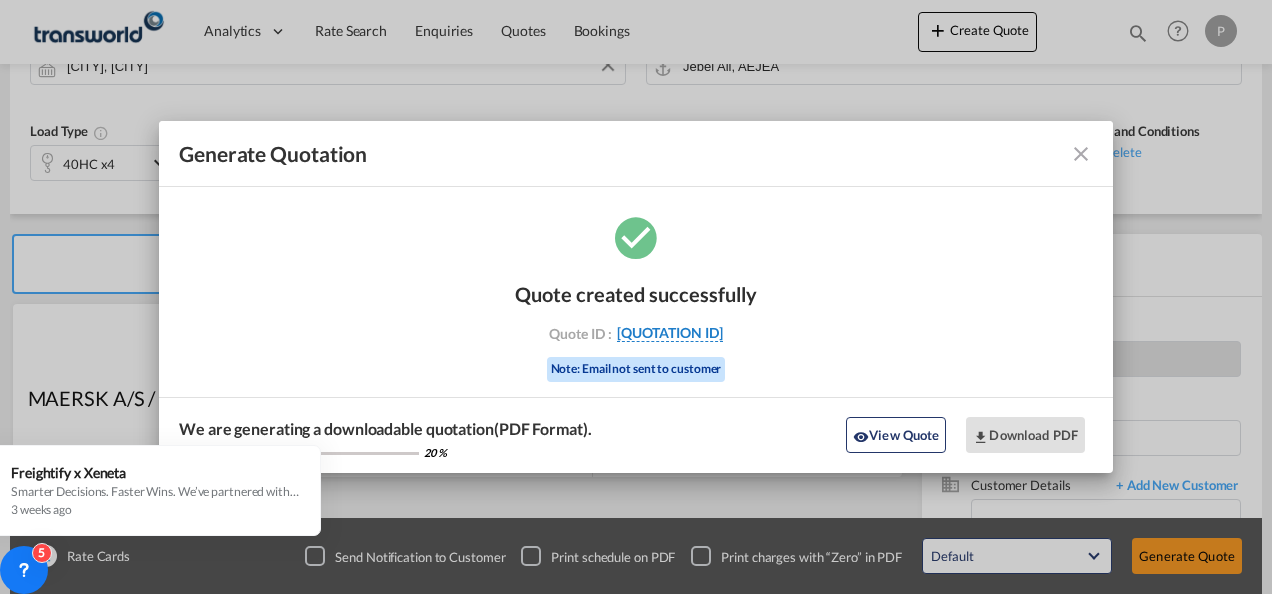 click on "[QUOTATION ID]" at bounding box center (670, 333) 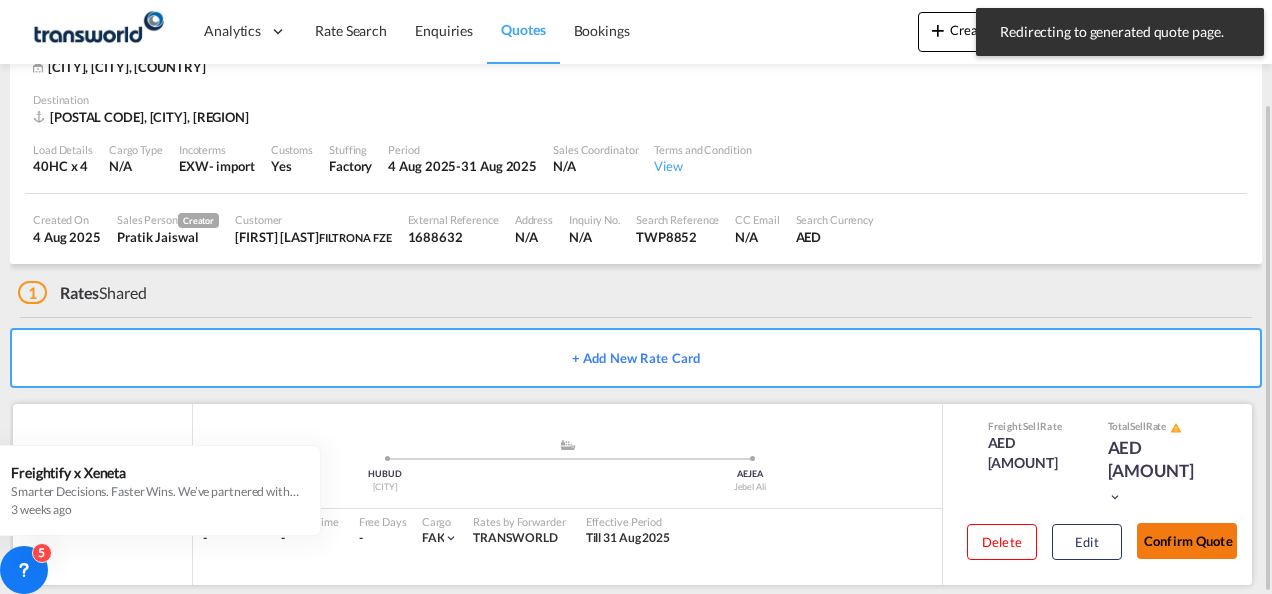 click on "Confirm Quote" at bounding box center (1187, 541) 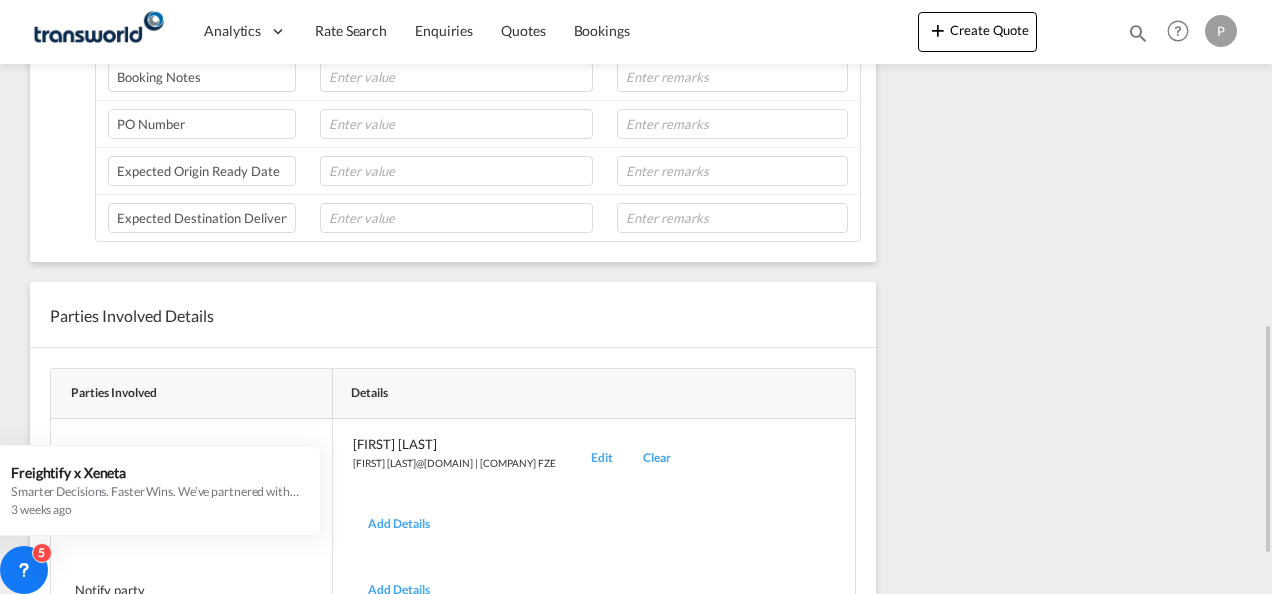 scroll, scrollTop: 942, scrollLeft: 0, axis: vertical 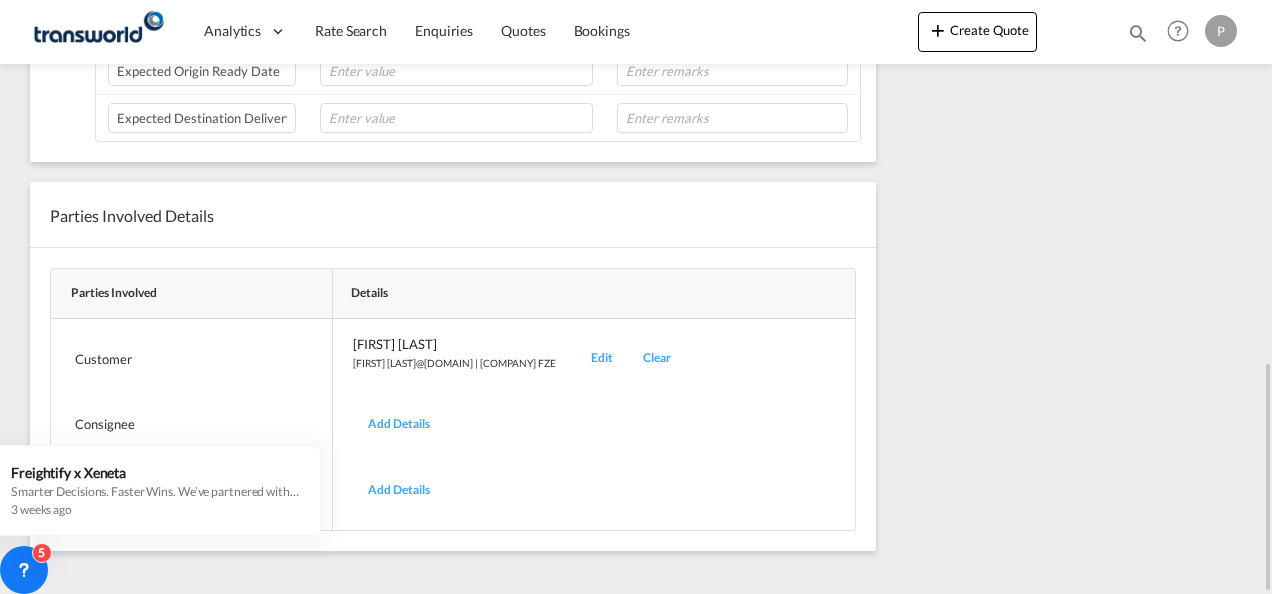 click on "Edit" at bounding box center [602, 358] 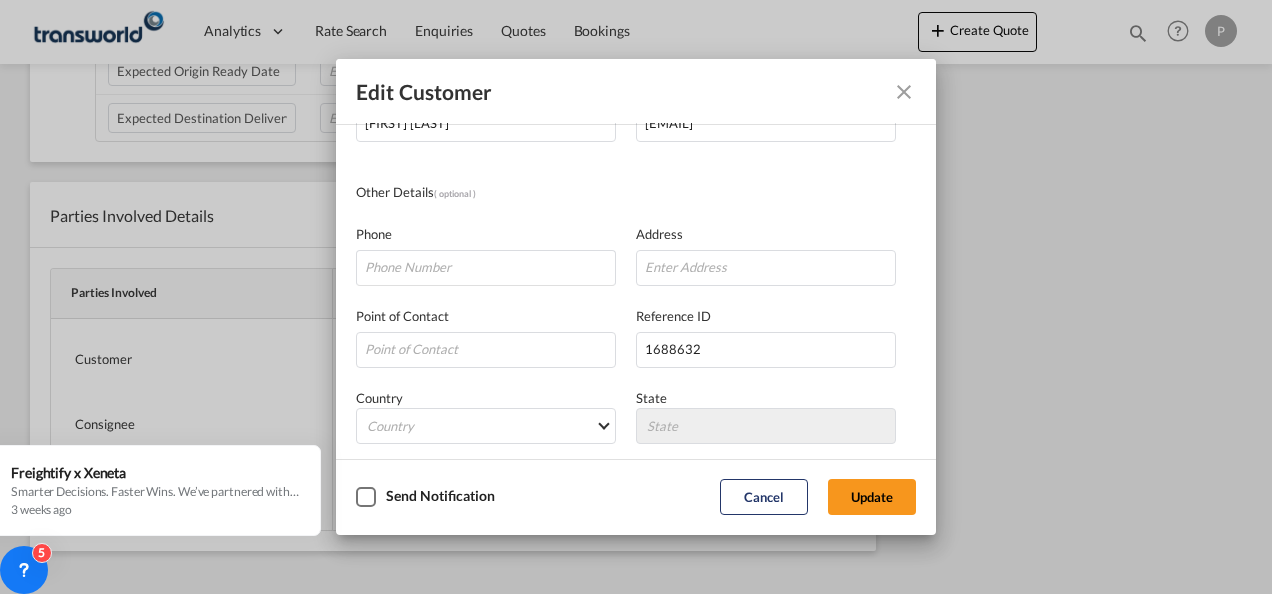 scroll, scrollTop: 200, scrollLeft: 0, axis: vertical 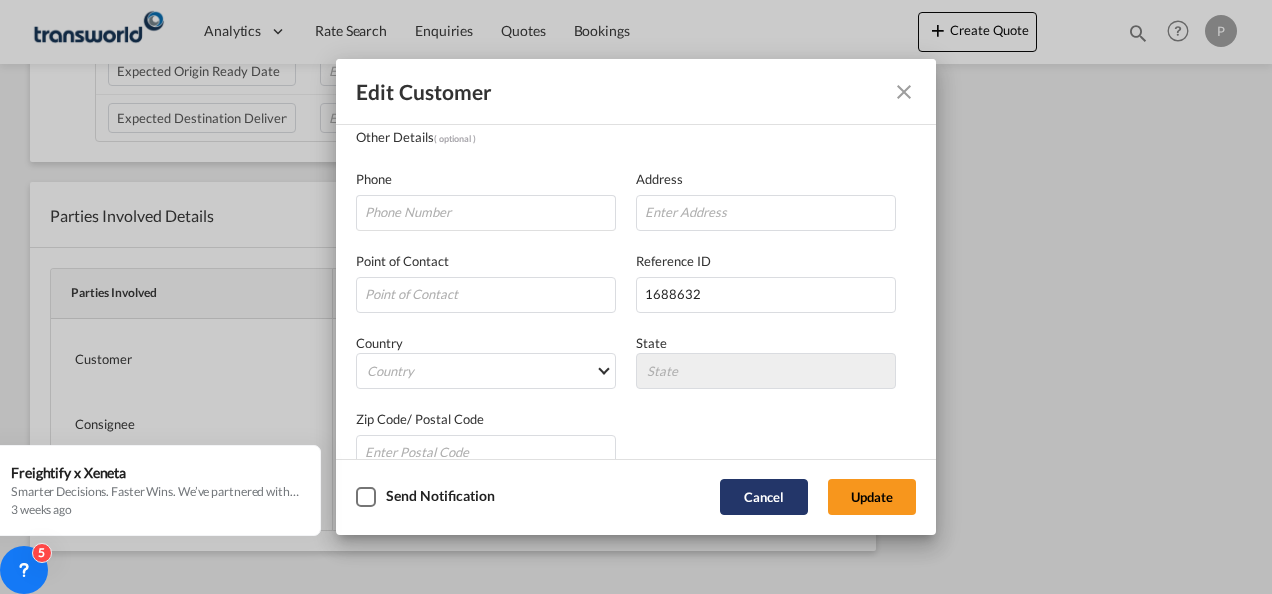 click on "Cancel" 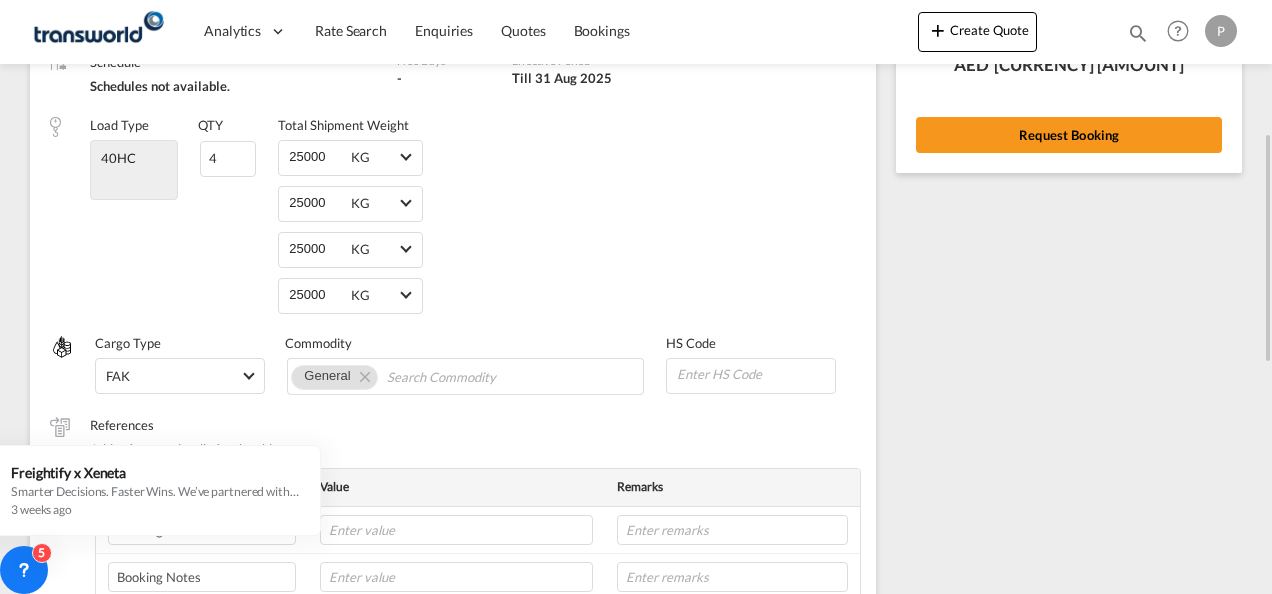 scroll, scrollTop: 0, scrollLeft: 0, axis: both 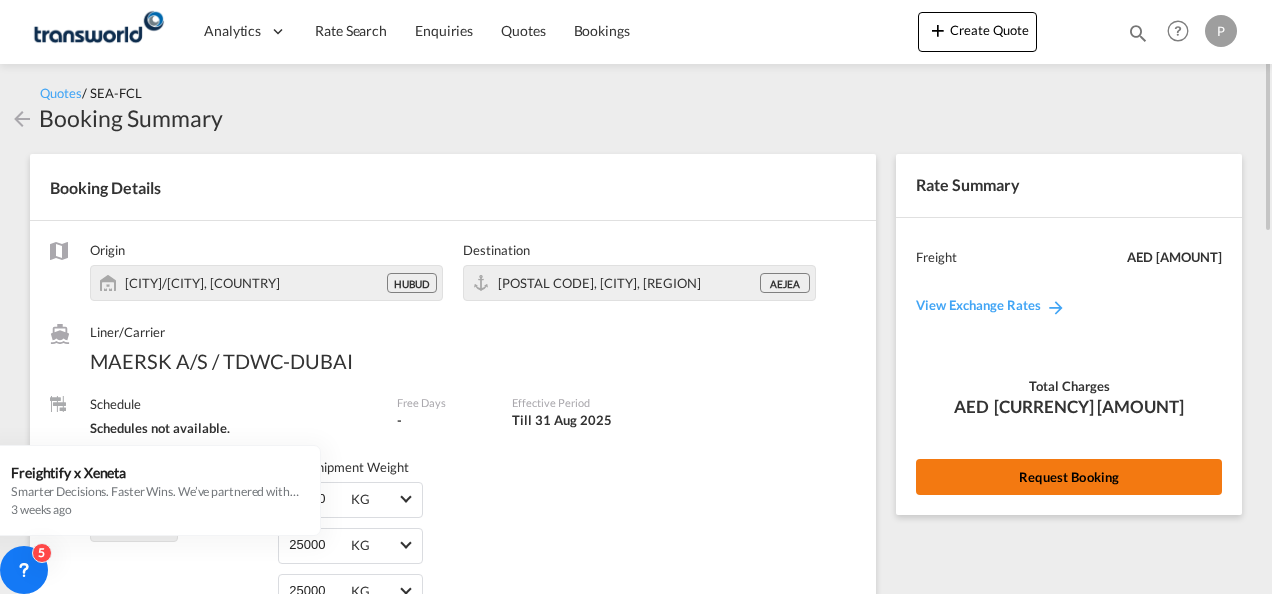 click on "Request Booking" at bounding box center (1069, 477) 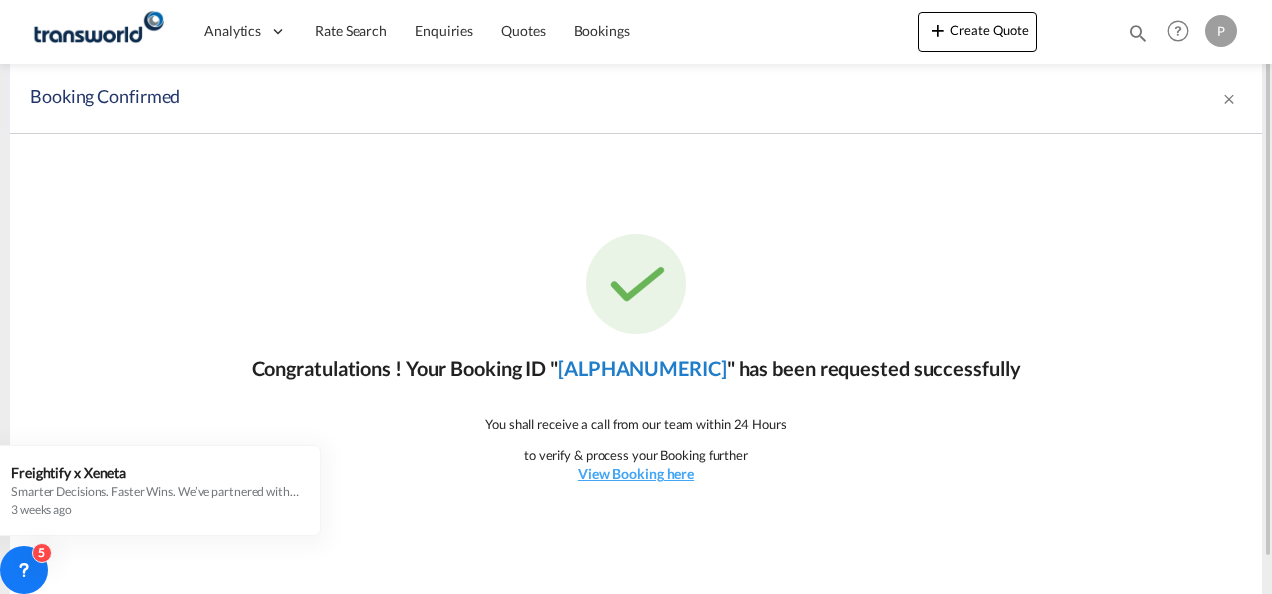 click on "[ALPHANUMERIC]" 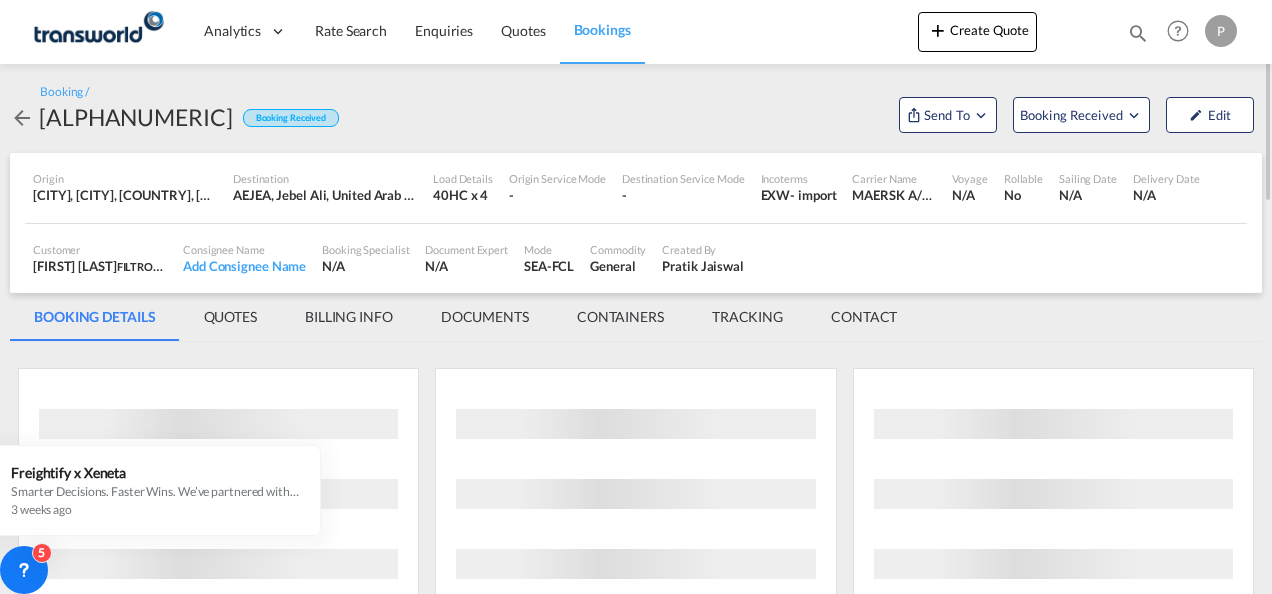 scroll, scrollTop: 0, scrollLeft: 0, axis: both 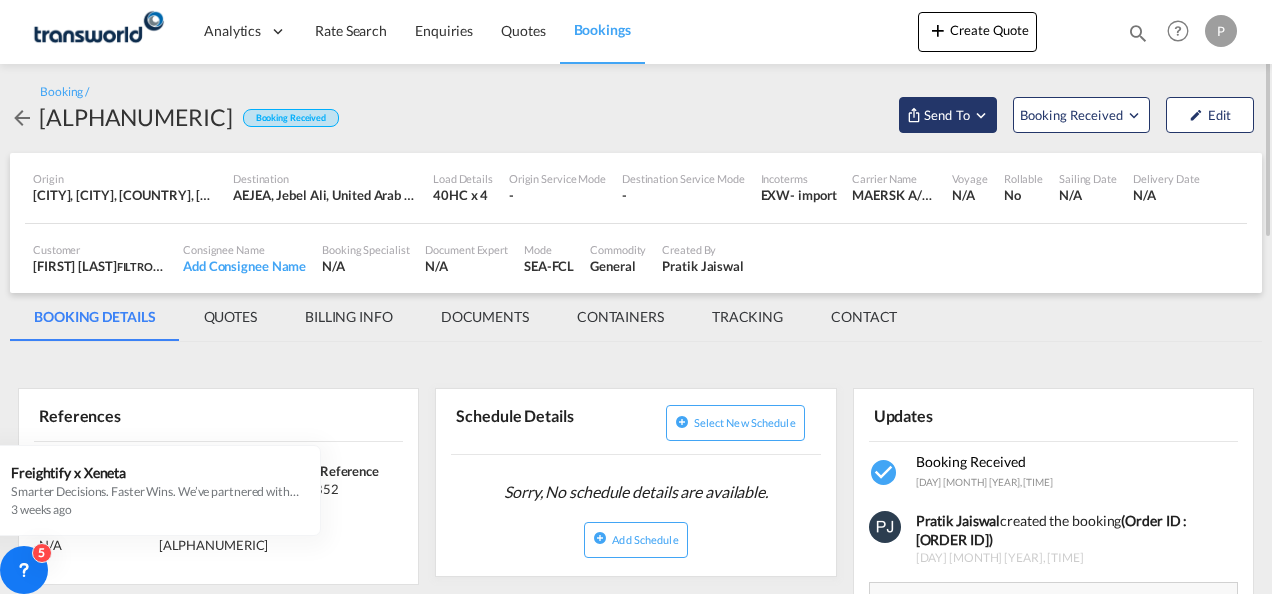click at bounding box center (981, 115) 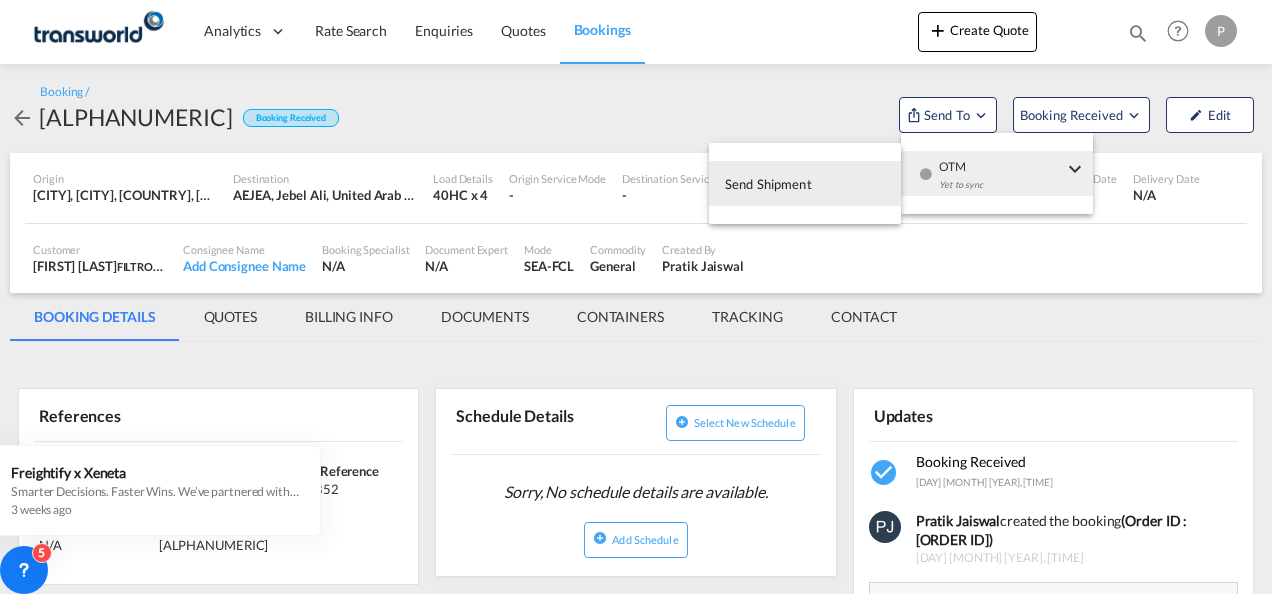 click on "Send Shipment" at bounding box center (768, 184) 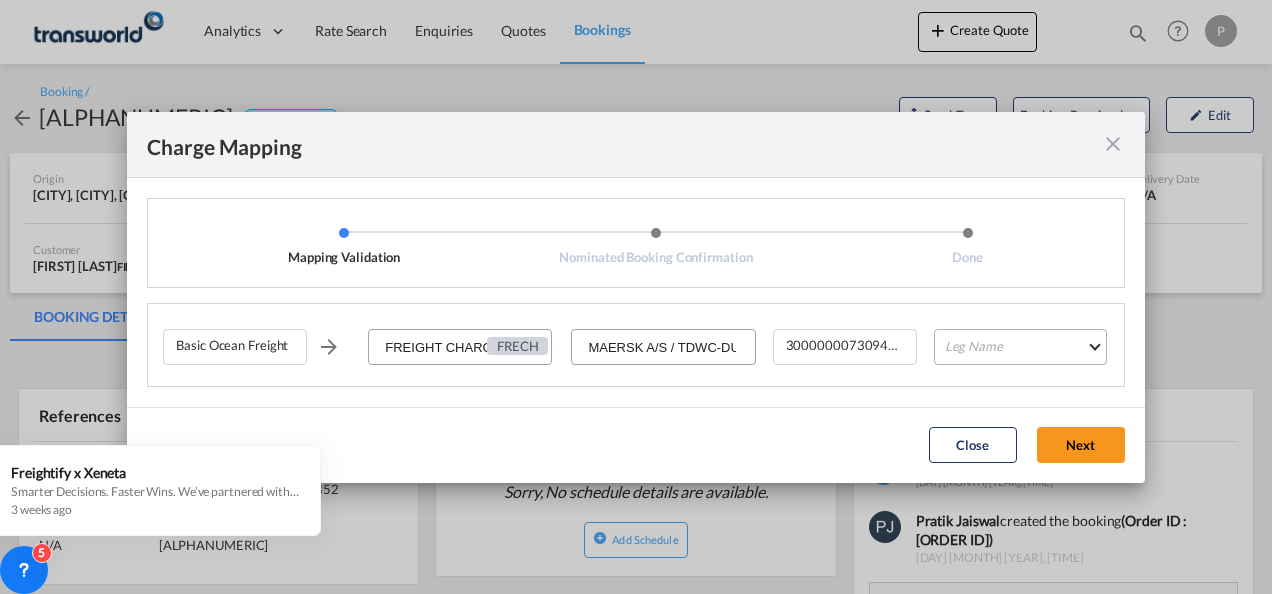click on "Leg Name HANDLING ORIGIN VESSEL HANDLING DESTINATION OTHERS TL PICK UP CUSTOMS ORIGIN CUSTOMS DESTINATION TL DELIVERY" at bounding box center (1020, 347) 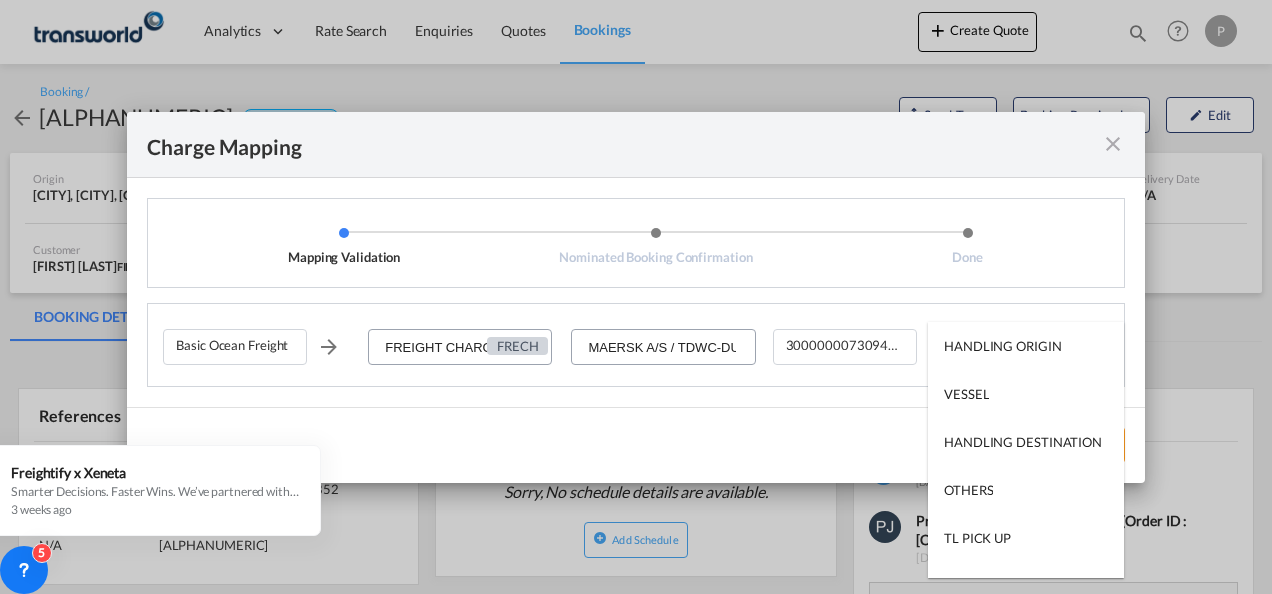 type on "HANDLING ORIGIN" 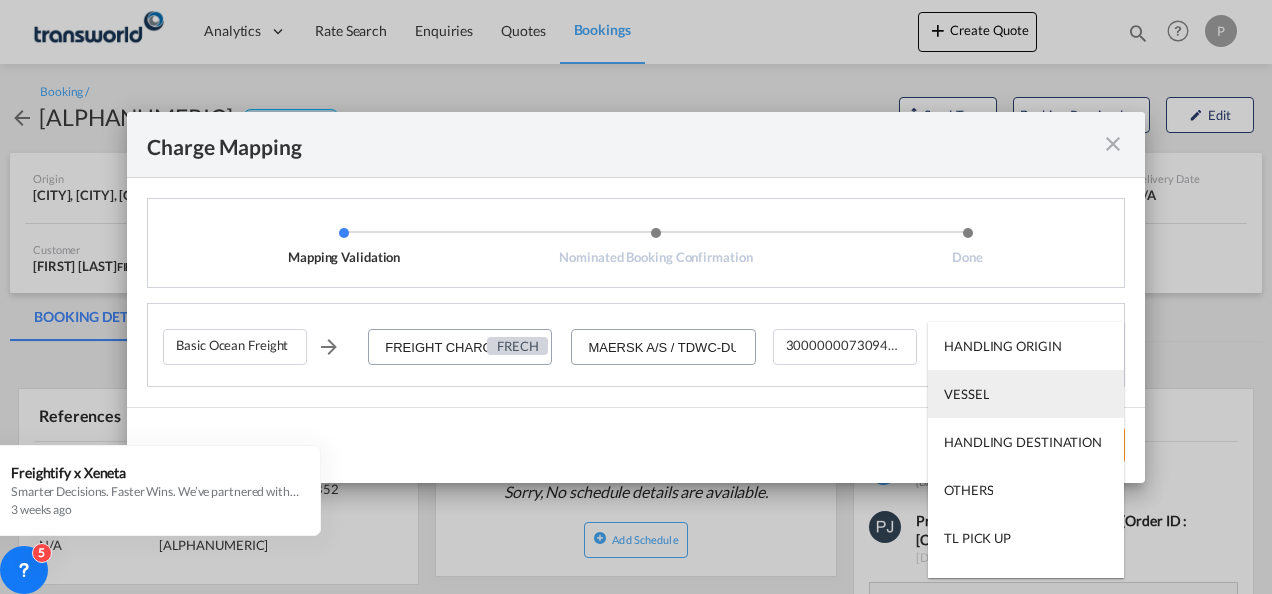 type on "VESSEL" 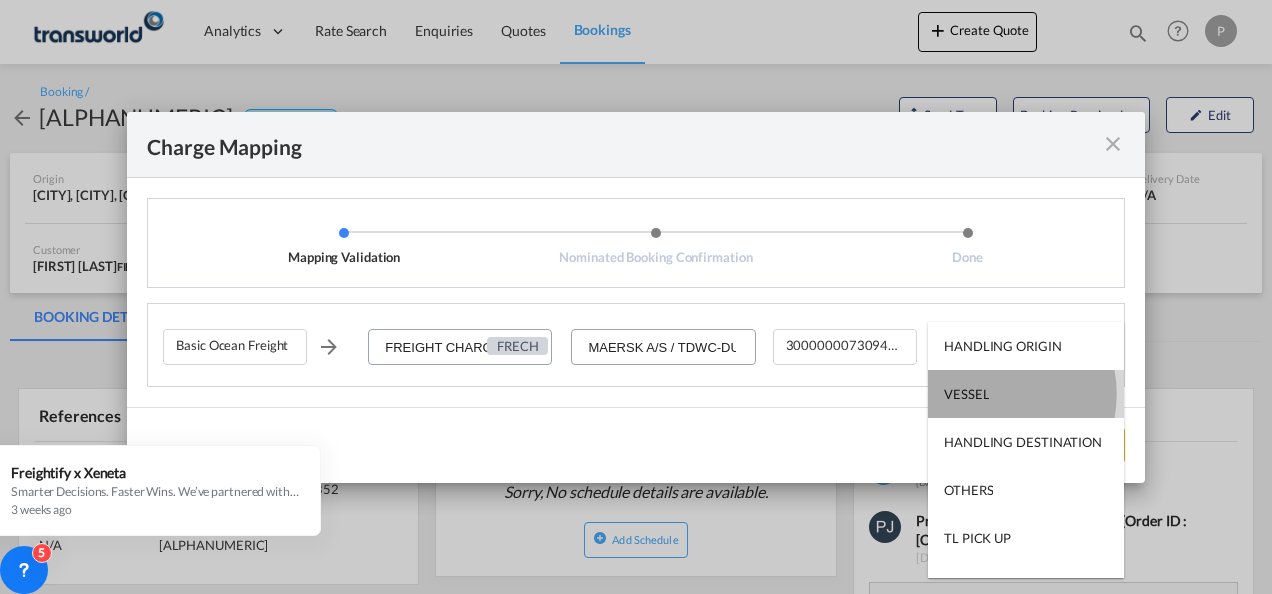click on "VESSEL" at bounding box center [1026, 394] 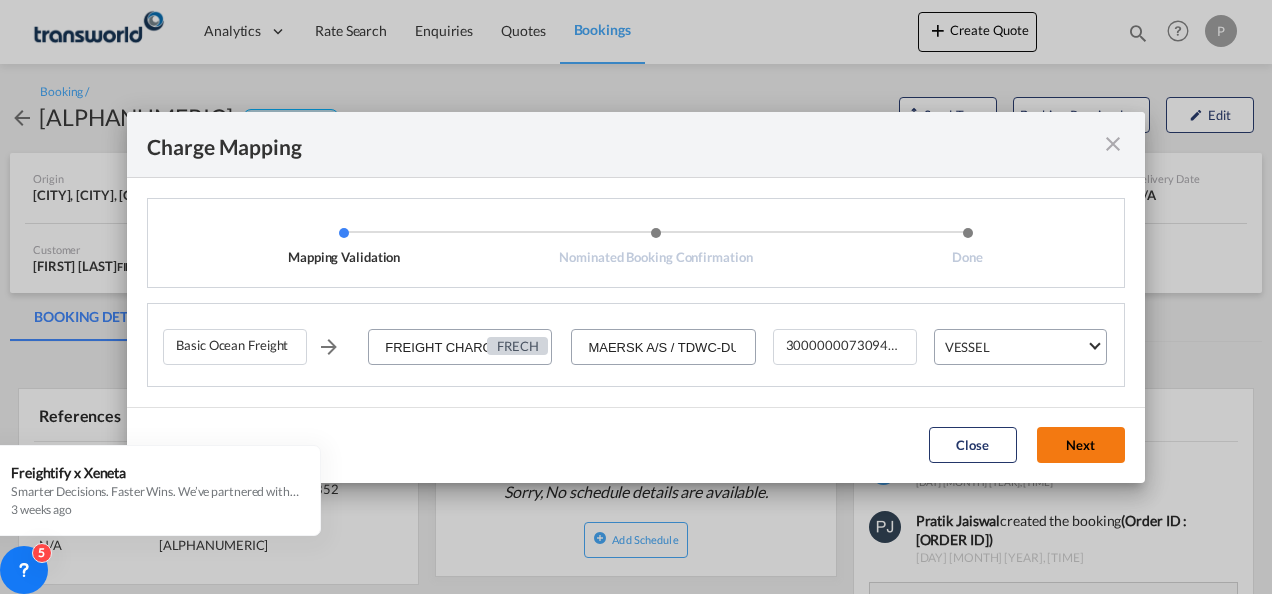 click on "Next" 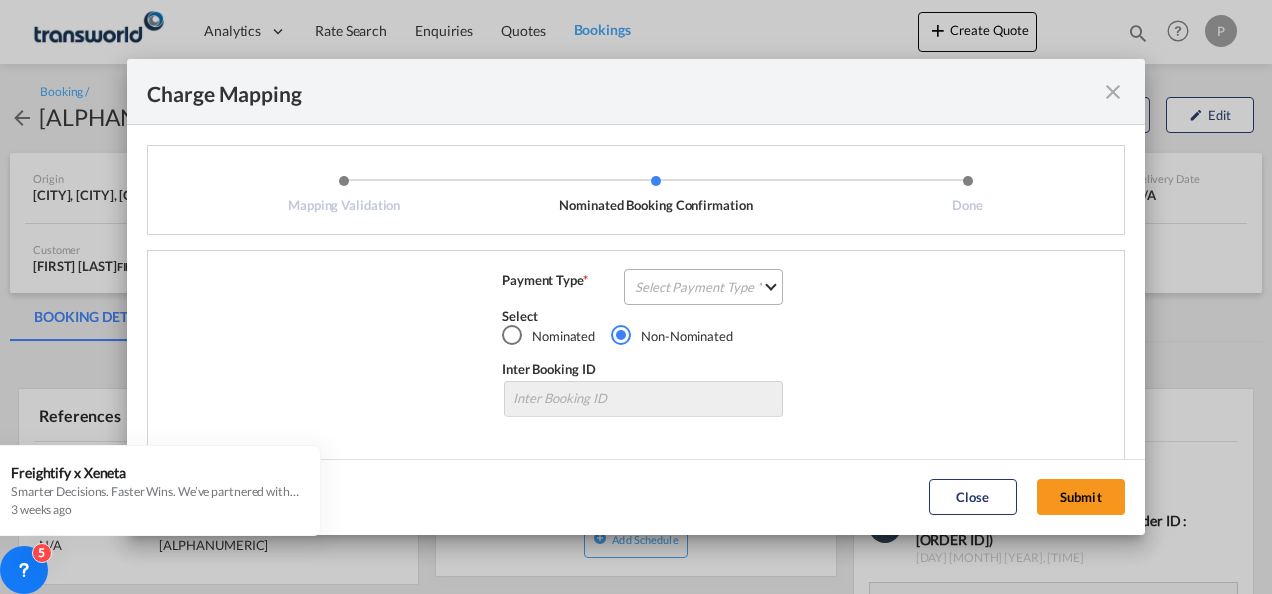 click on "Select Payment Type
COLLECT
PREPAID" at bounding box center (703, 287) 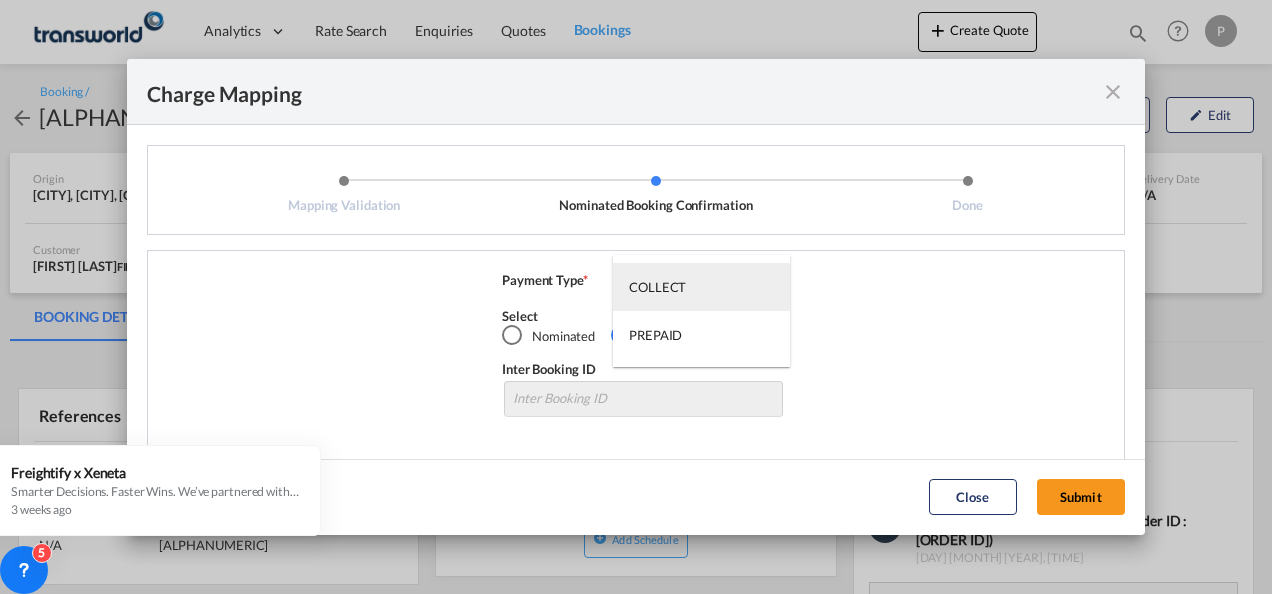 click on "COLLECT" at bounding box center (657, 287) 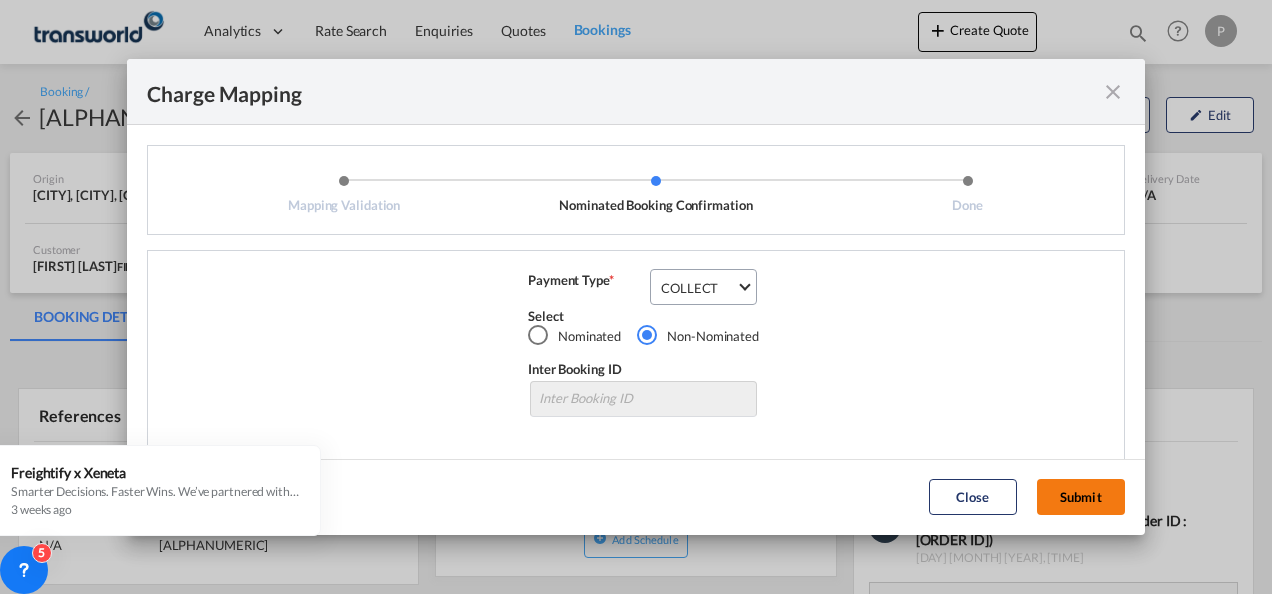 click on "Submit" 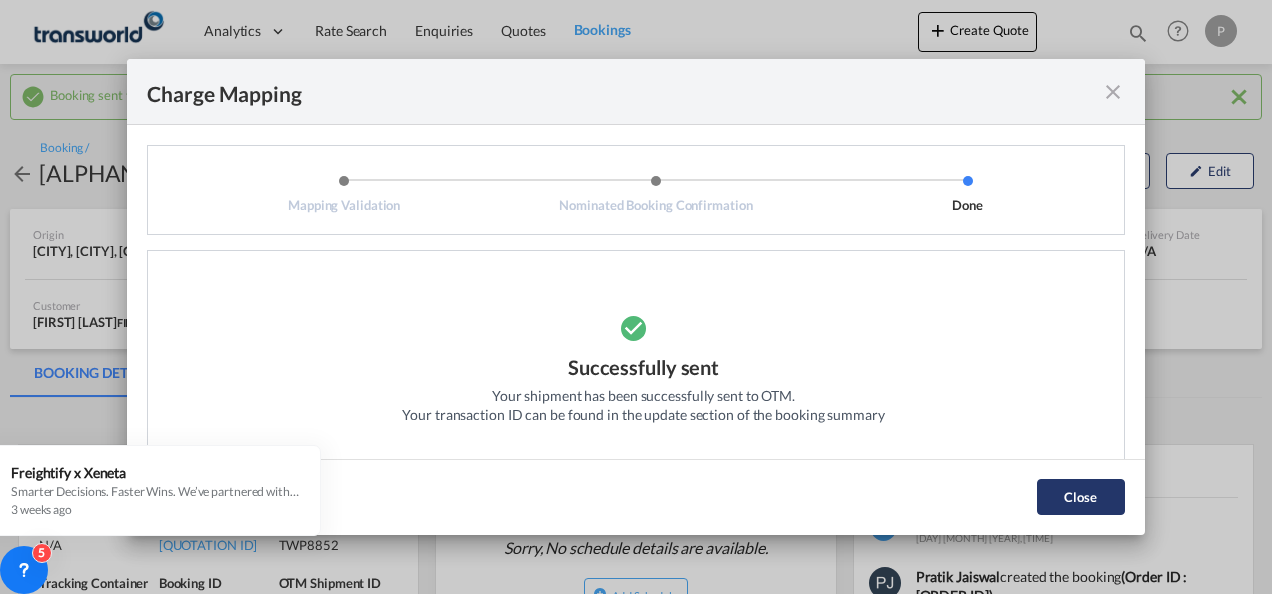 click on "Close" 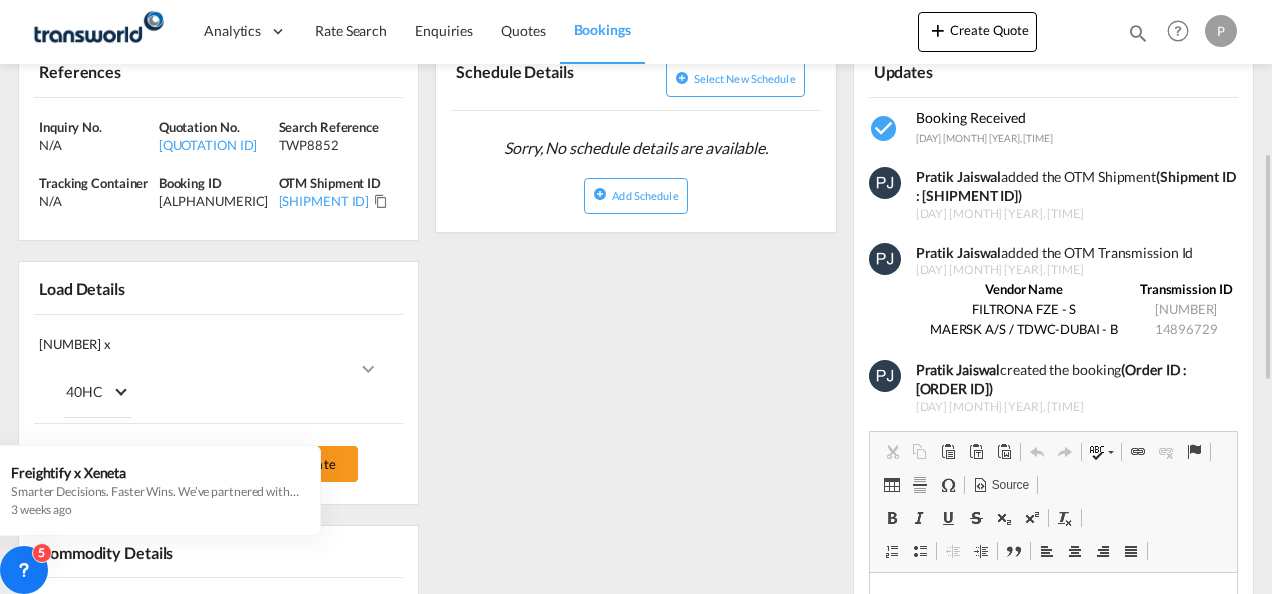 scroll, scrollTop: 300, scrollLeft: 0, axis: vertical 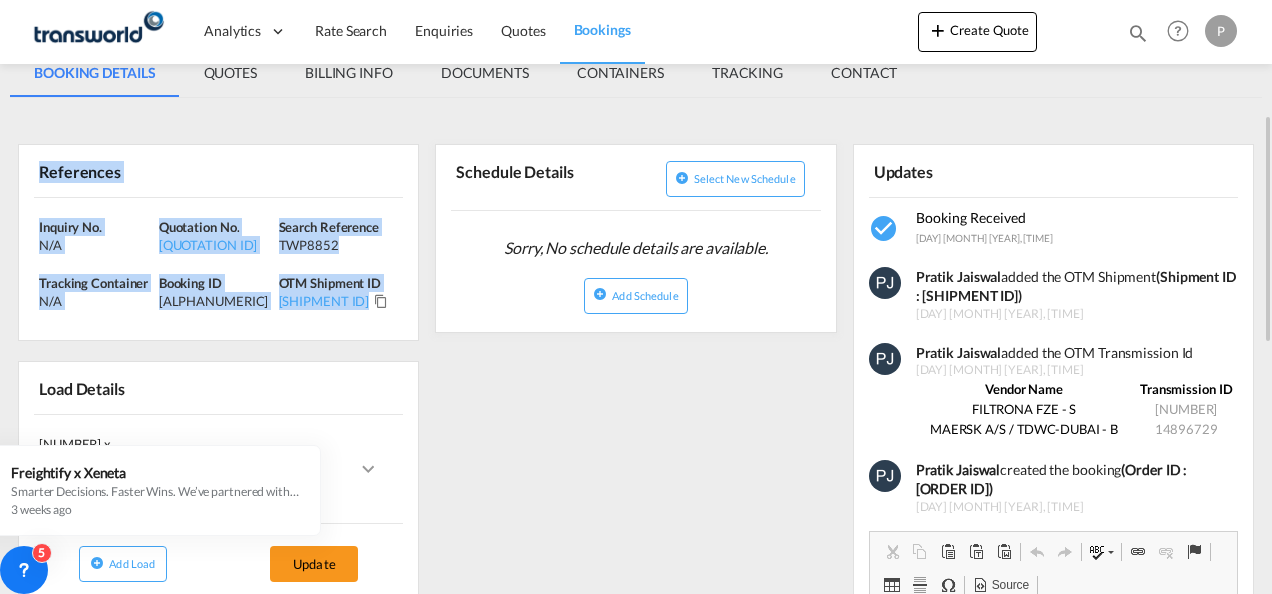 drag, startPoint x: 37, startPoint y: 170, endPoint x: 394, endPoint y: 297, distance: 378.91687 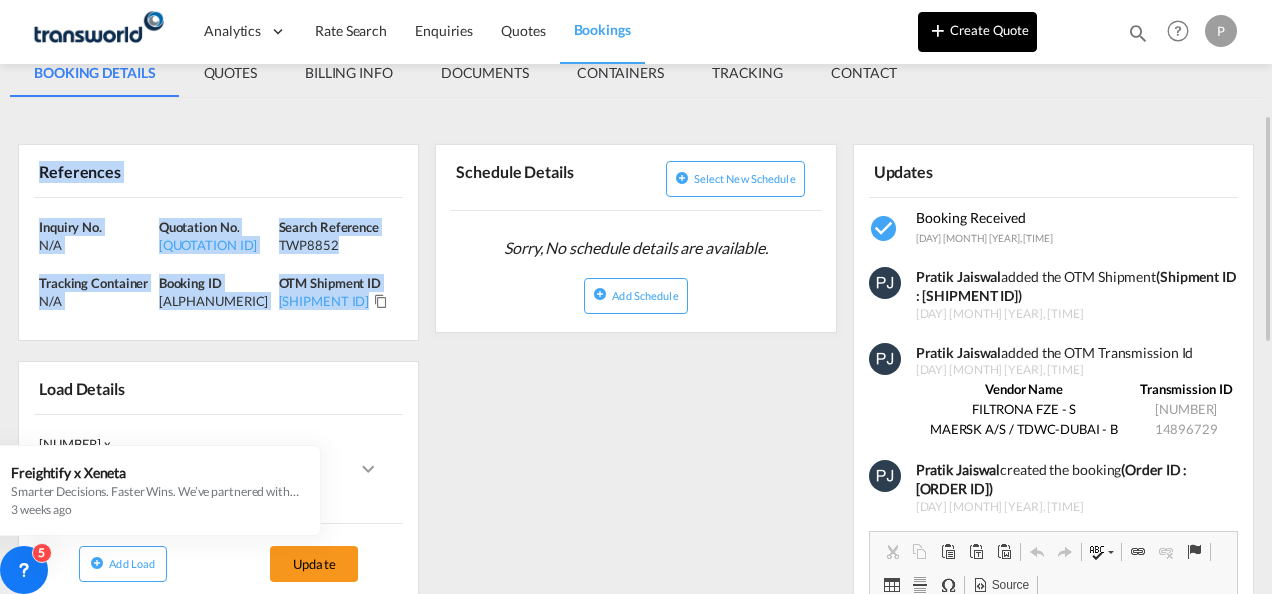 click on "Create Quote" at bounding box center [977, 32] 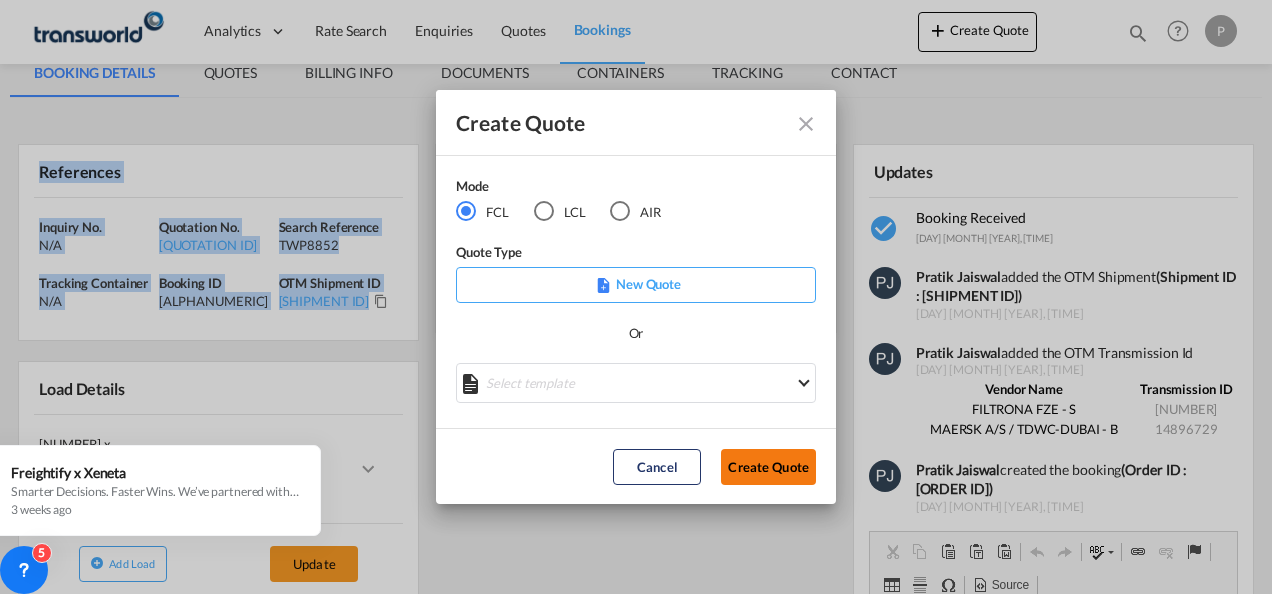 click on "Create Quote" 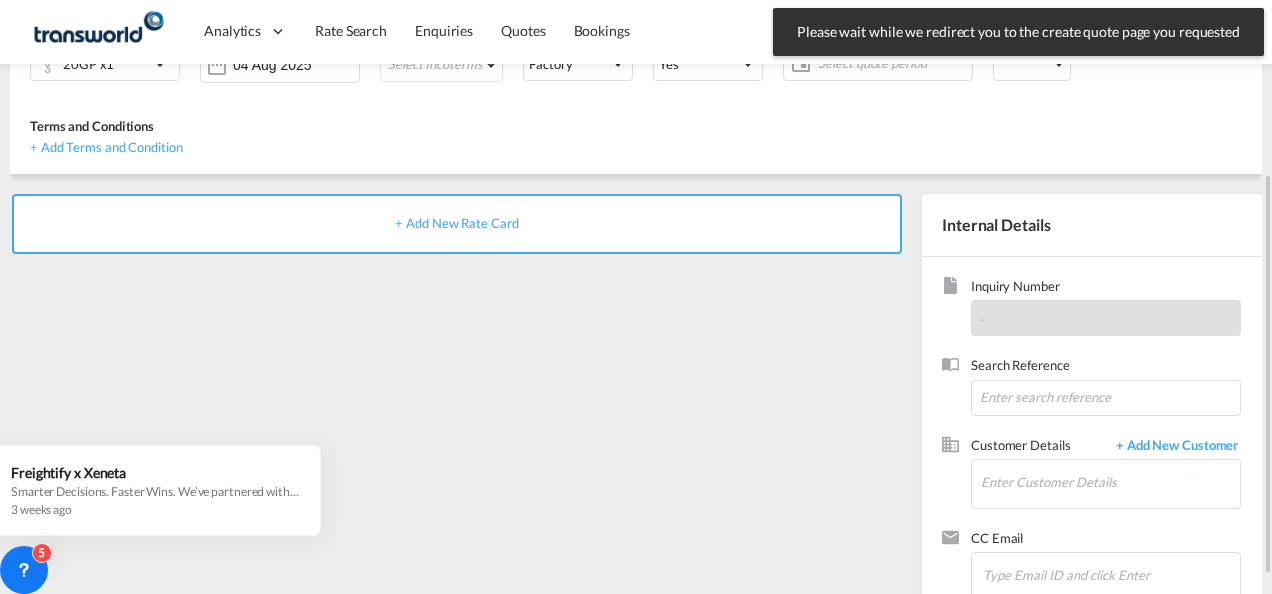 scroll, scrollTop: 282, scrollLeft: 0, axis: vertical 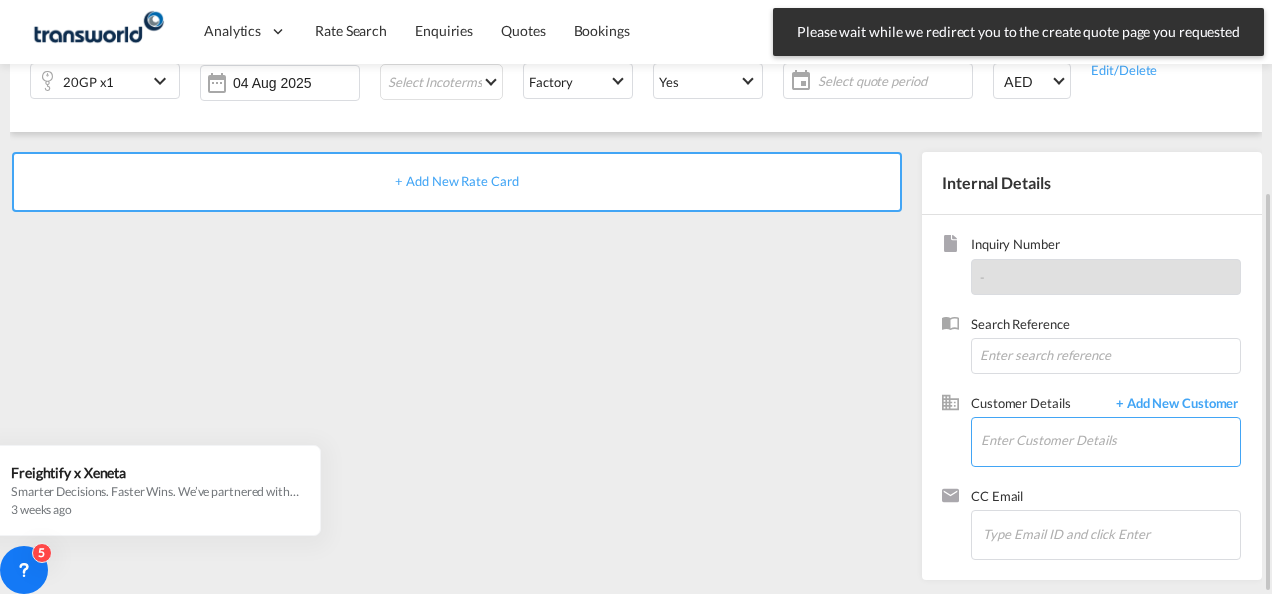 click on "Enter Customer Details" at bounding box center (1110, 440) 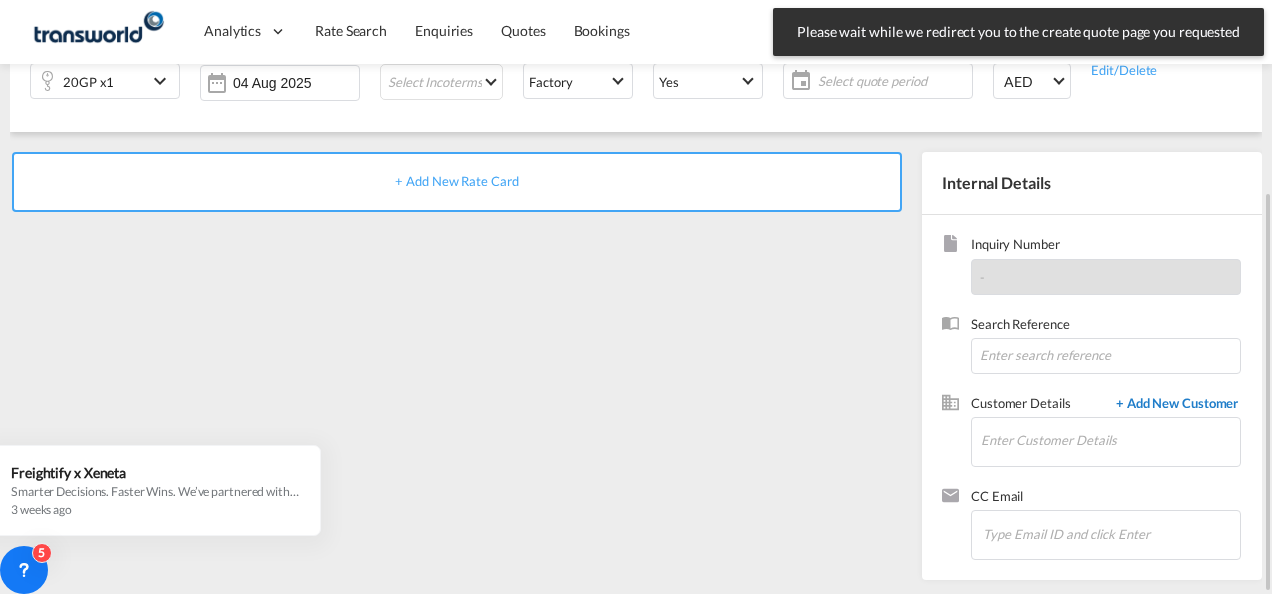 click on "+ Add New Customer" at bounding box center [1173, 405] 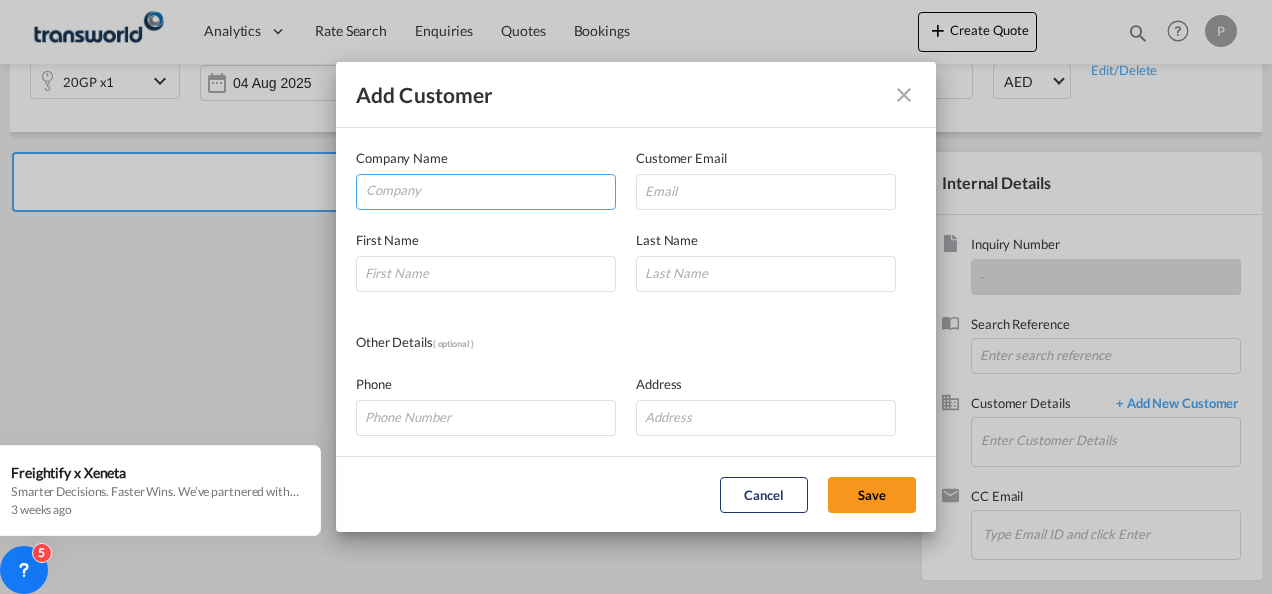click at bounding box center (490, 190) 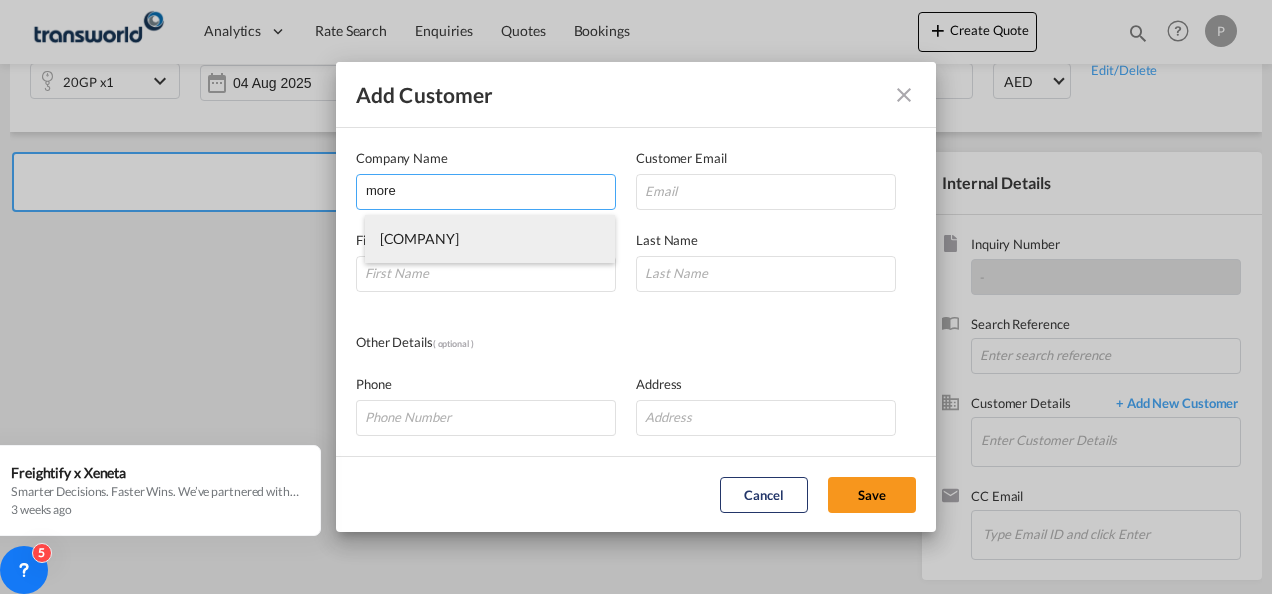 click on "[COMPANY]" at bounding box center (419, 238) 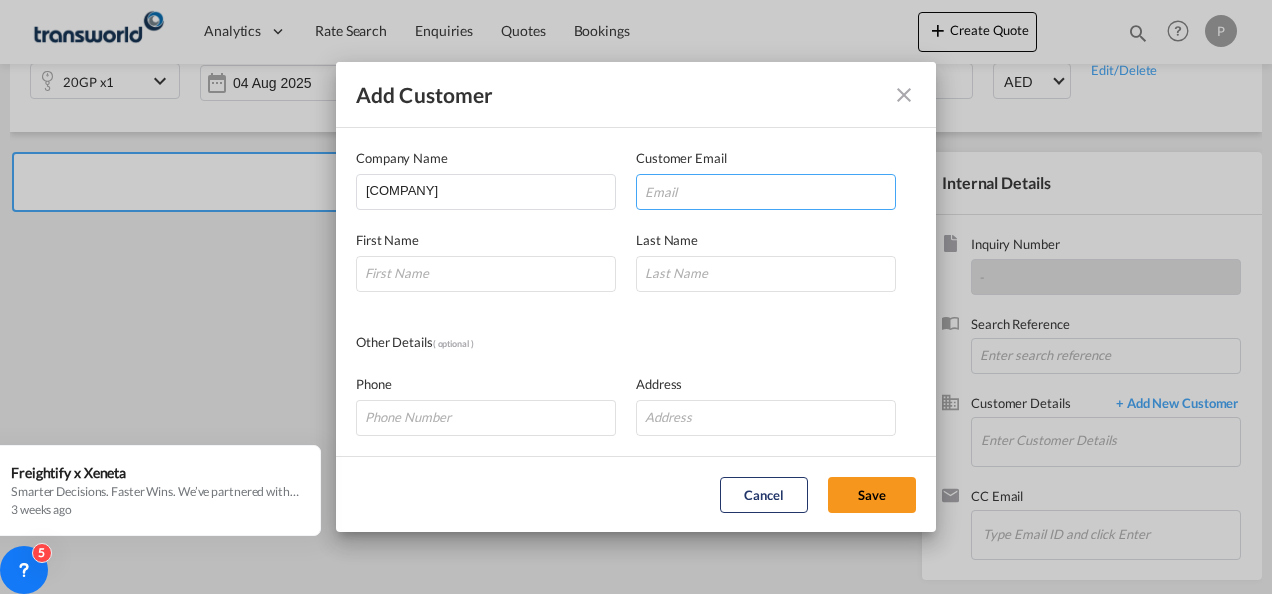 click at bounding box center (766, 192) 